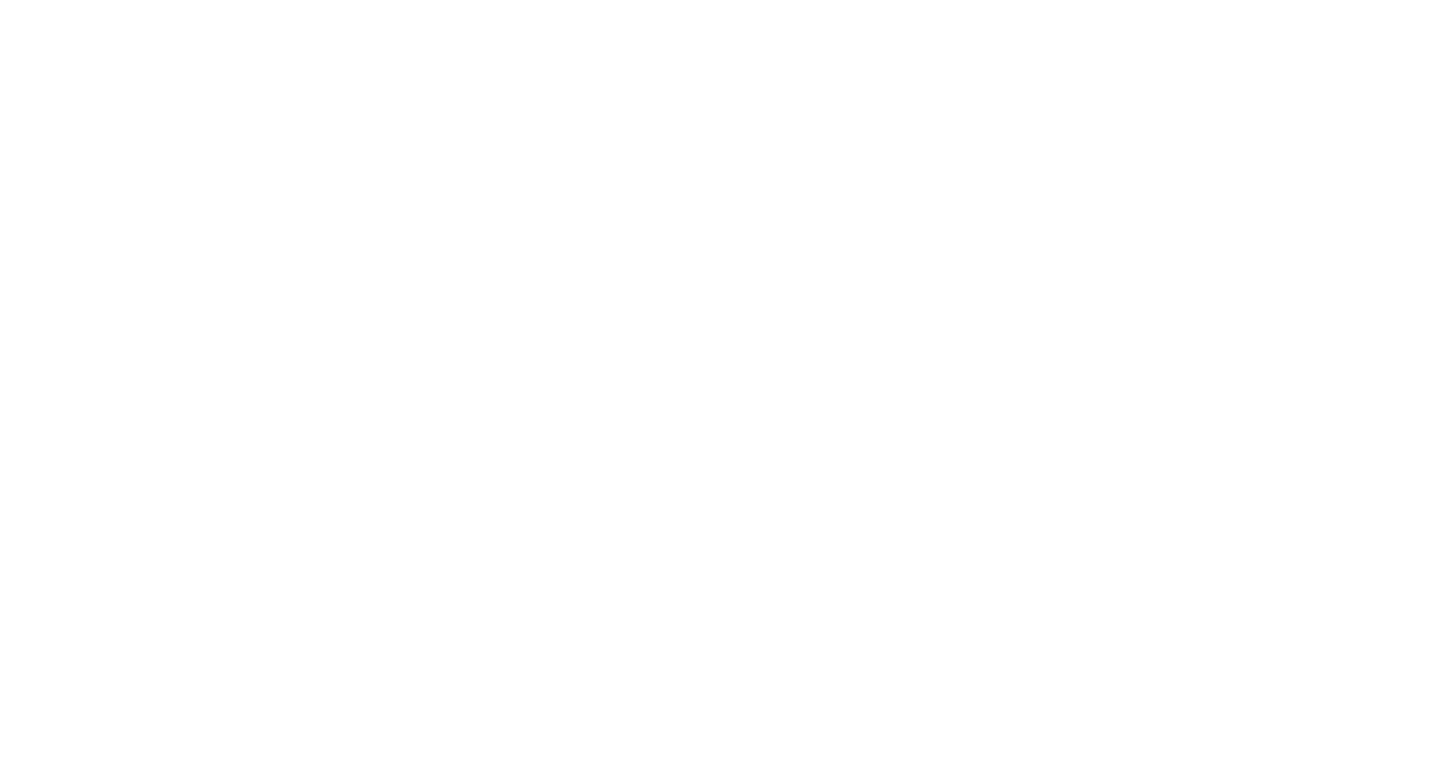 scroll, scrollTop: 0, scrollLeft: 0, axis: both 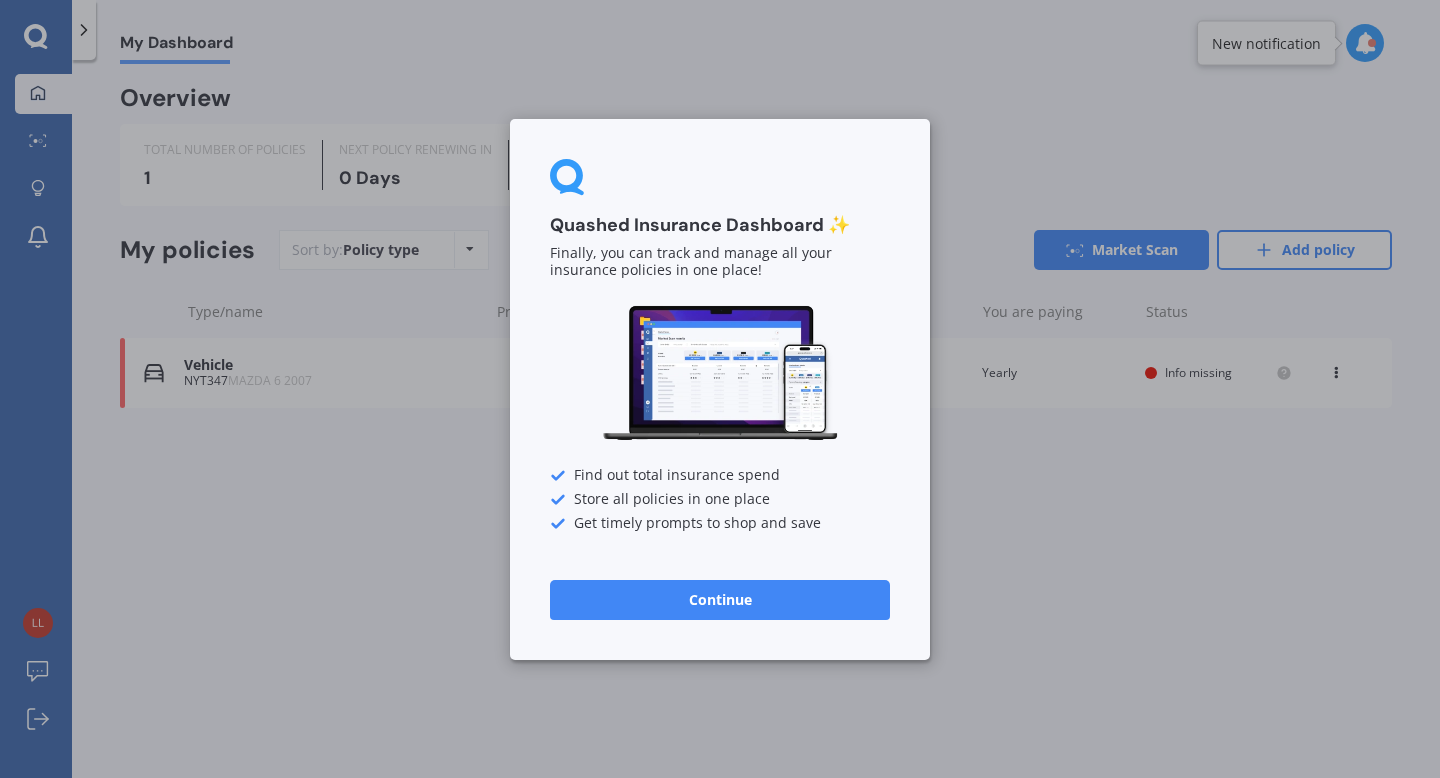 click on "Continue" at bounding box center [720, 599] 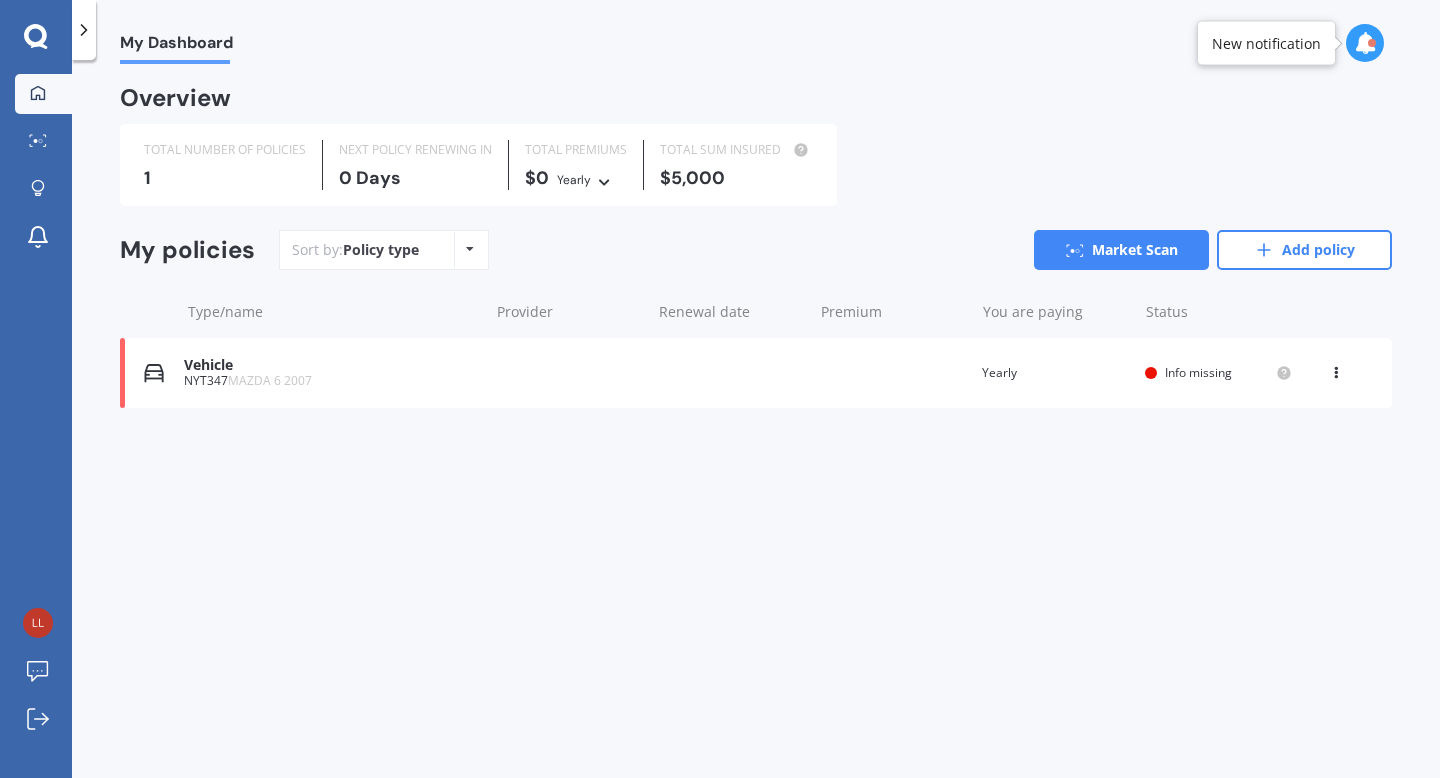 click on "You are paying Yearly" at bounding box center [1055, 373] 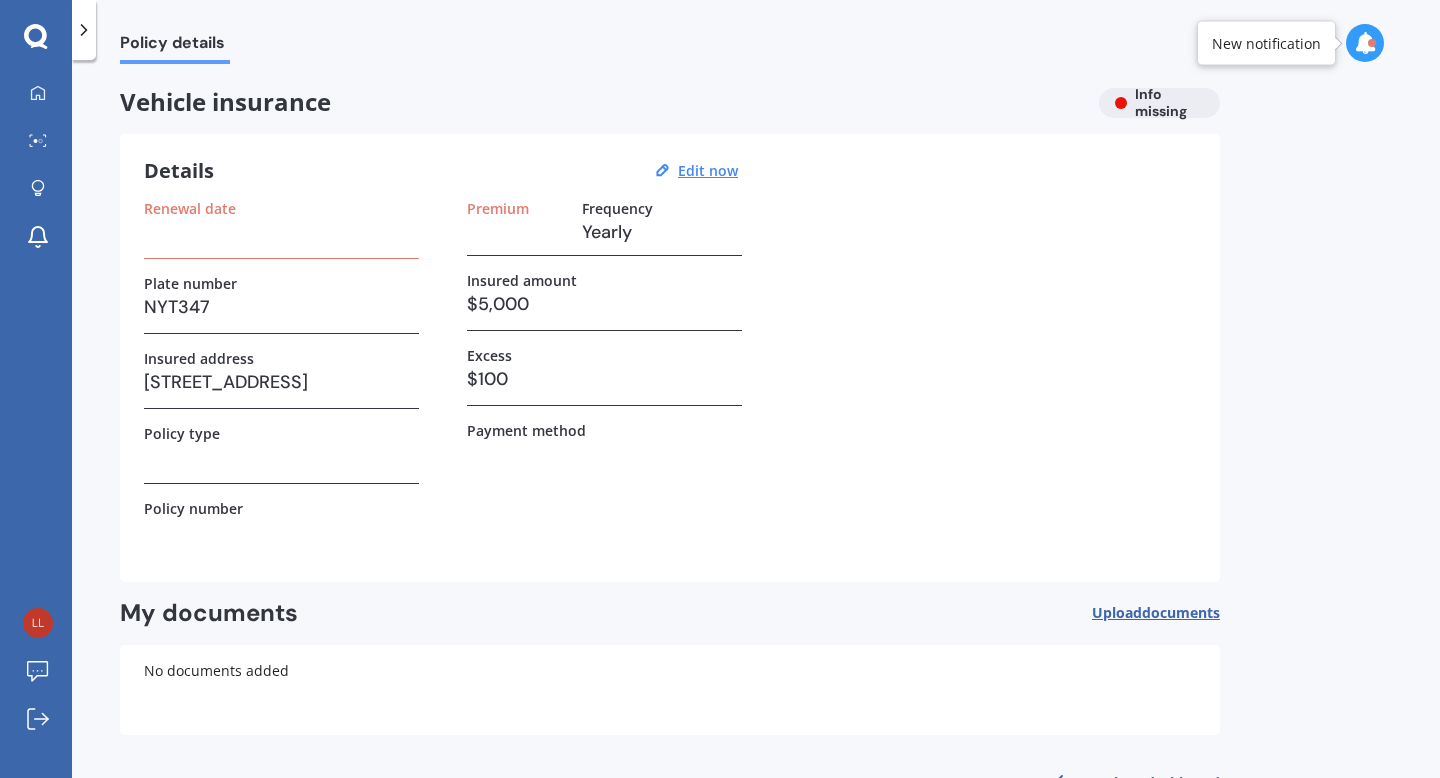 click at bounding box center [281, 232] 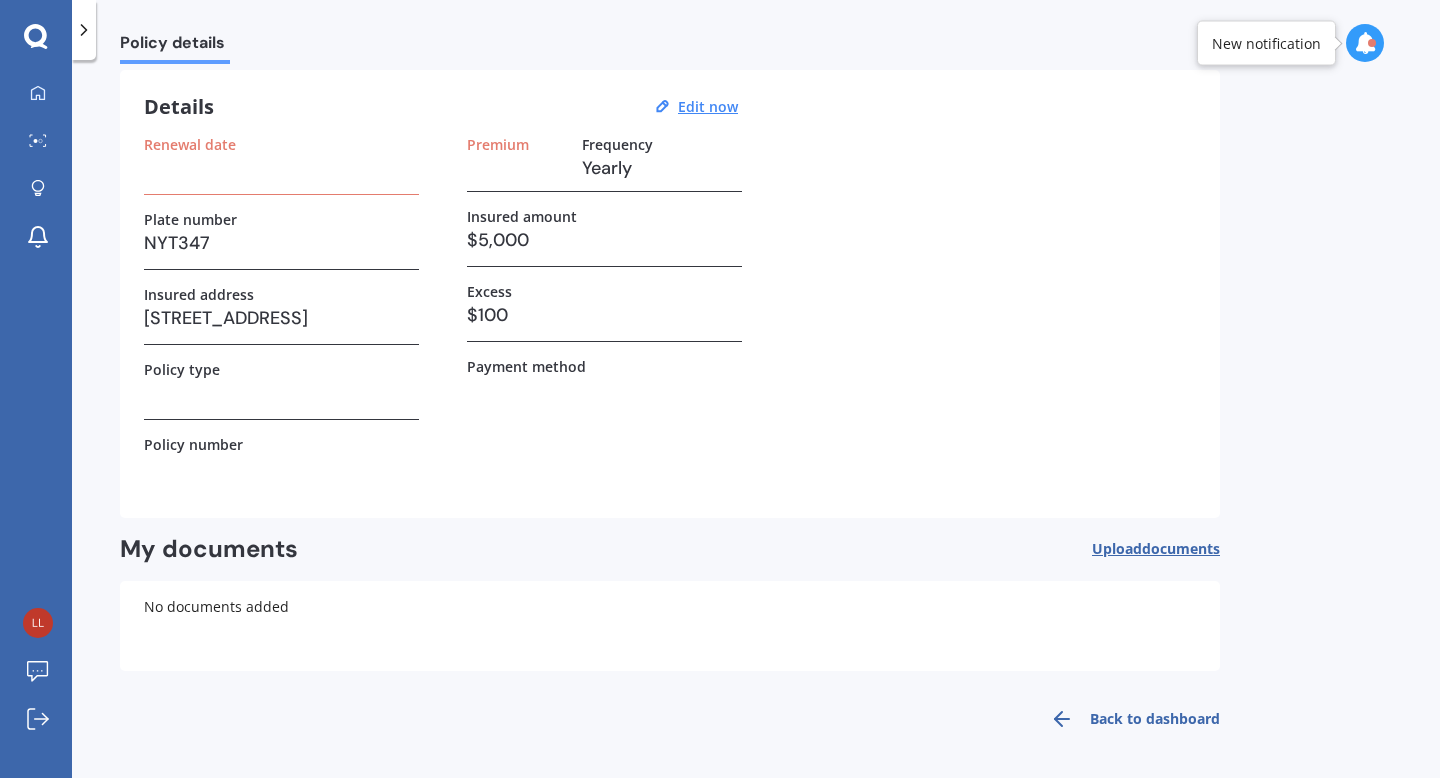 scroll, scrollTop: 0, scrollLeft: 0, axis: both 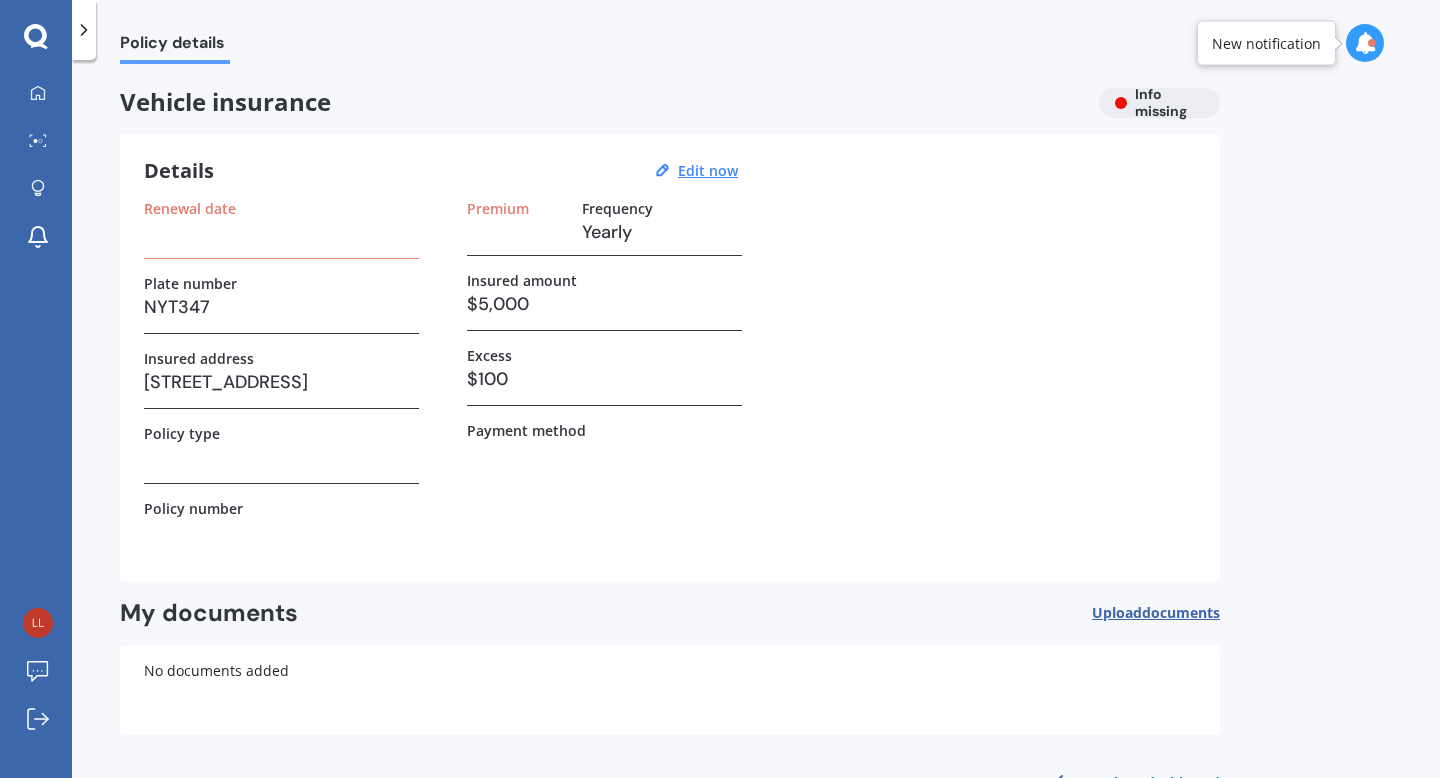 click 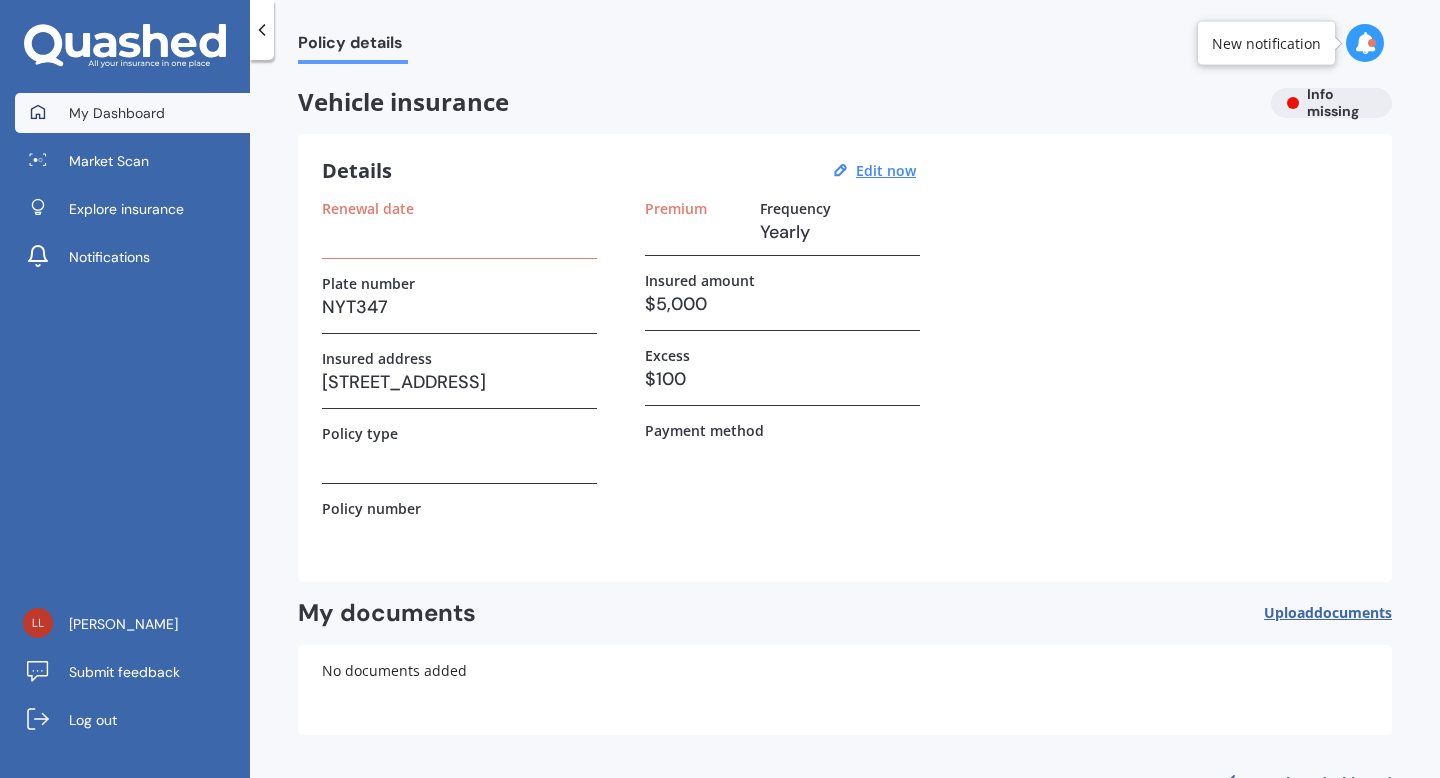 click on "My Dashboard" at bounding box center (117, 113) 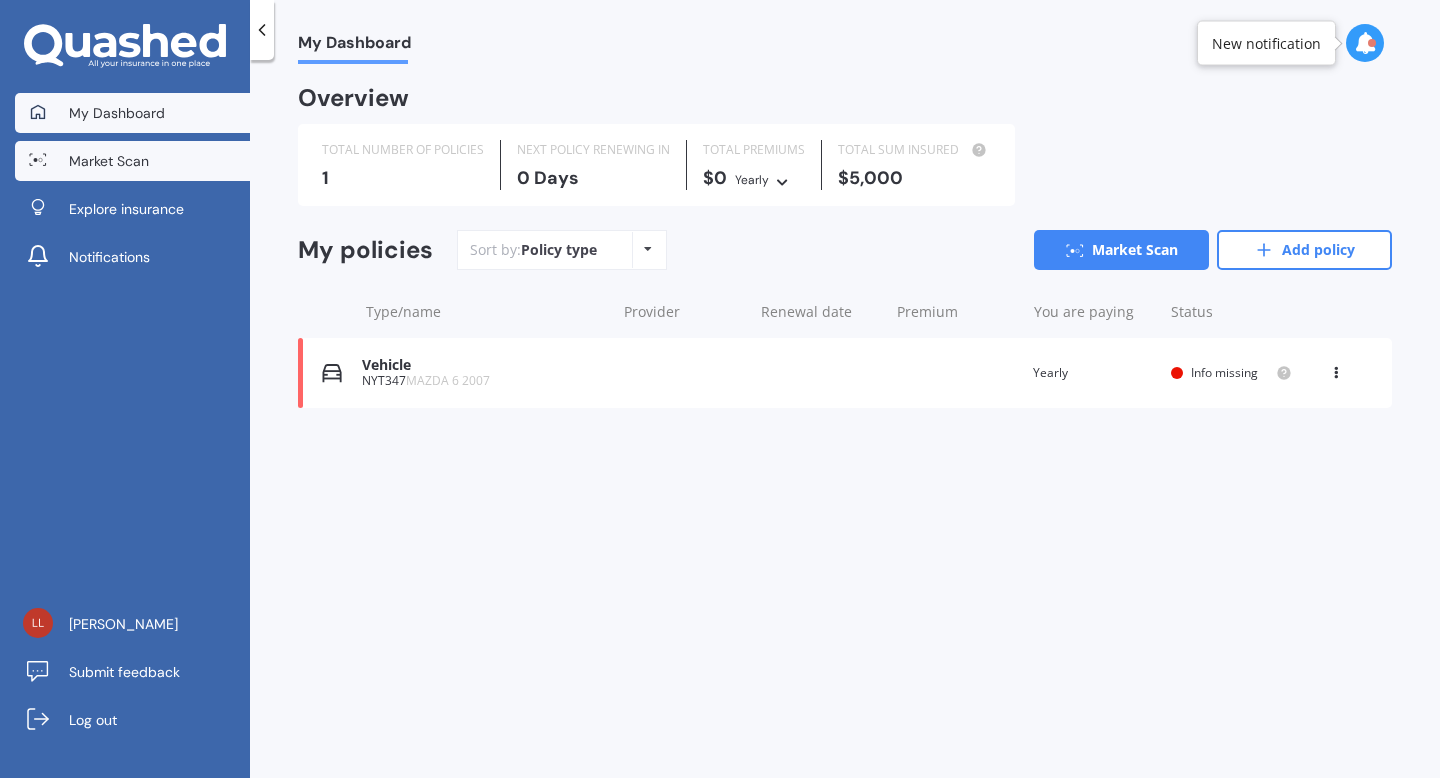 click on "Market Scan" at bounding box center [132, 161] 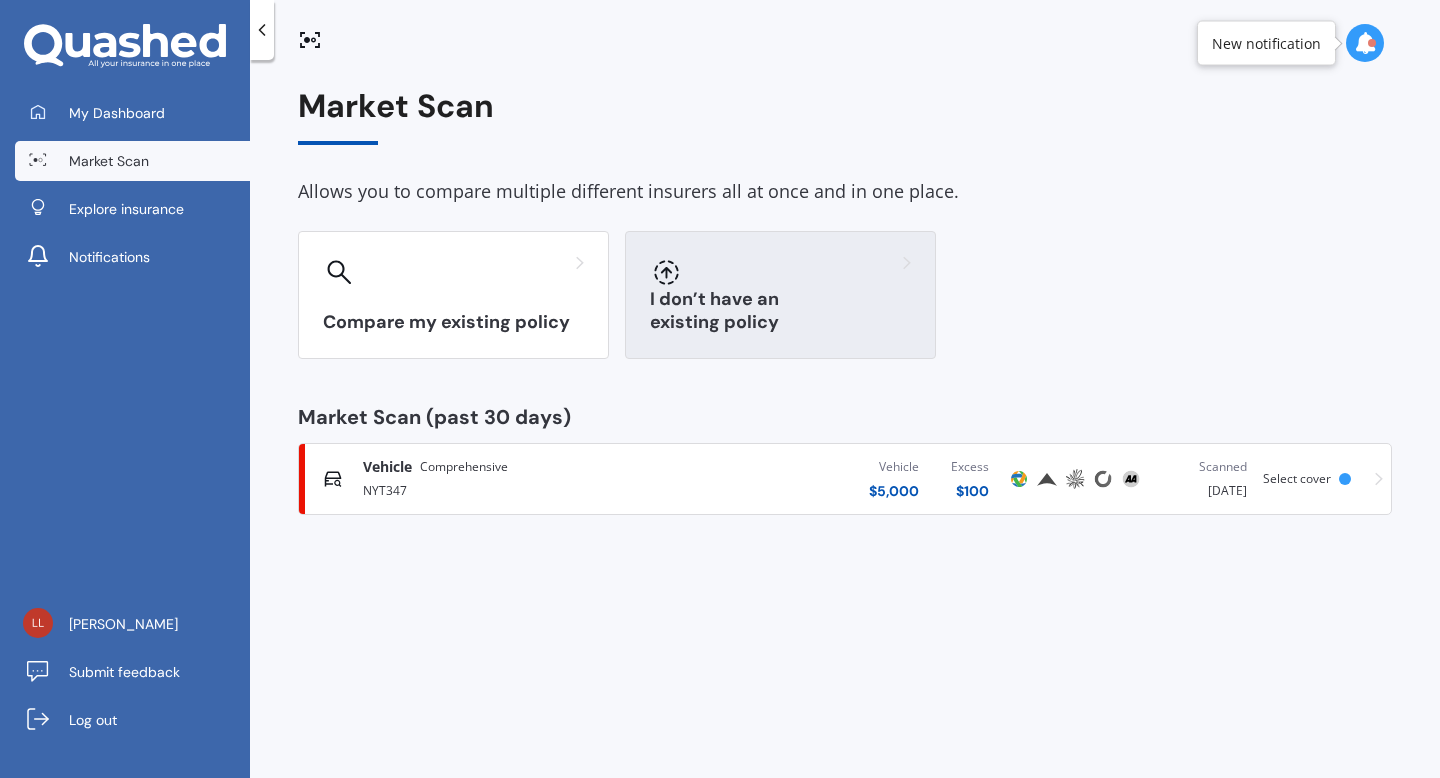 click on "I don’t have an existing policy" at bounding box center [780, 311] 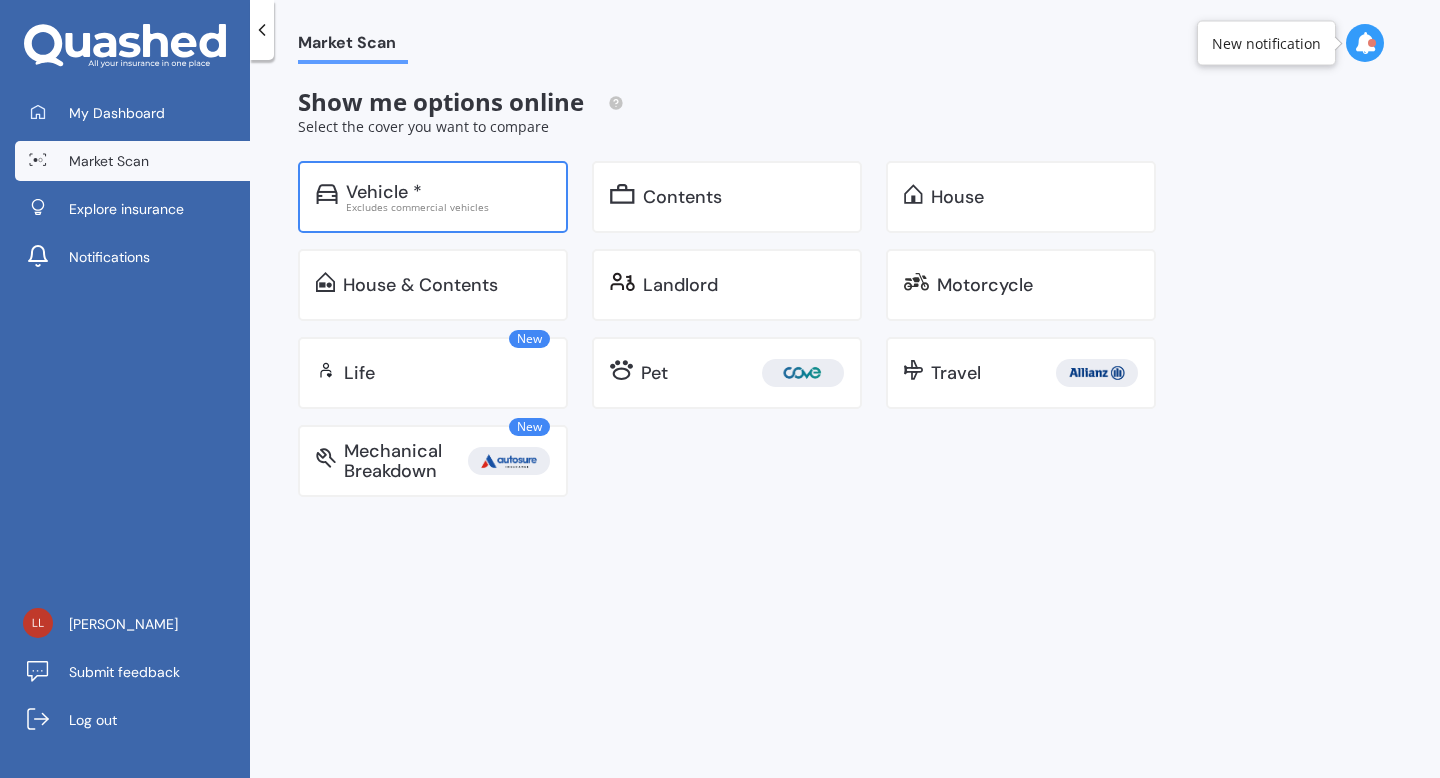 click on "Vehicle * Excludes commercial vehicles" at bounding box center [433, 197] 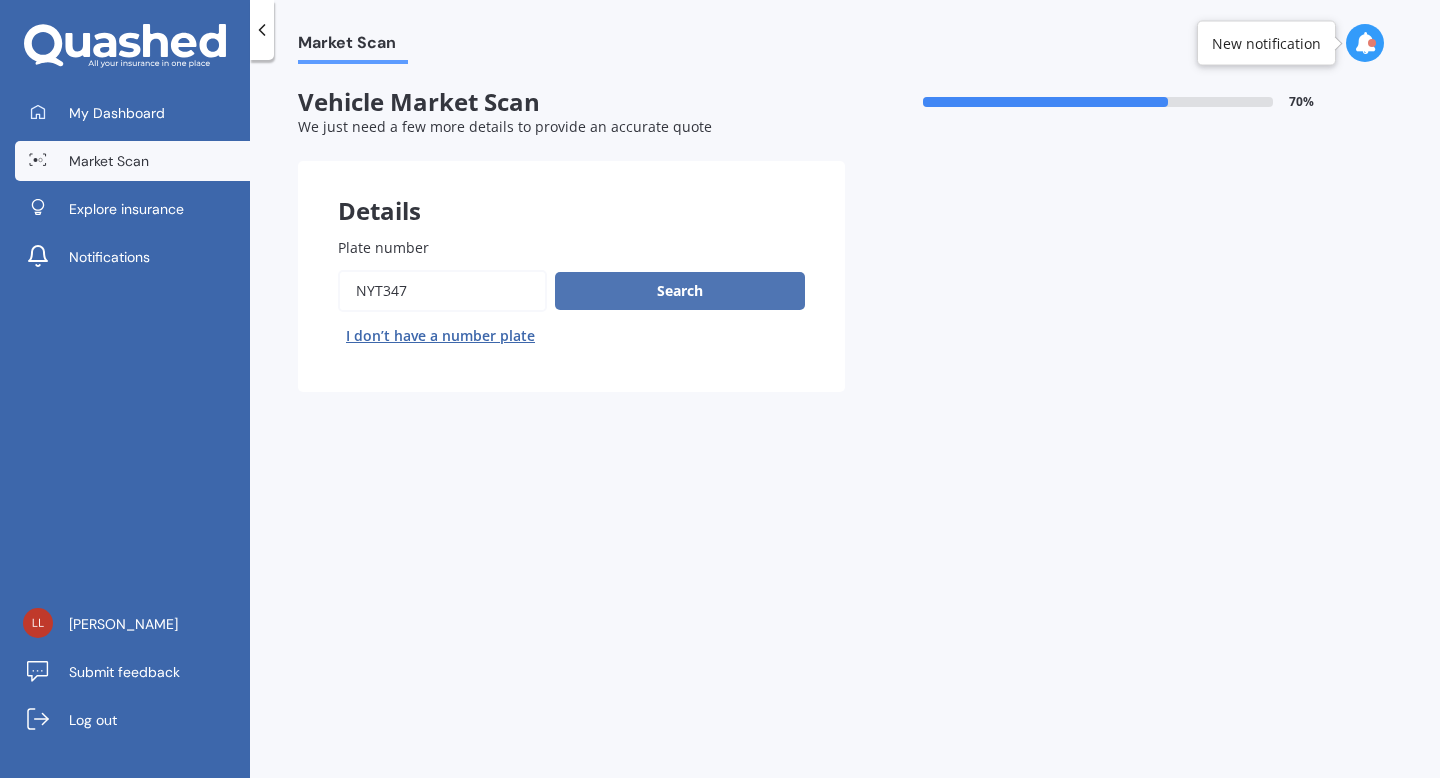 click on "Search" at bounding box center [680, 291] 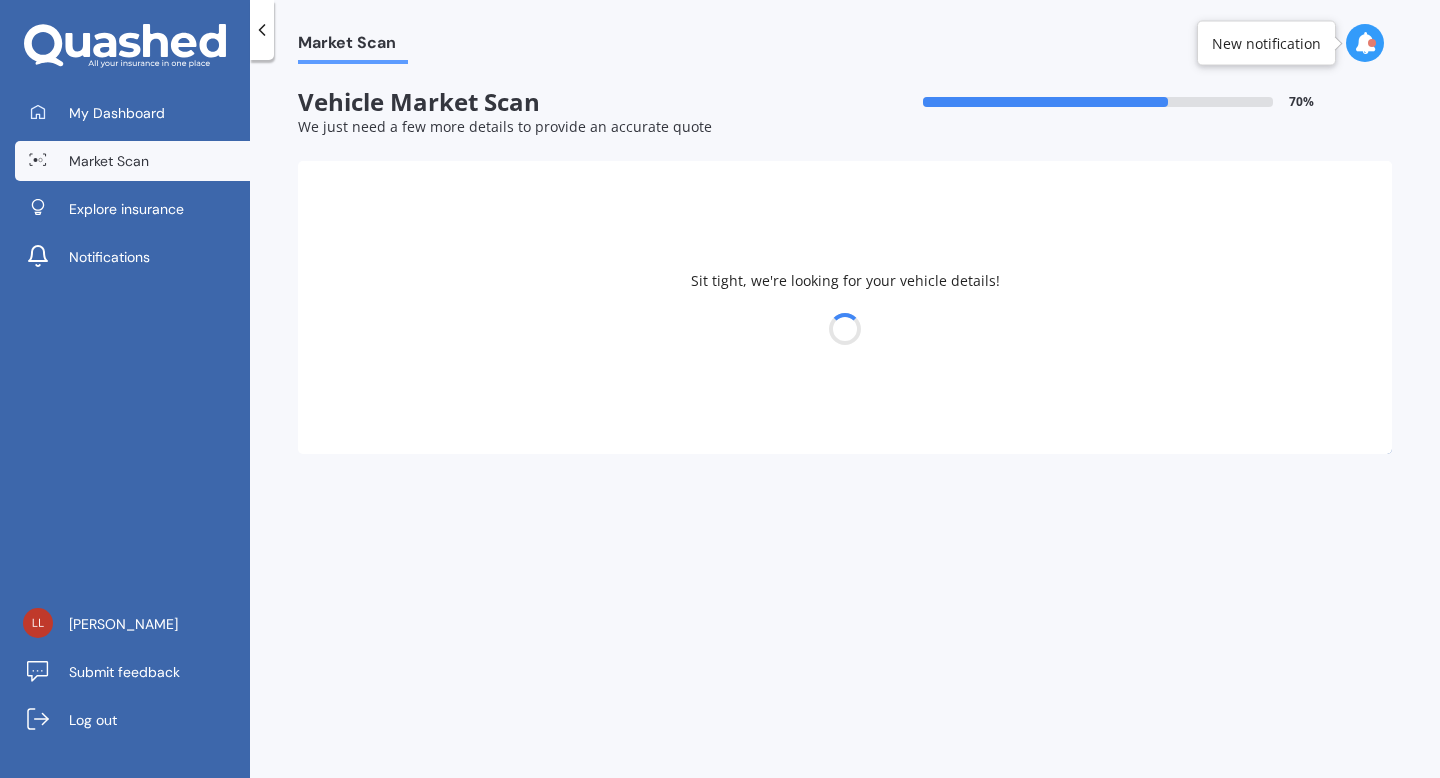 select on "MAZDA" 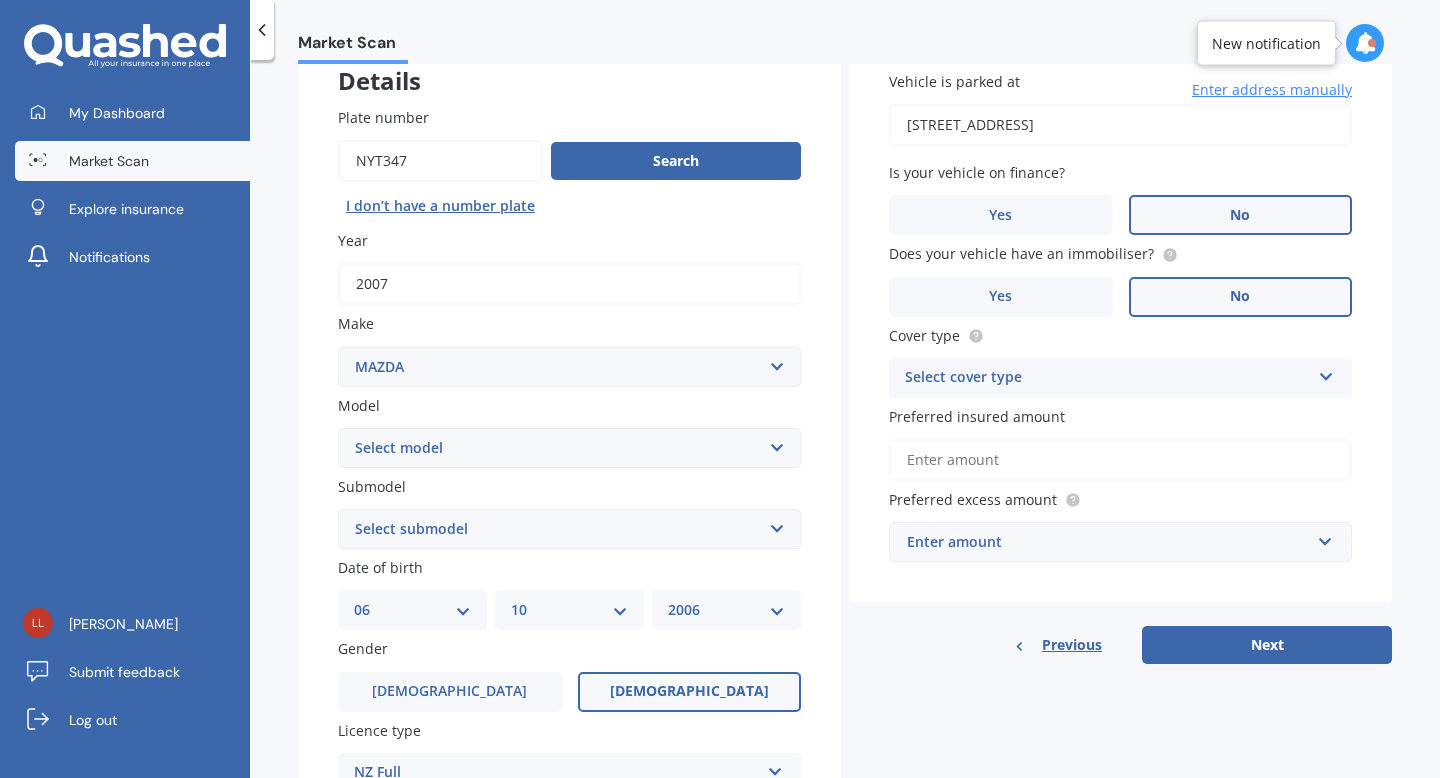 scroll, scrollTop: 152, scrollLeft: 0, axis: vertical 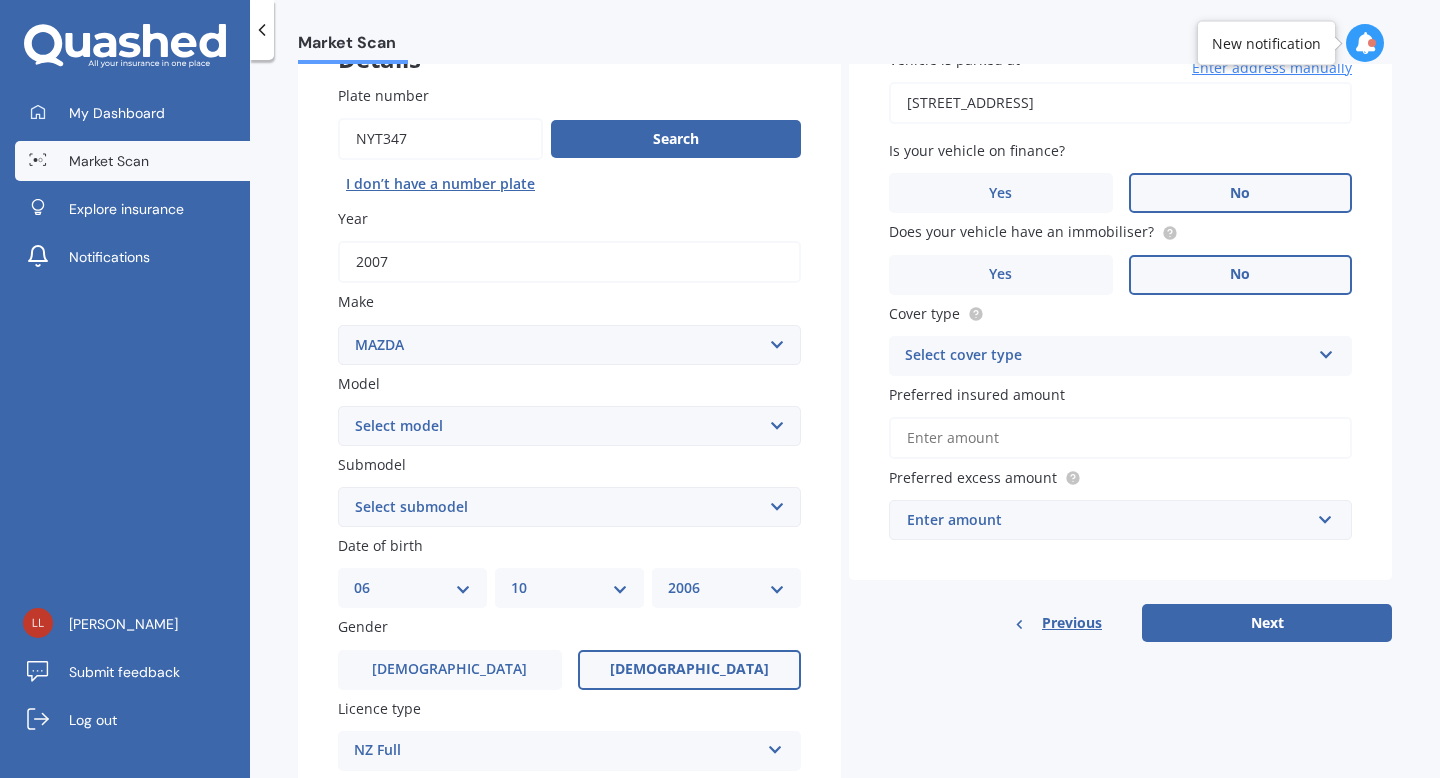 click on "Select model 121 2 3 323 323 / Familia 6 626 929 Atenza Autozam Axela AZ3 B2000 B2200 B2500 B2600 B2600i Biante Bongo Bounty BT50 Capella Cronos CX-30 CX-60 CX-8 CX-80 CX3 CX30 CX5 CX7 CX8 CX9 Demio E1800 Van E2000 E2200 Vans E2500 E2500 Van E3000 E4100 Efini Etude Eunos Familia [PERSON_NAME] Levante [PERSON_NAME] Millenia MPV MS6 MS8 MS9 MX-3 MX-30 MX-5 MX-6 Neo Persona Premacy Presseo Proceed Revue Rotary RX7 RX8 Sapporo Sentia T2000 T2600 T3000 T3500 T4000 T4100 T4600 Titan 1.5/2.0 Tonnes Titan 5 Tonne Tribute Verisa" at bounding box center [569, 426] 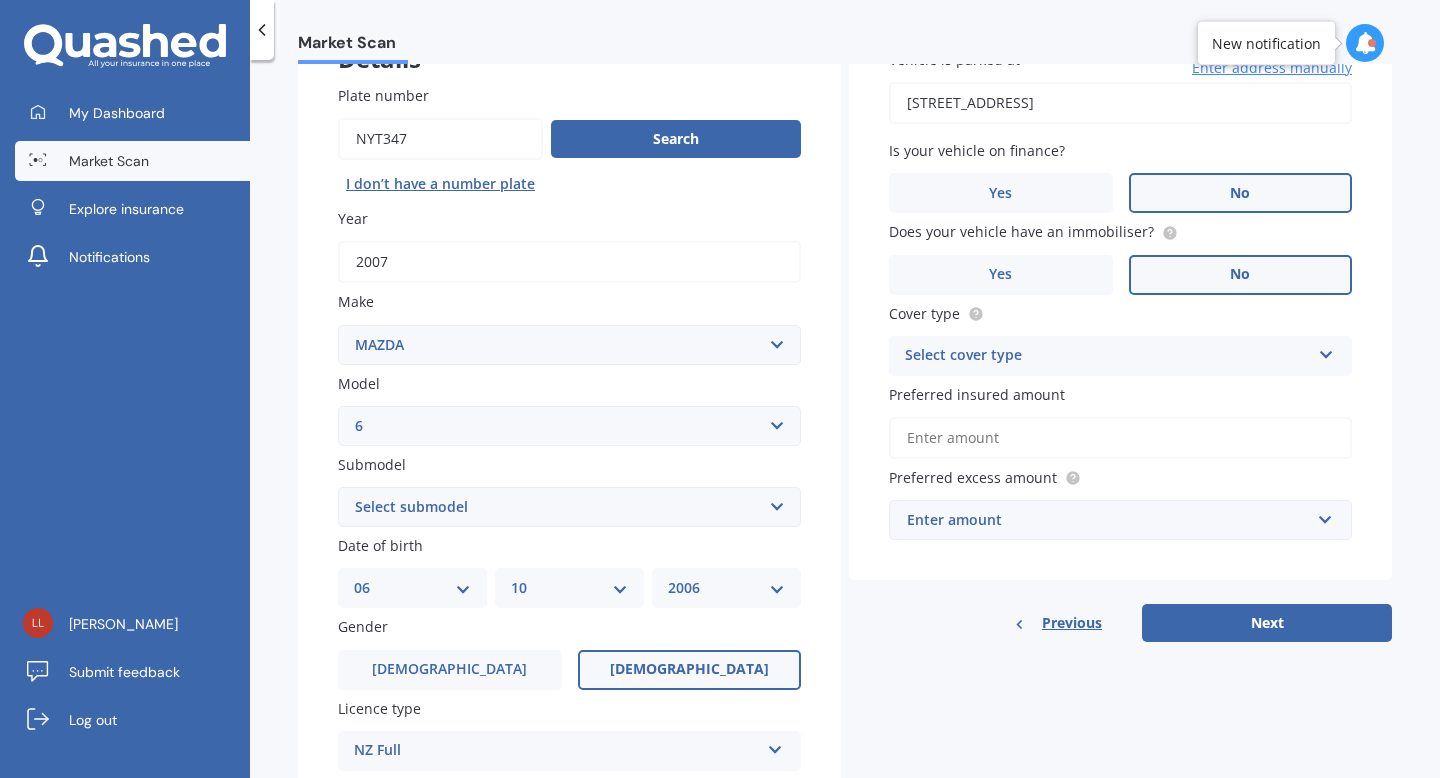 click on "Select submodel (All other Petrol) 2.5 Limited Atenza Diesel Turbo Diesel diesel Limited GLX GLX turbo diesel GSX GSX diesel MPS Petrol Turbo Sport Ltd 2.3 hatchback" at bounding box center [569, 507] 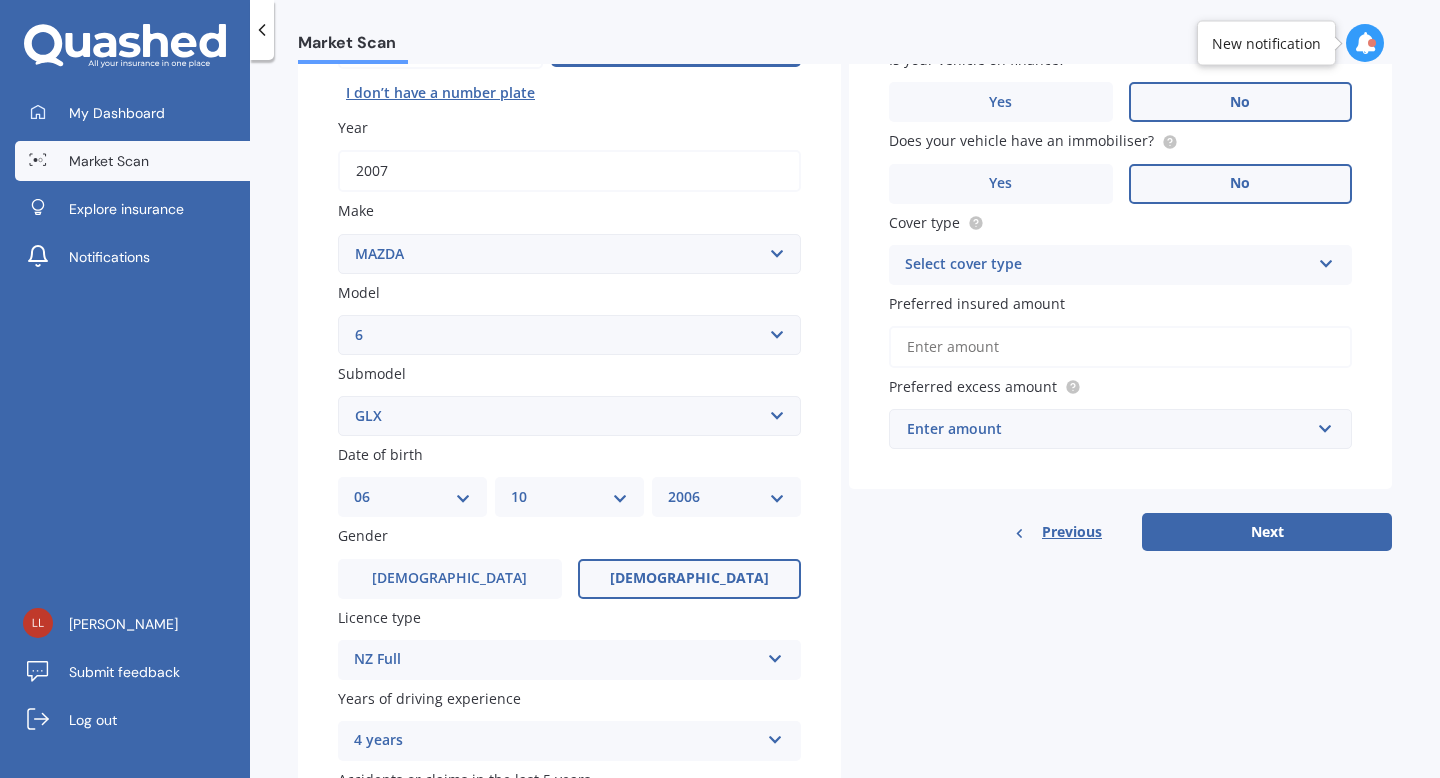 scroll, scrollTop: 246, scrollLeft: 0, axis: vertical 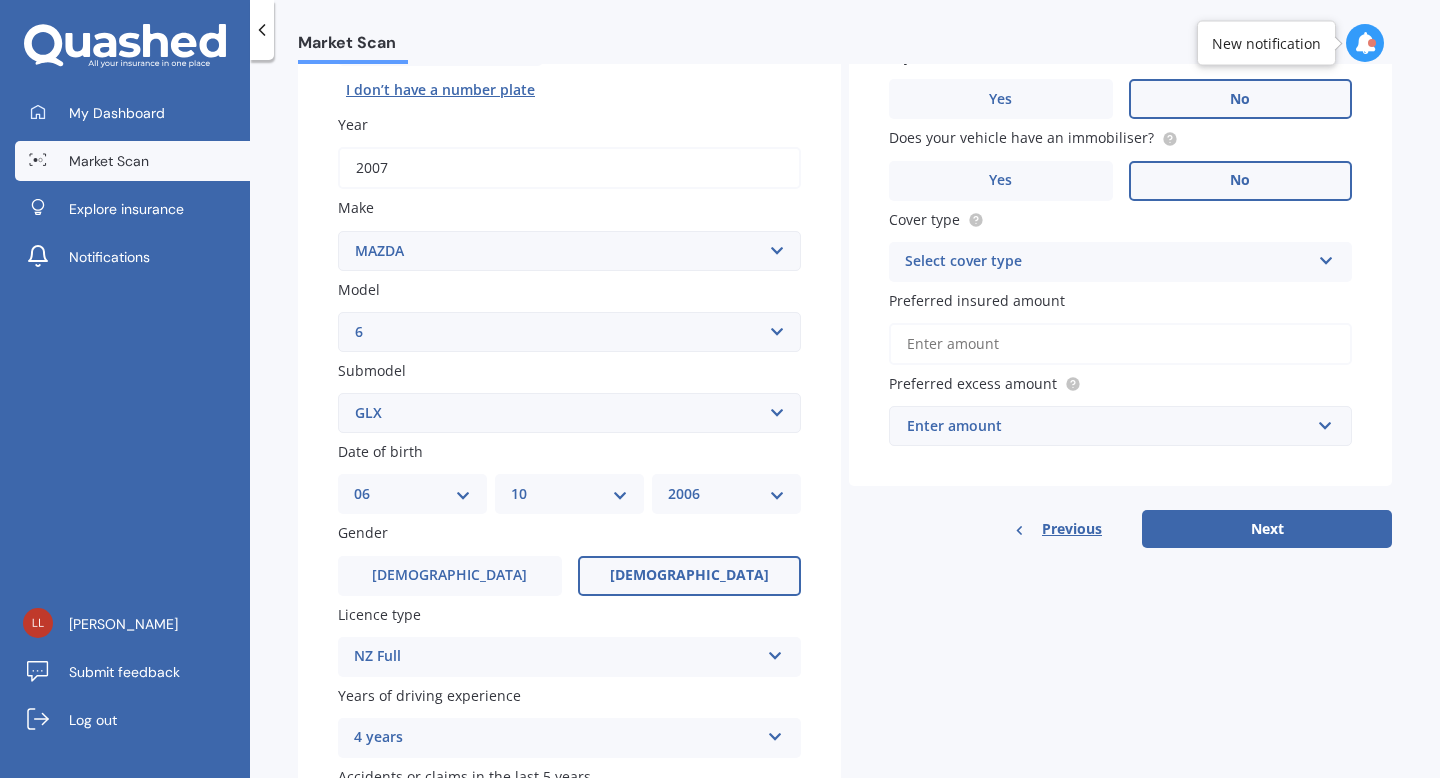click on "DD 01 02 03 04 05 06 07 08 09 10 11 12 13 14 15 16 17 18 19 20 21 22 23 24 25 26 27 28 29 30 31" at bounding box center (412, 494) 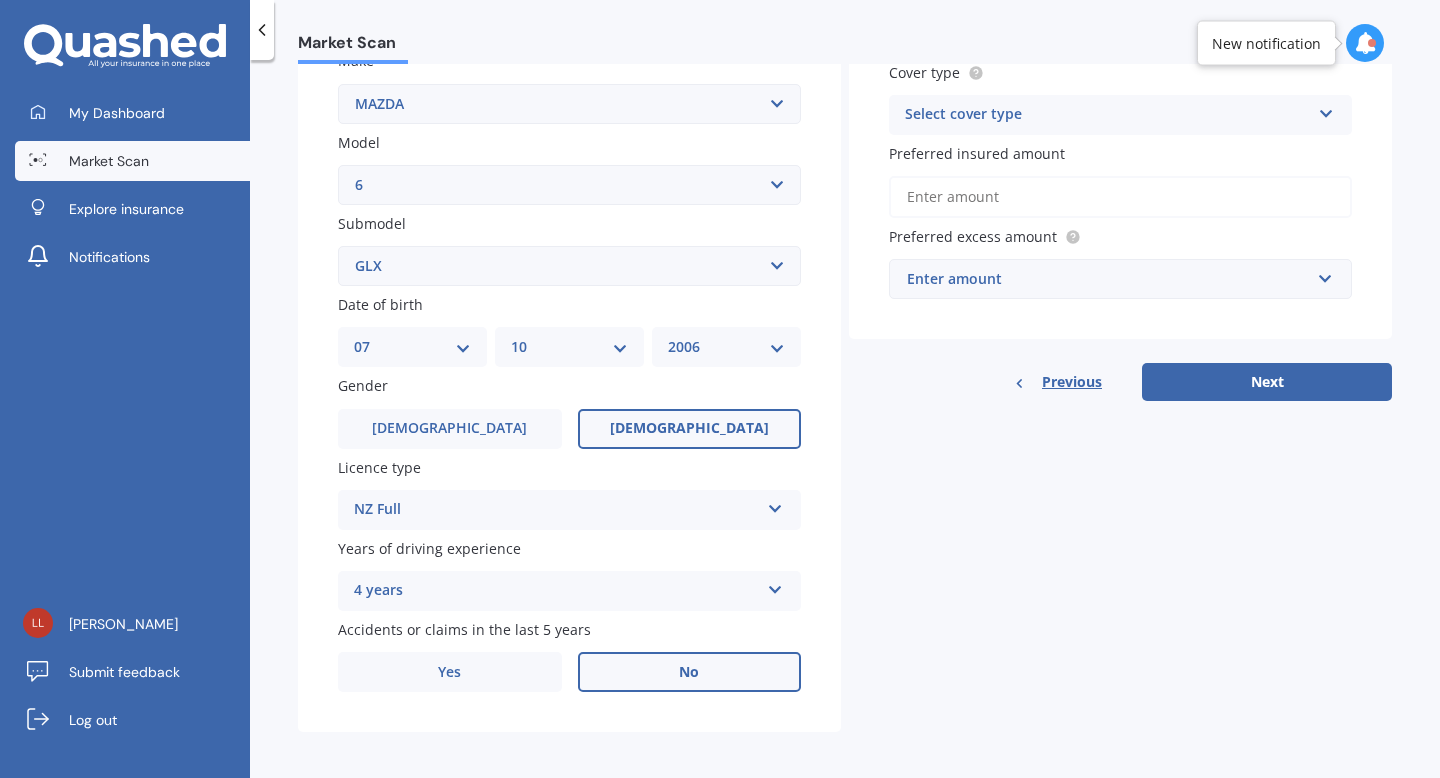 scroll, scrollTop: 404, scrollLeft: 0, axis: vertical 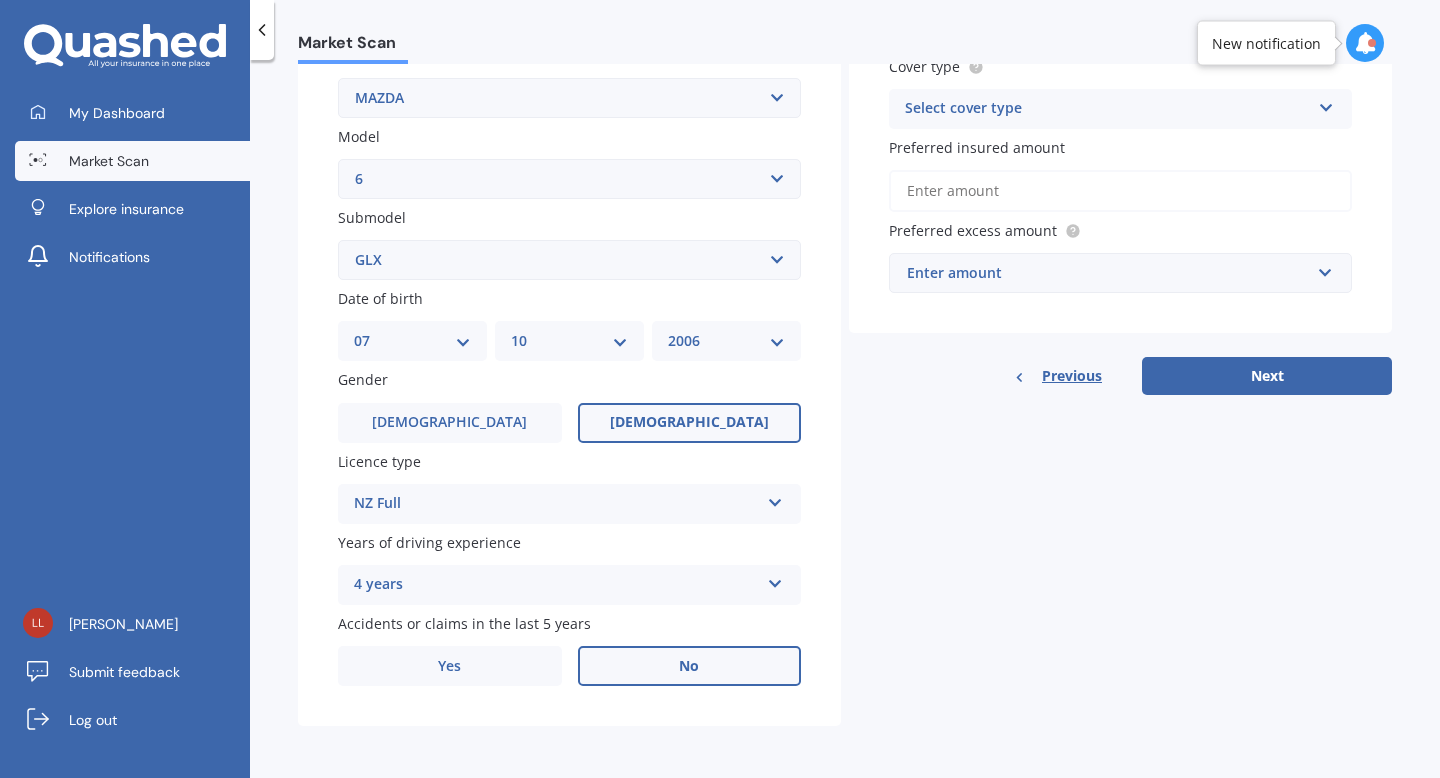 click on "4 years" at bounding box center [556, 585] 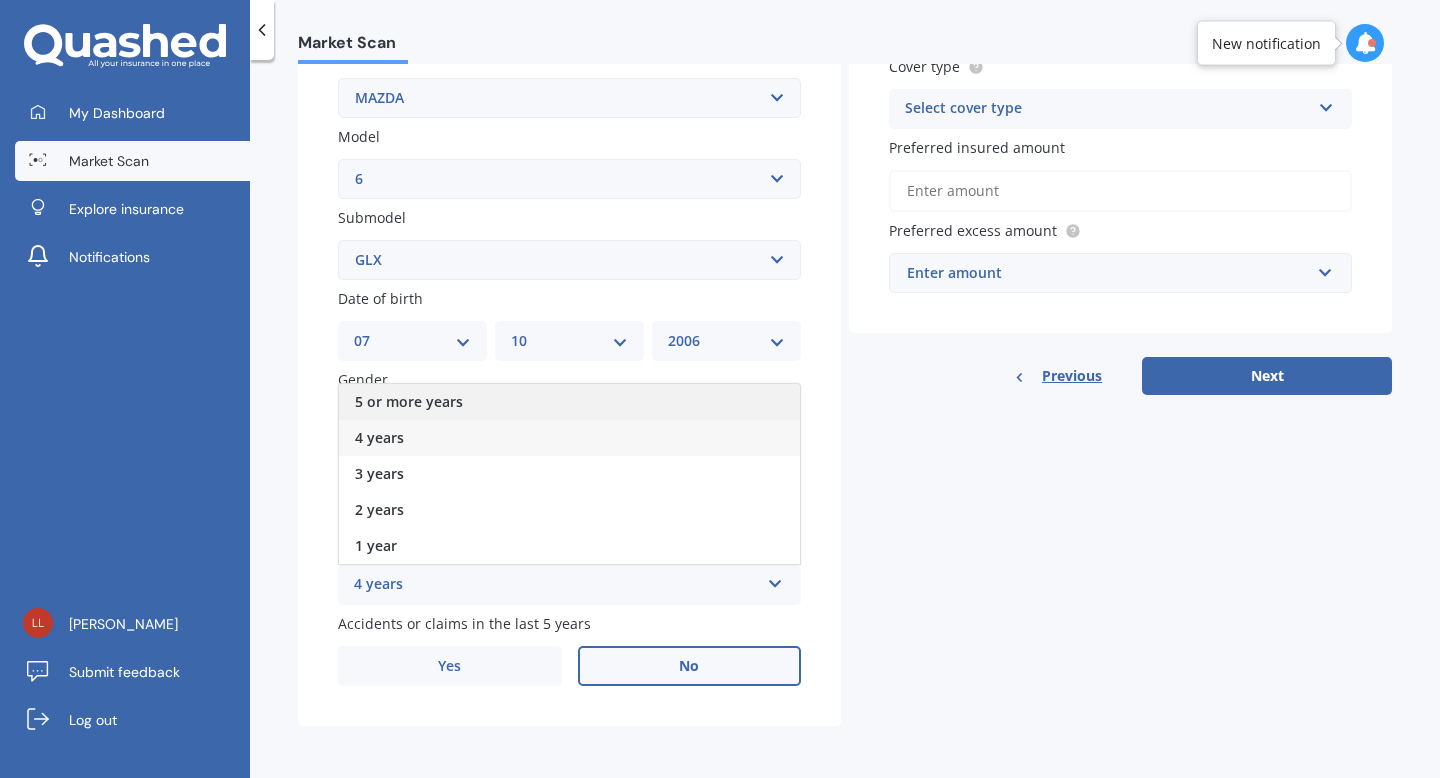 click on "5 or more years" at bounding box center [569, 402] 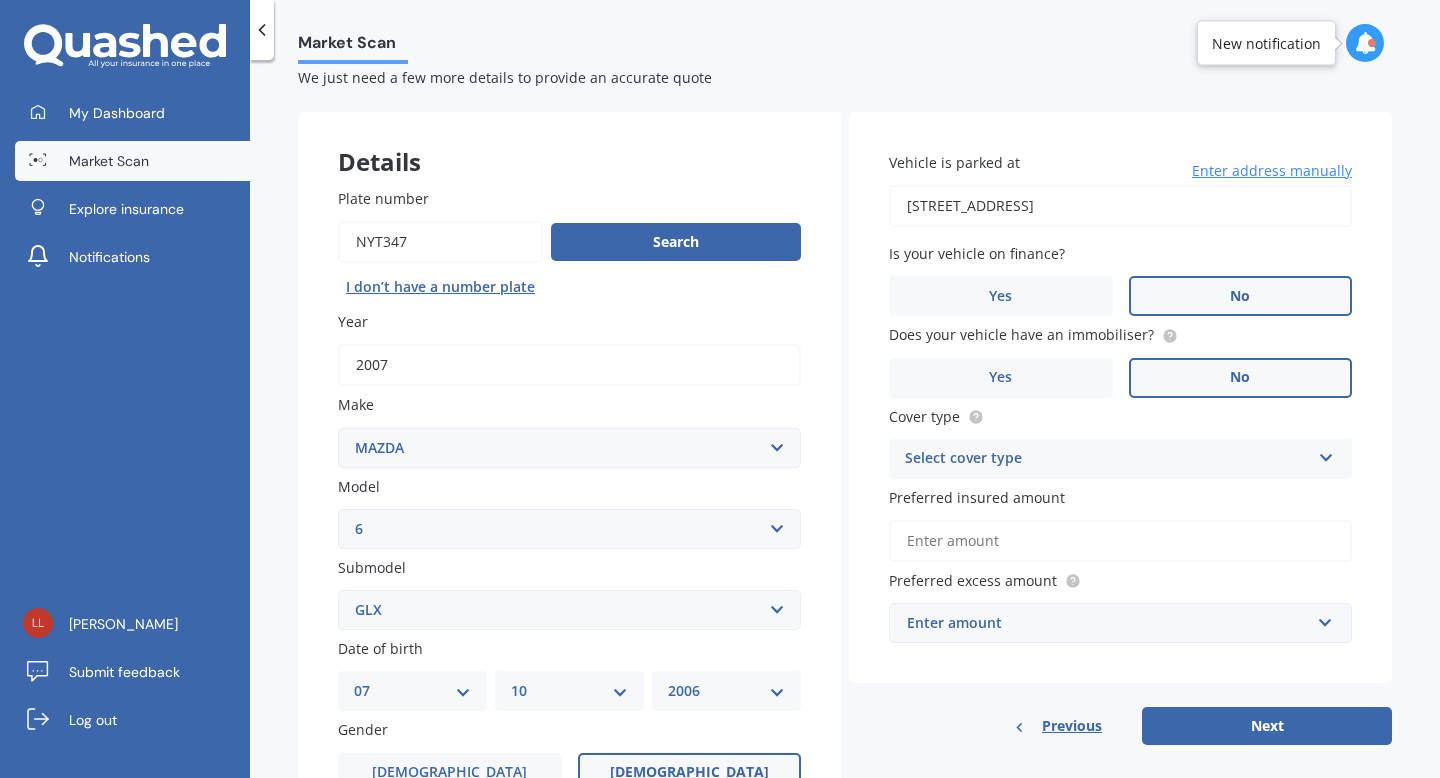 scroll, scrollTop: 44, scrollLeft: 0, axis: vertical 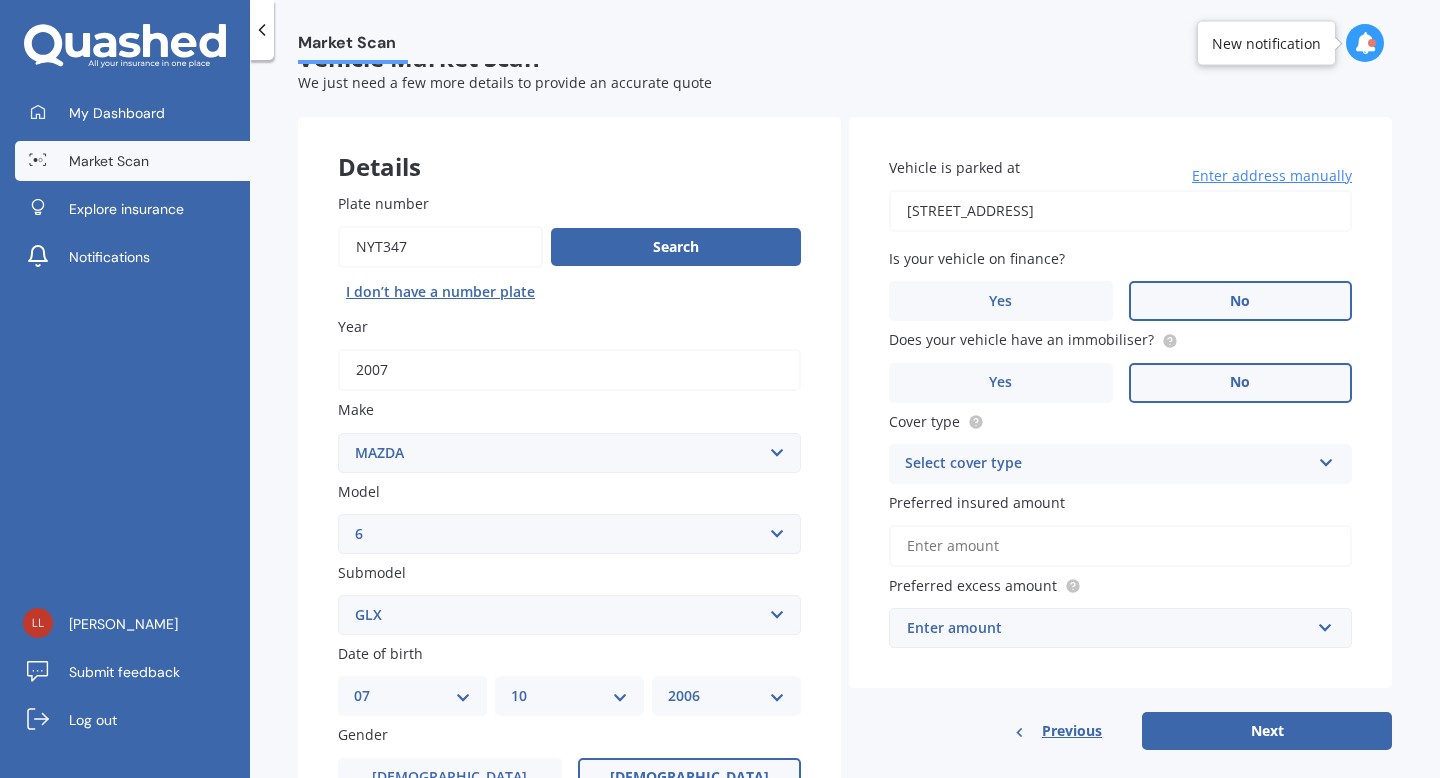 click on "[STREET_ADDRESS]" at bounding box center (1120, 211) 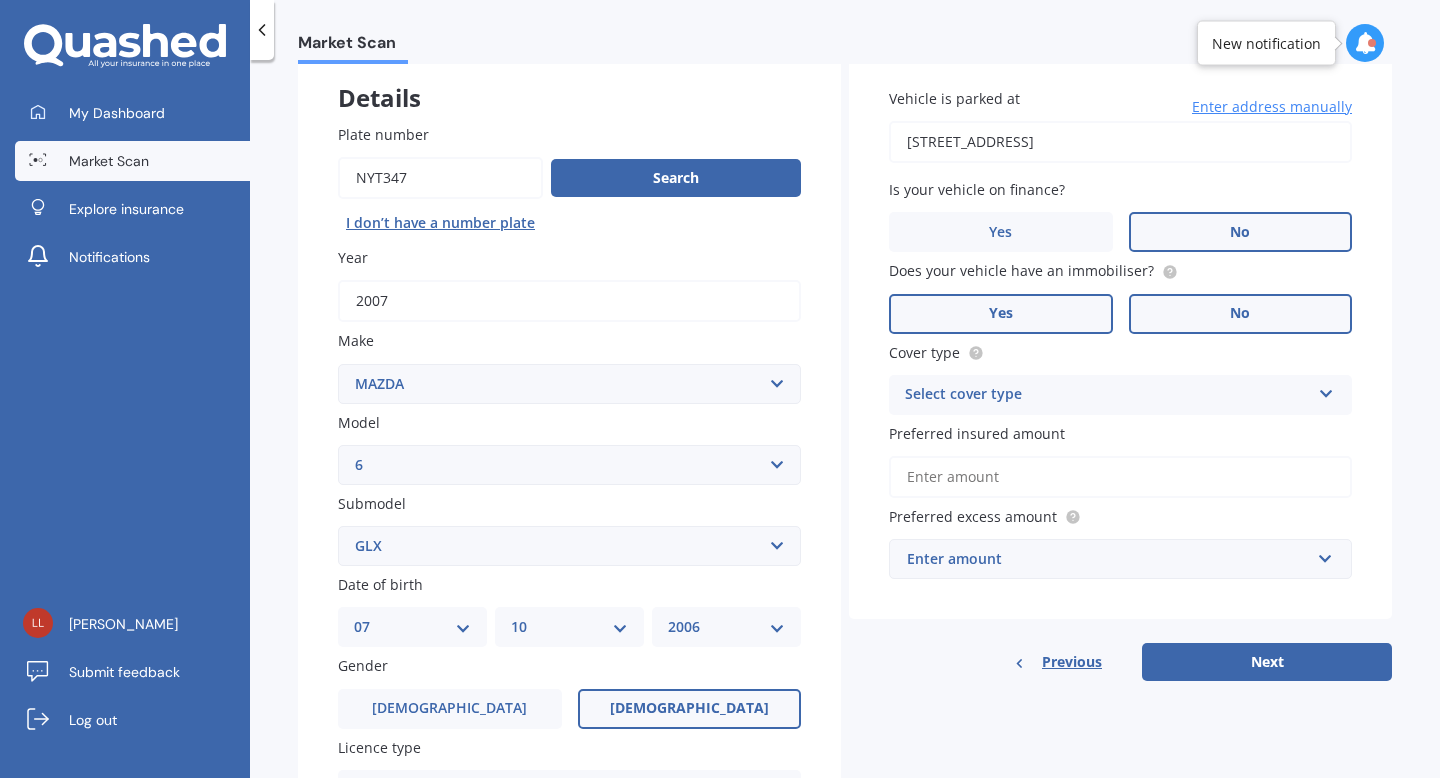 scroll, scrollTop: 168, scrollLeft: 0, axis: vertical 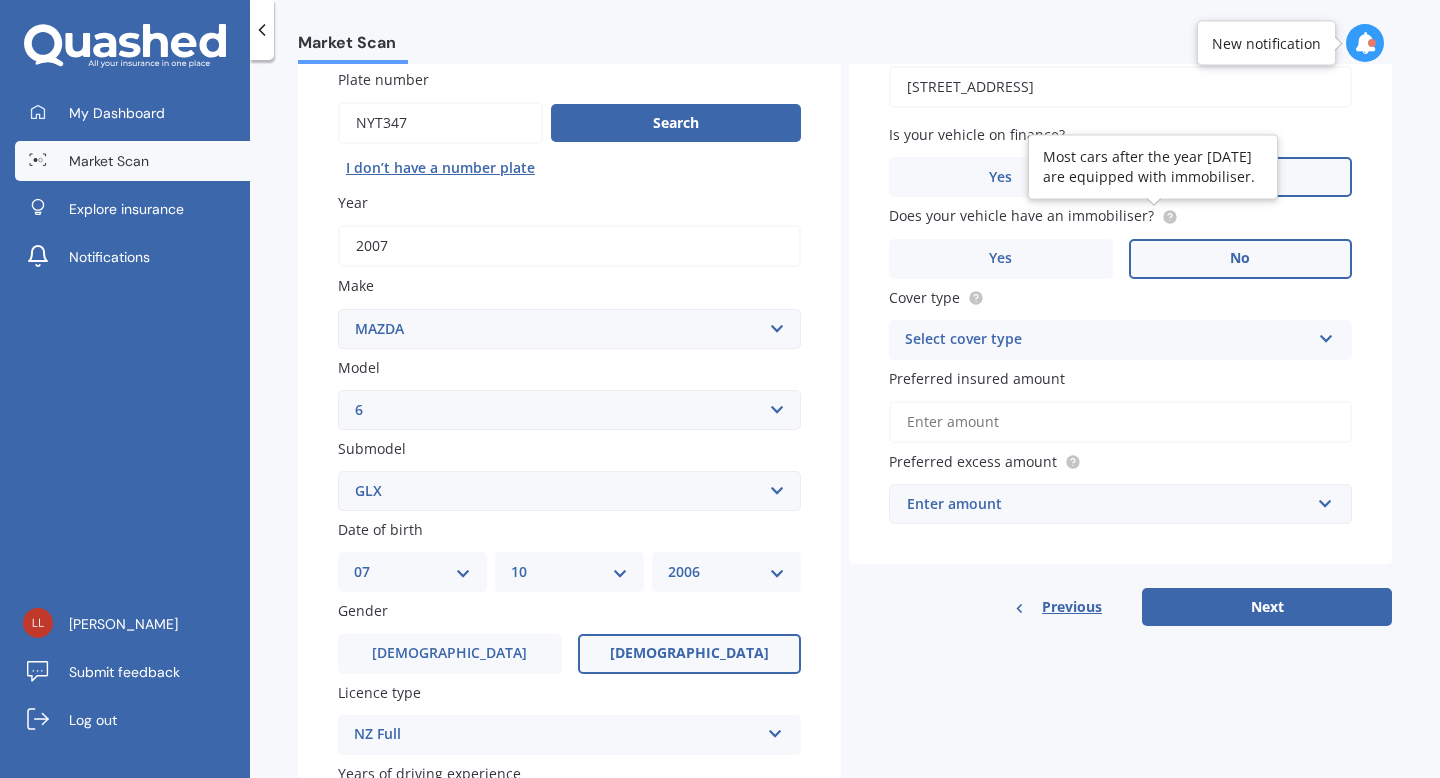 click 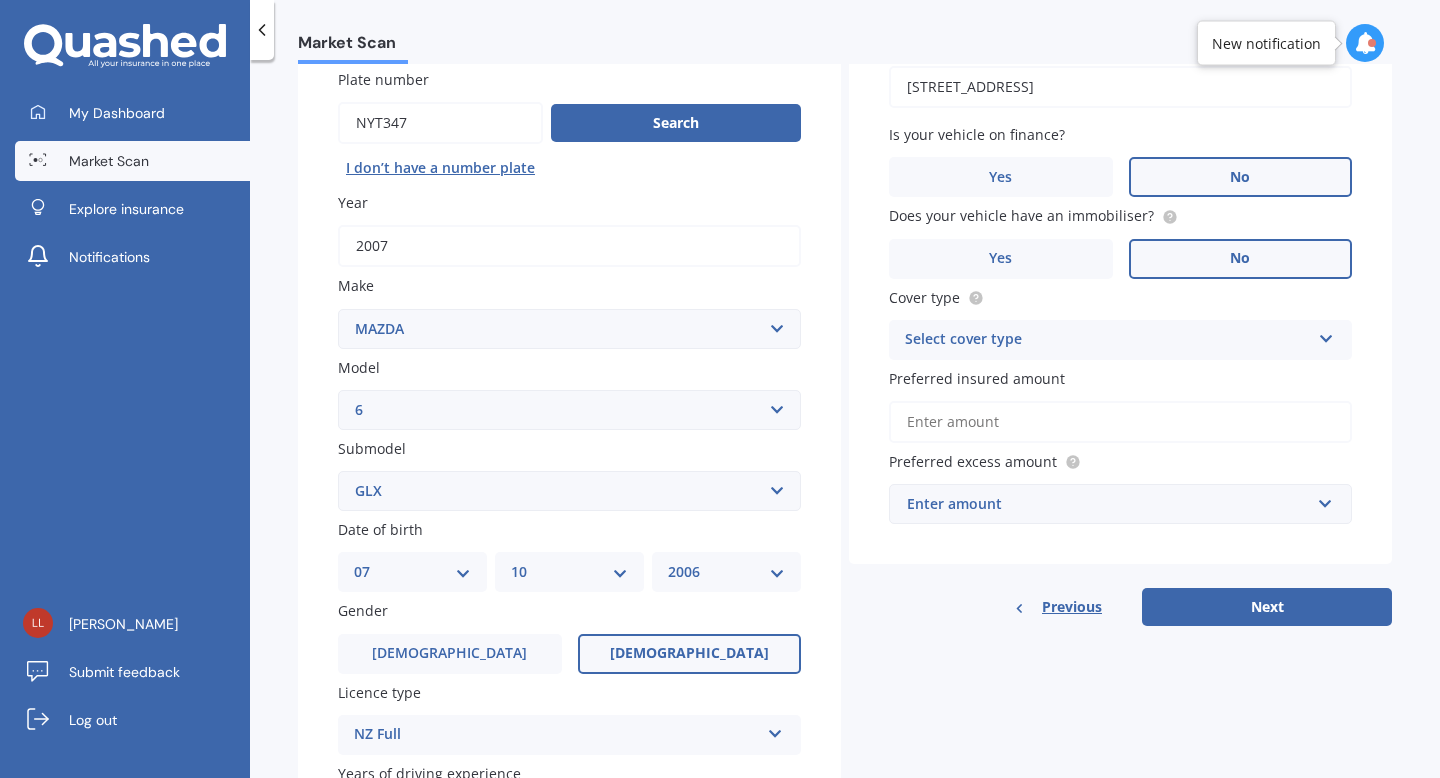 click on "Select cover type Comprehensive Third Party, Fire & Theft Third Party" at bounding box center (1120, 340) 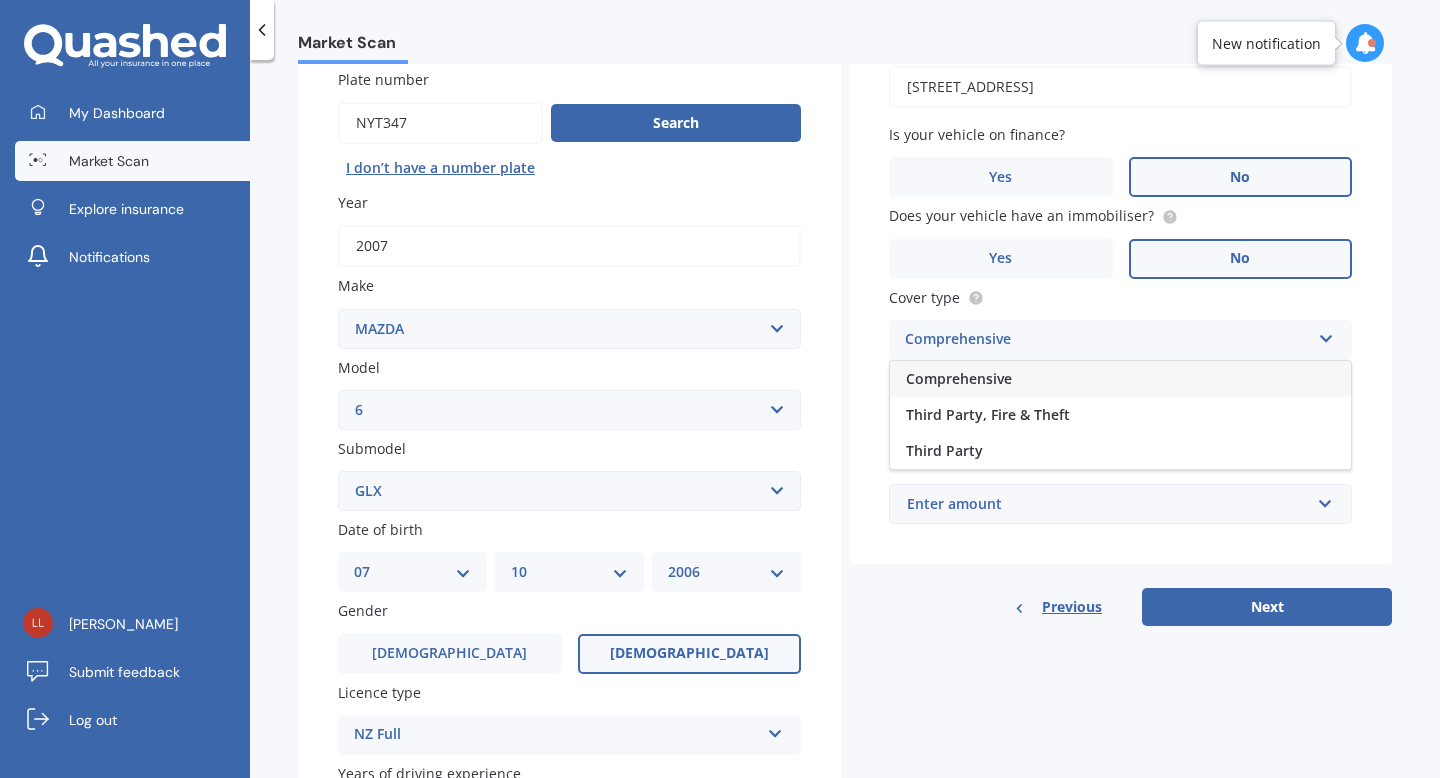 click on "Comprehensive" at bounding box center [959, 378] 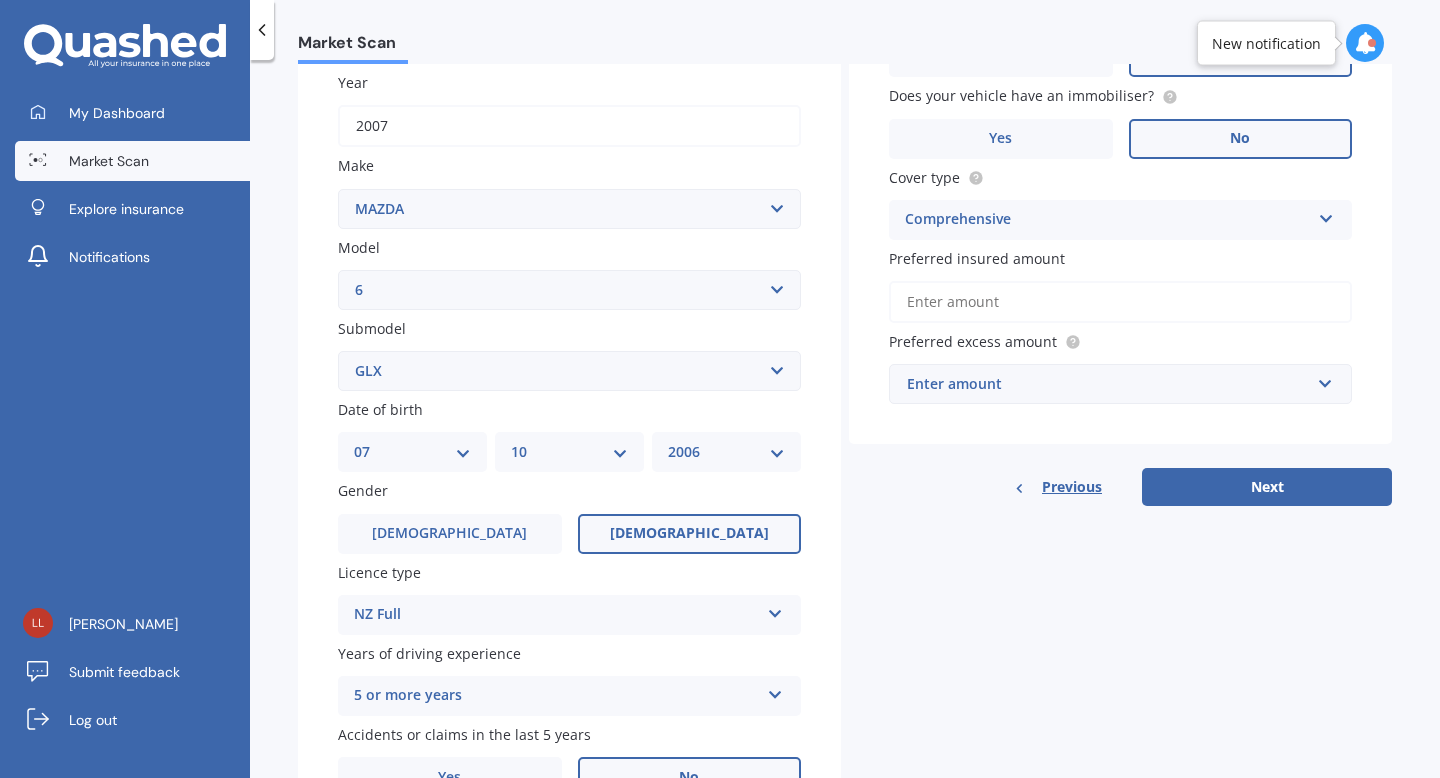 scroll, scrollTop: 297, scrollLeft: 0, axis: vertical 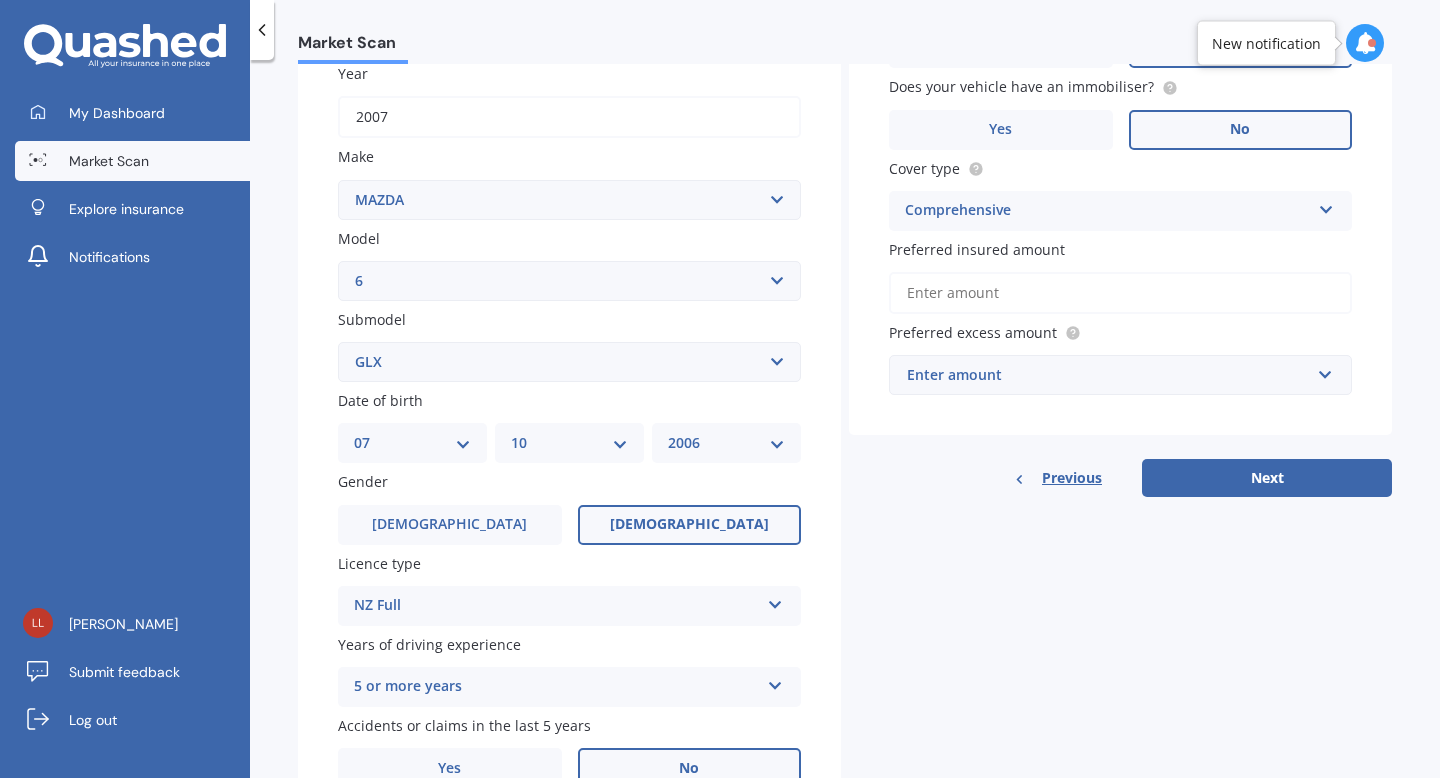 click on "Preferred insured amount" at bounding box center (1120, 293) 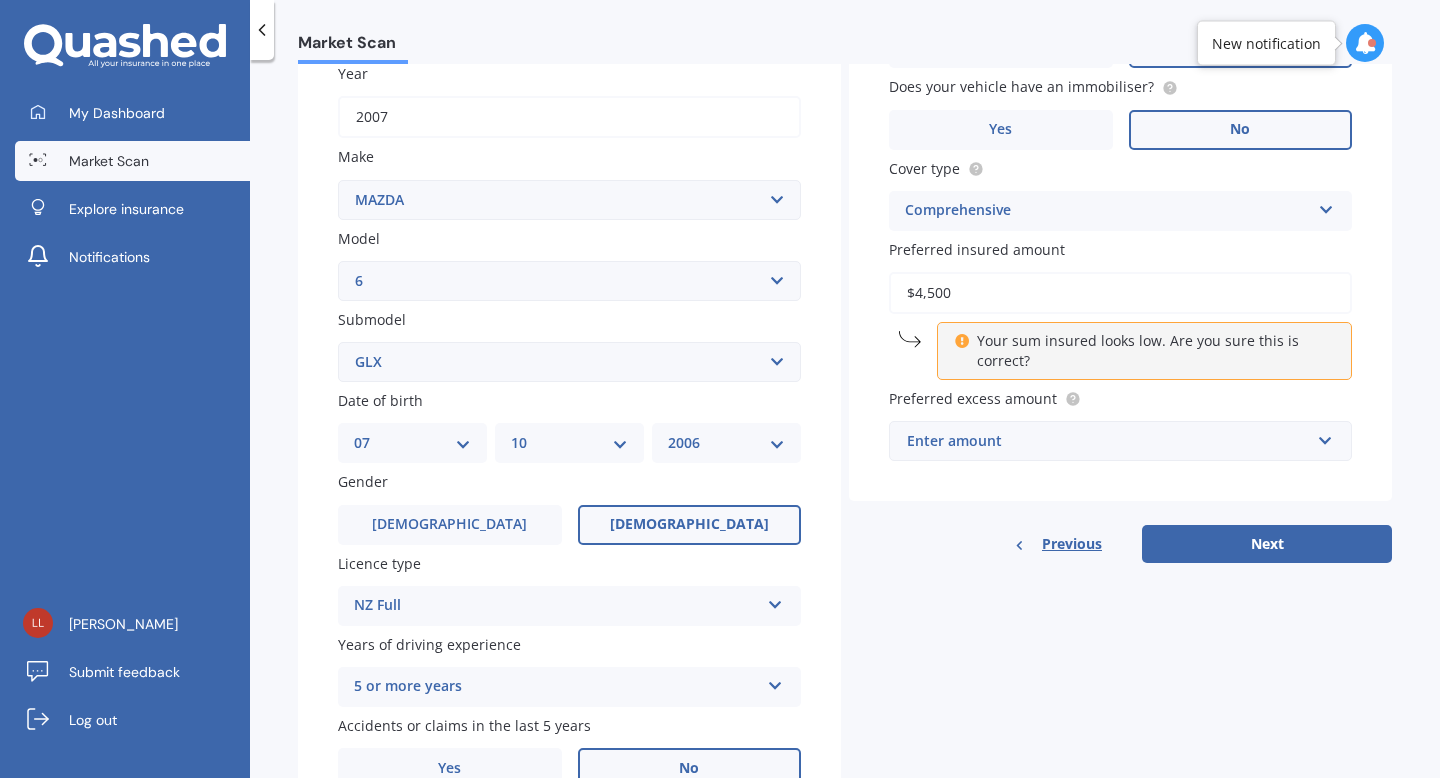 type on "$4,500" 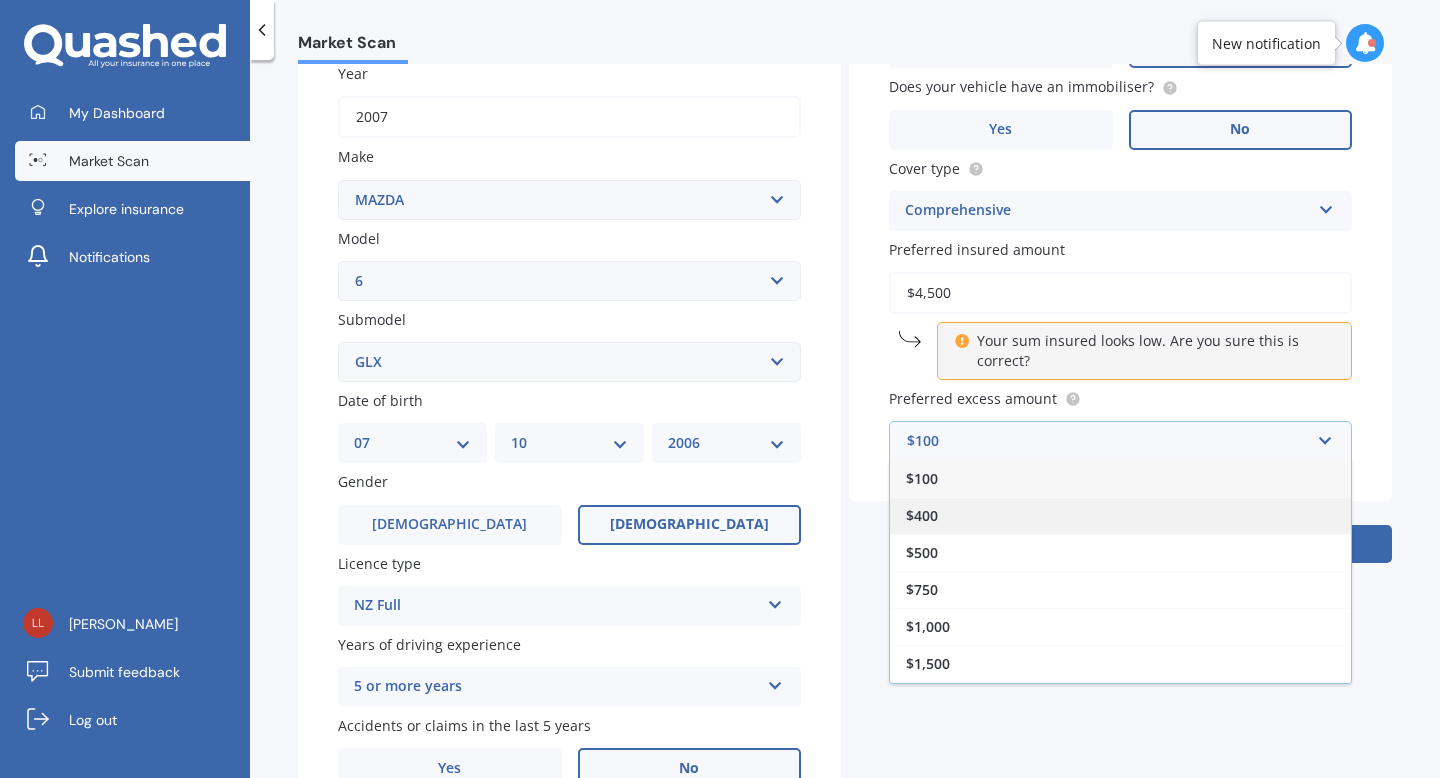 click on "$400" at bounding box center [1120, 515] 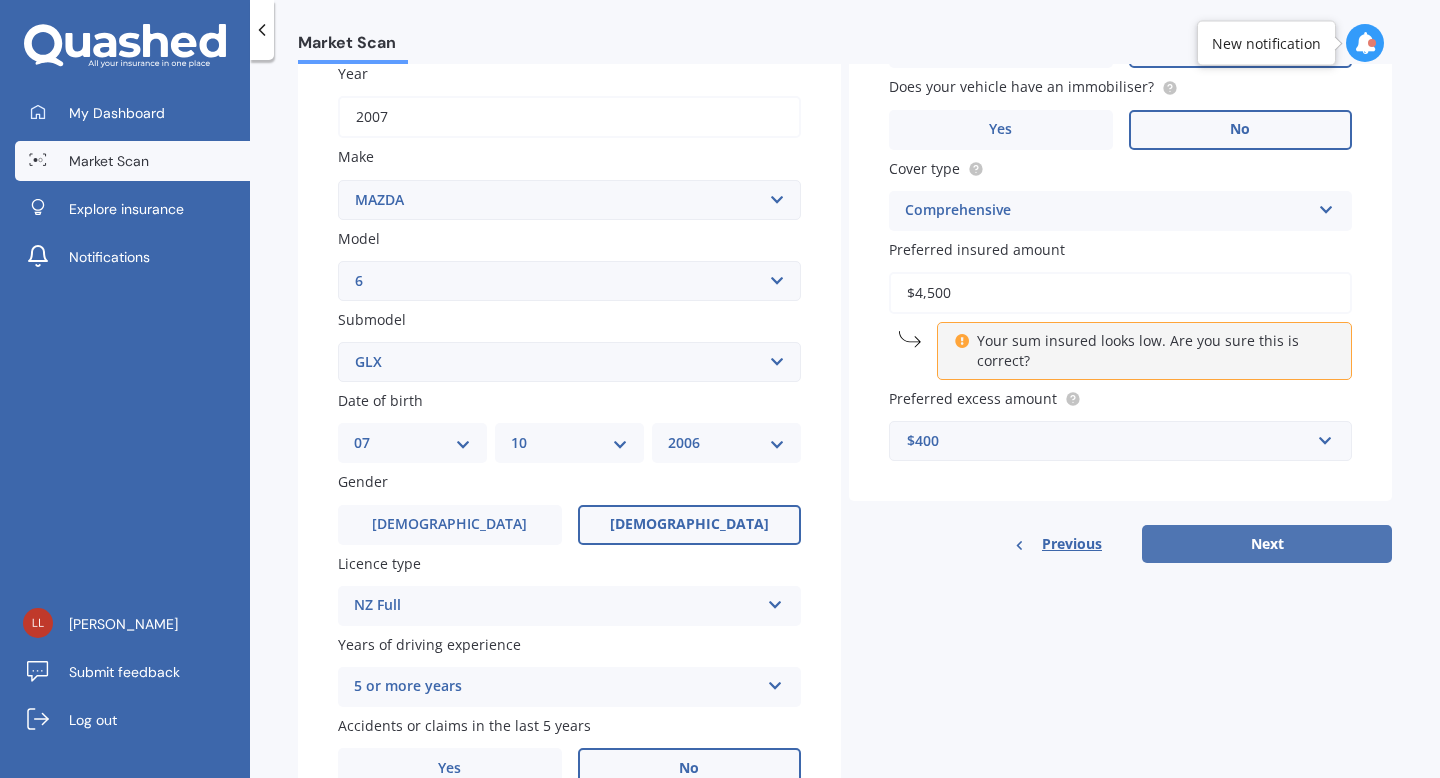 click on "Next" at bounding box center [1267, 544] 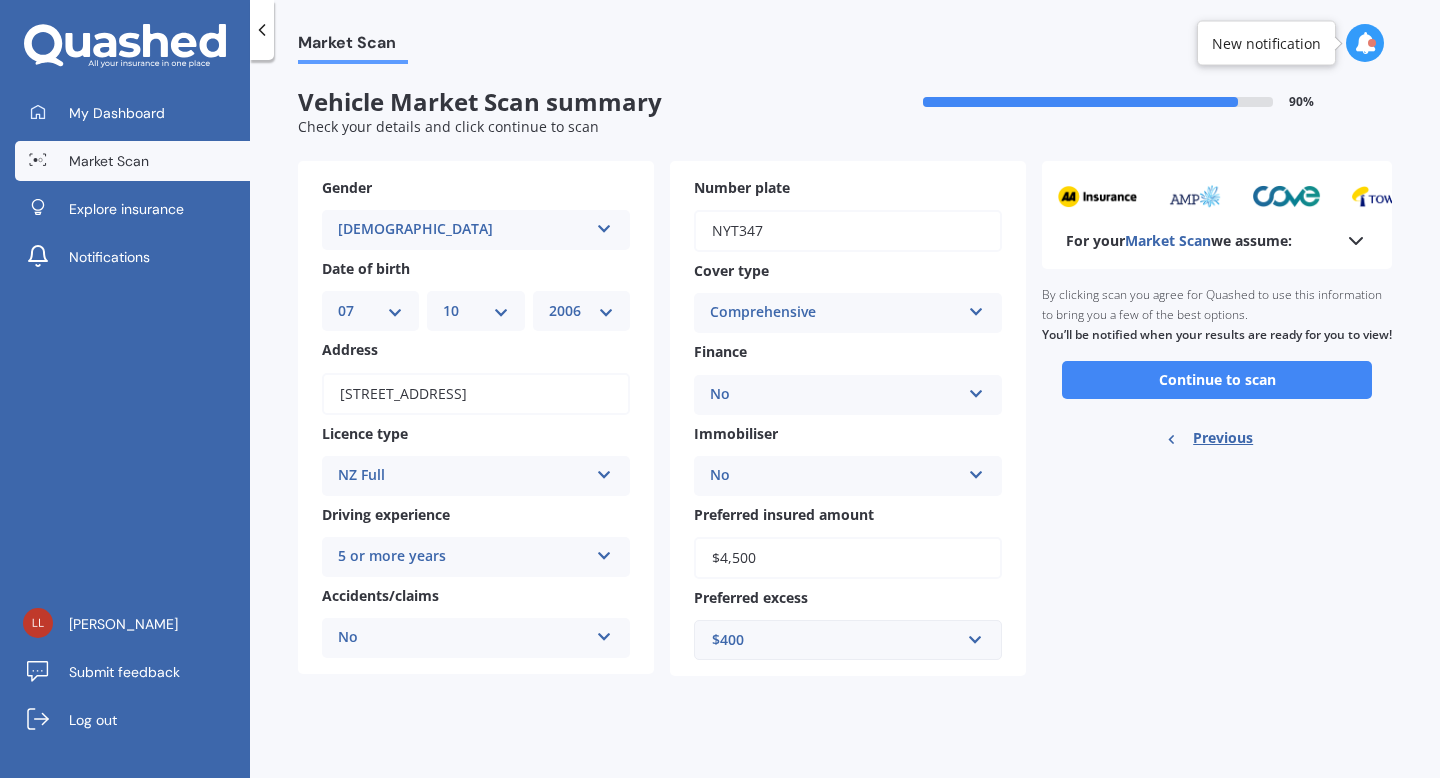 scroll, scrollTop: 0, scrollLeft: 0, axis: both 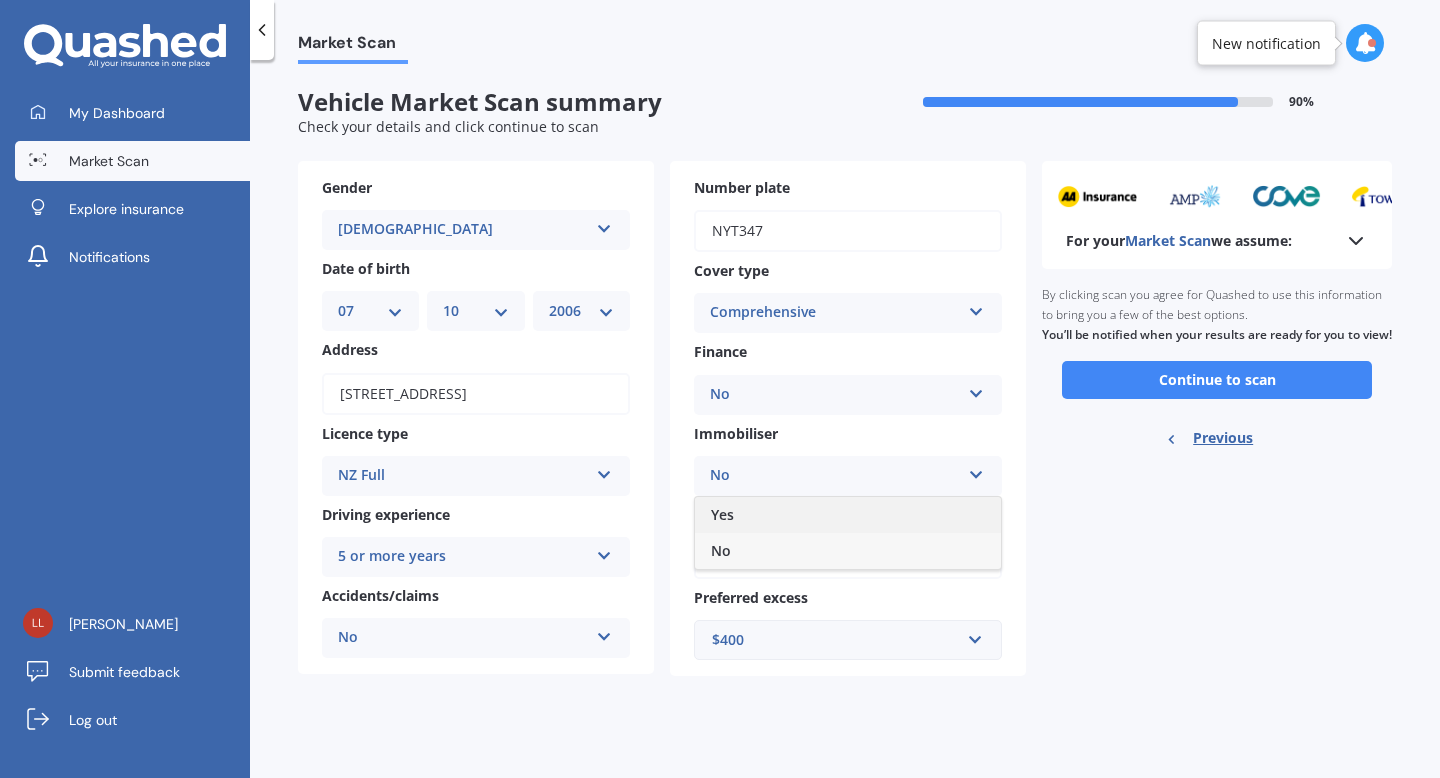 click on "Yes" at bounding box center (848, 515) 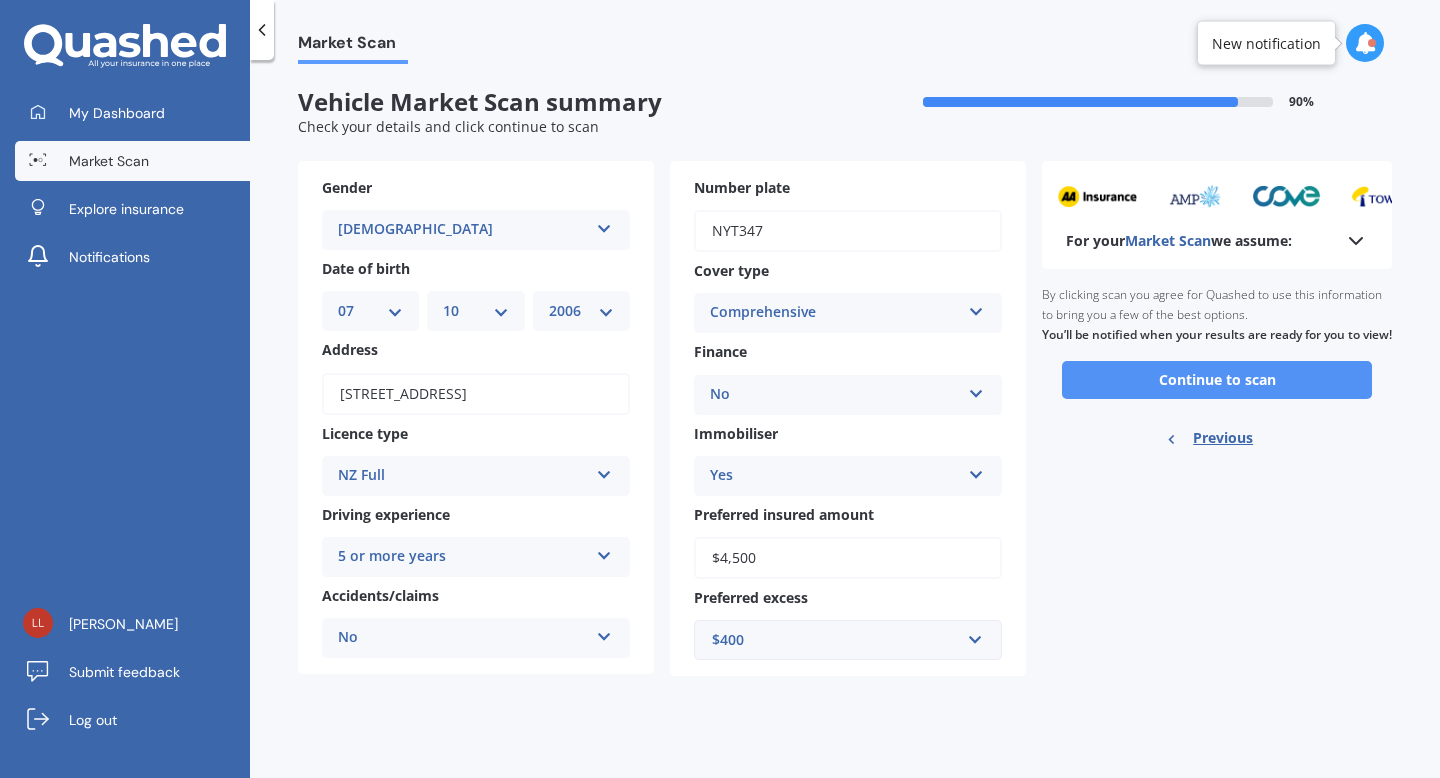 click on "Continue to scan" at bounding box center [1217, 380] 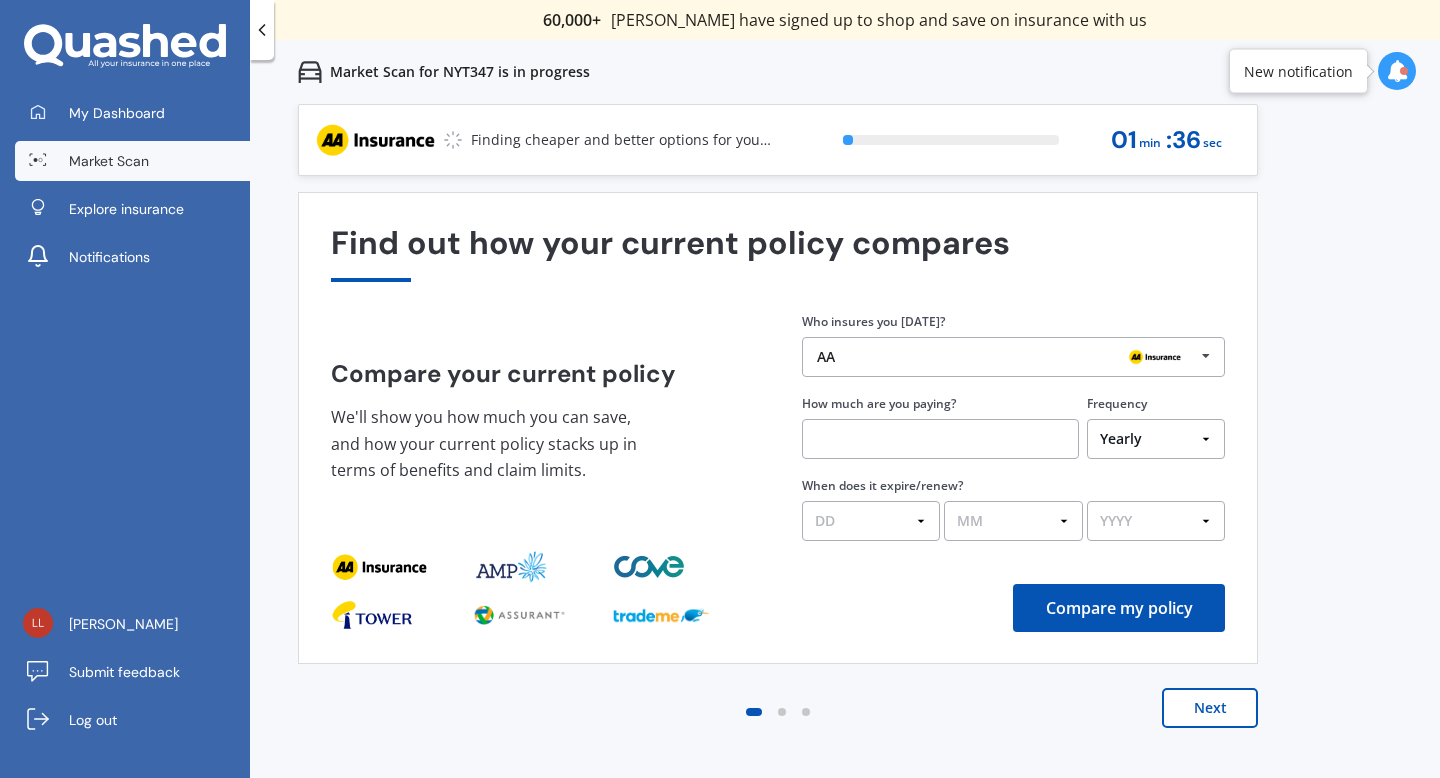 click on "AA AA Tower AMI State AMP ANZ ASB BNZ Trade Me Insurance Westpac Other" at bounding box center (1013, 357) 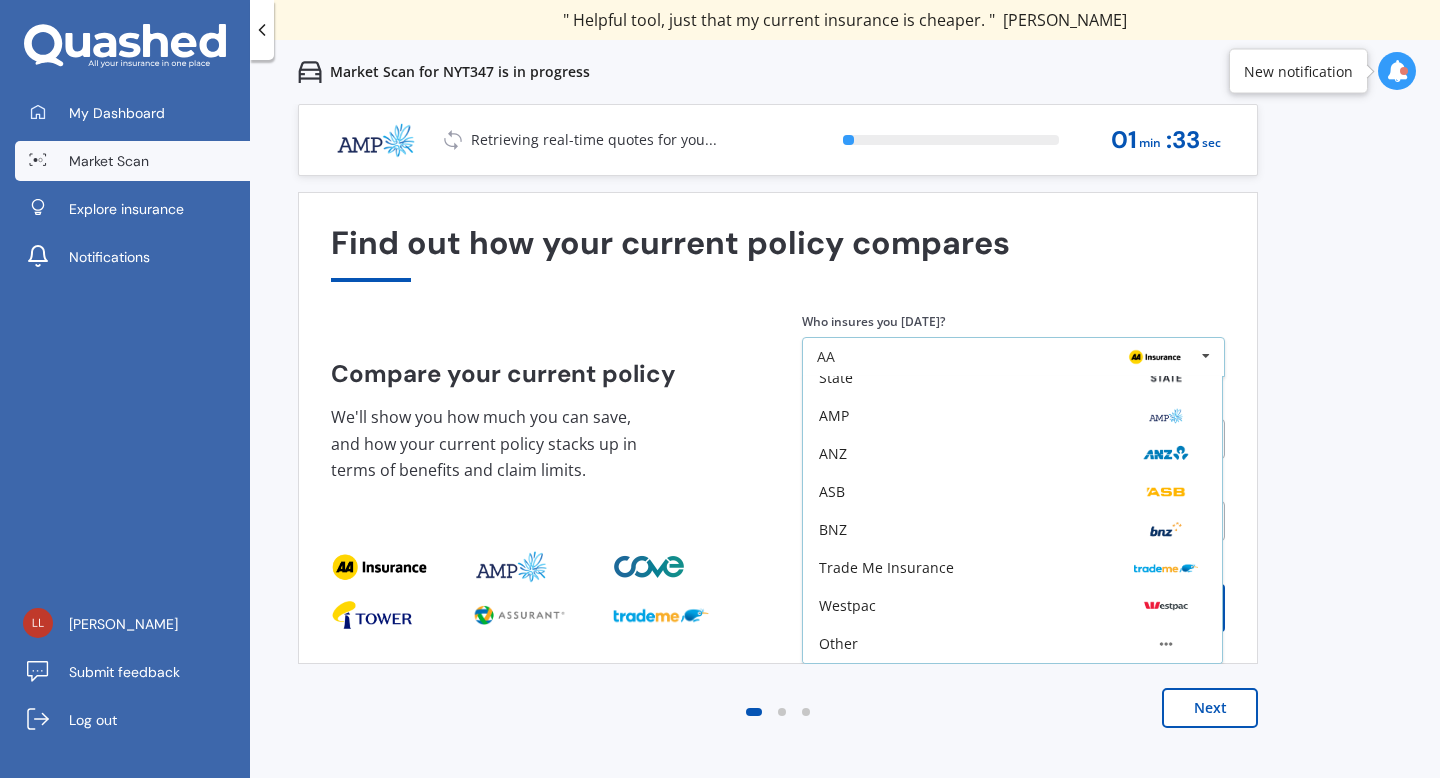 scroll, scrollTop: 0, scrollLeft: 0, axis: both 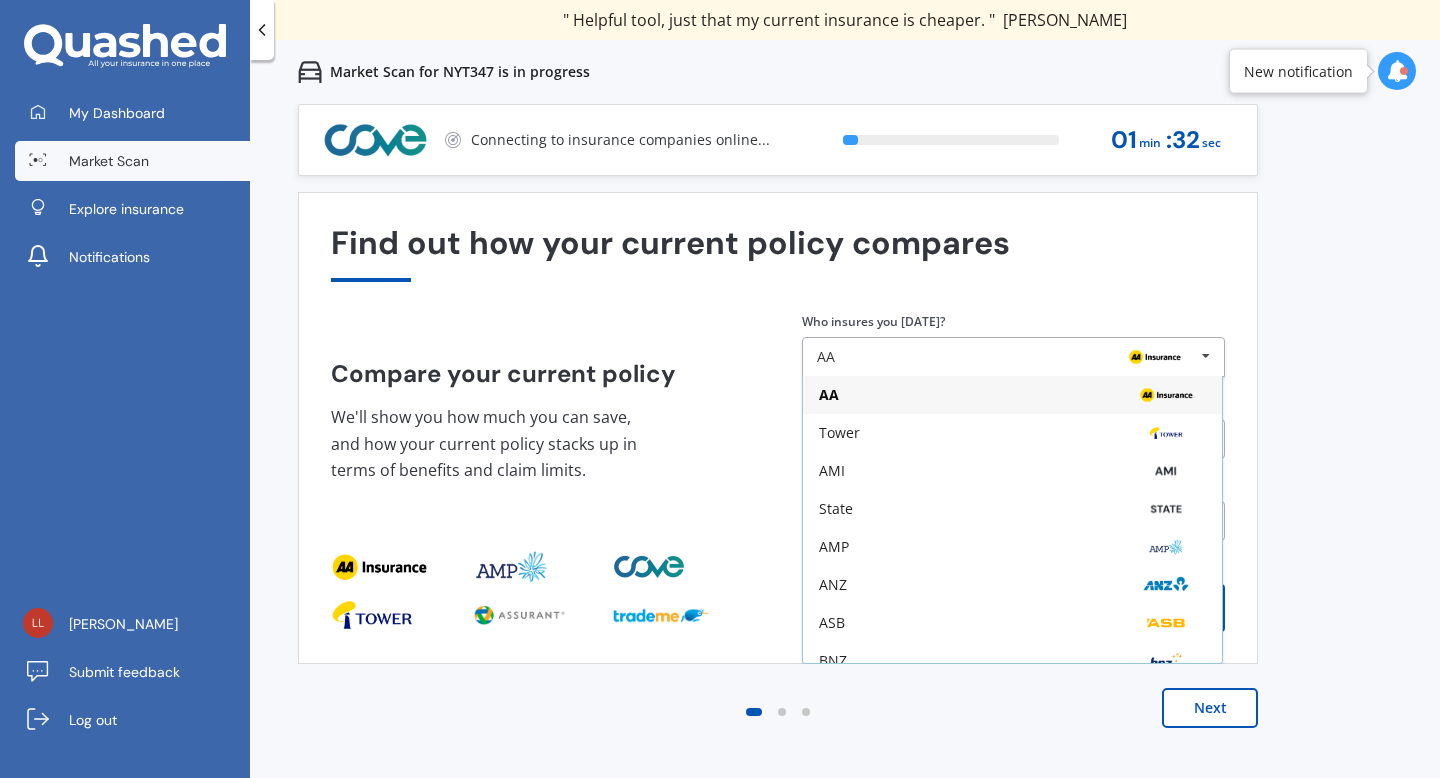 click on "Find out how your current policy compares" at bounding box center [778, 253] 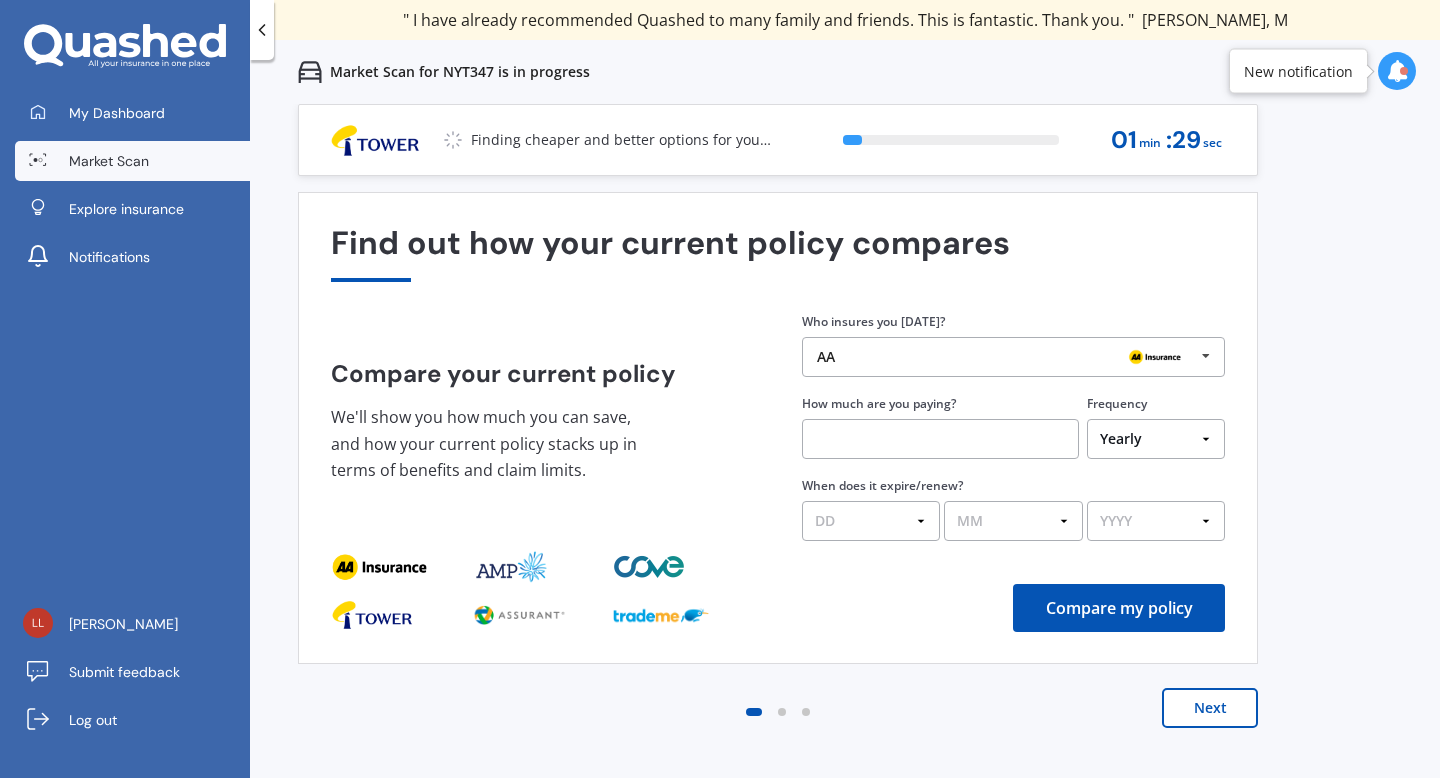 click on "AA AA Tower AMI State AMP ANZ ASB BNZ Trade Me Insurance Westpac Other" at bounding box center (1013, 357) 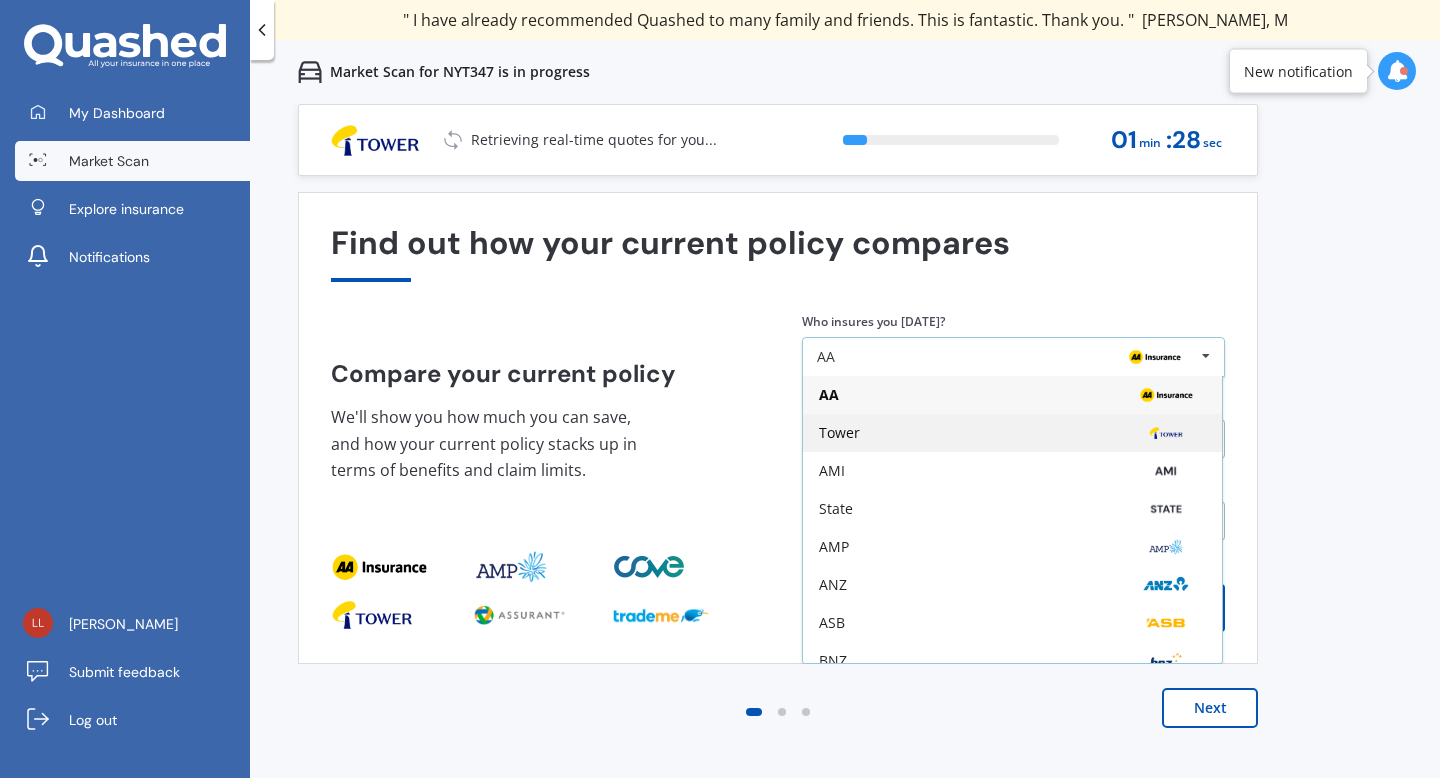 scroll, scrollTop: 131, scrollLeft: 0, axis: vertical 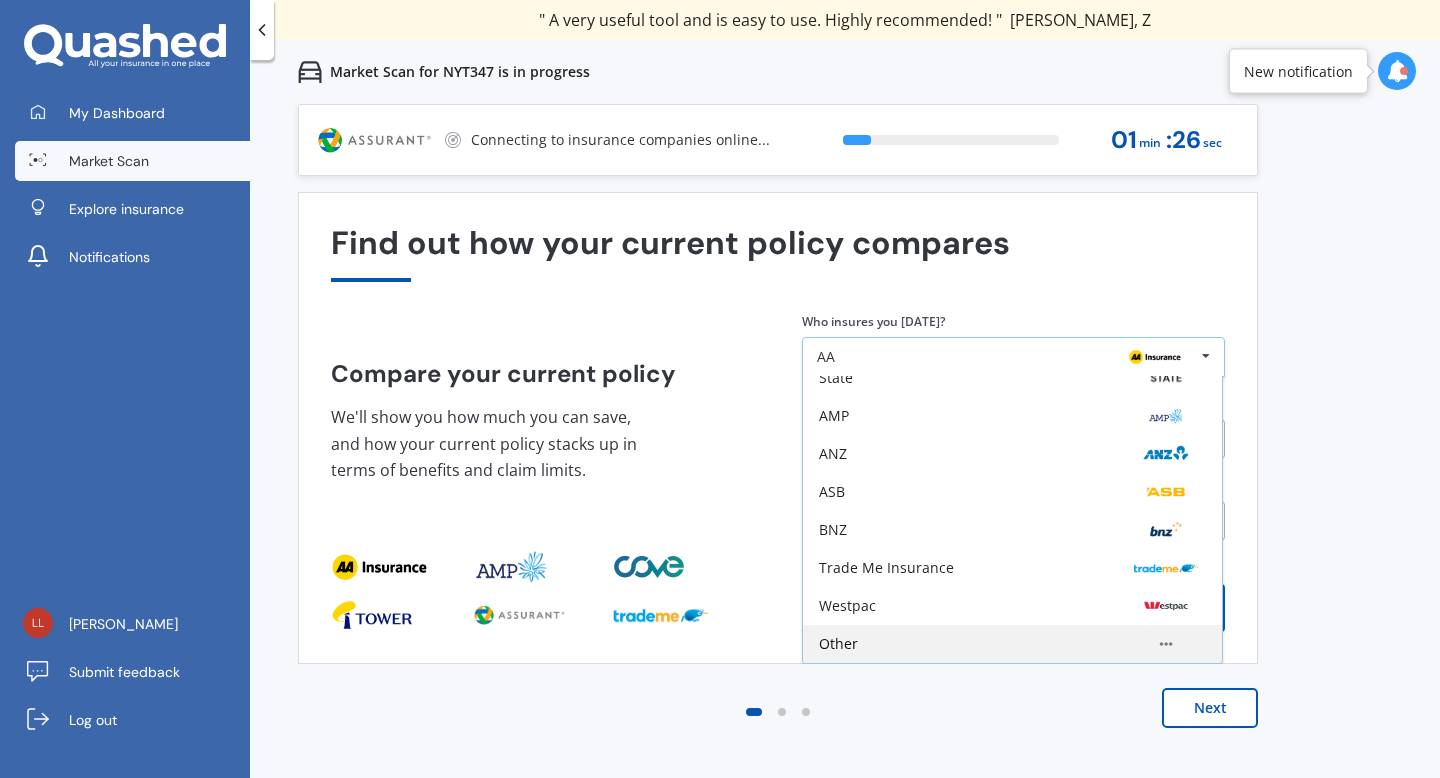 click on "Other" at bounding box center [1012, 644] 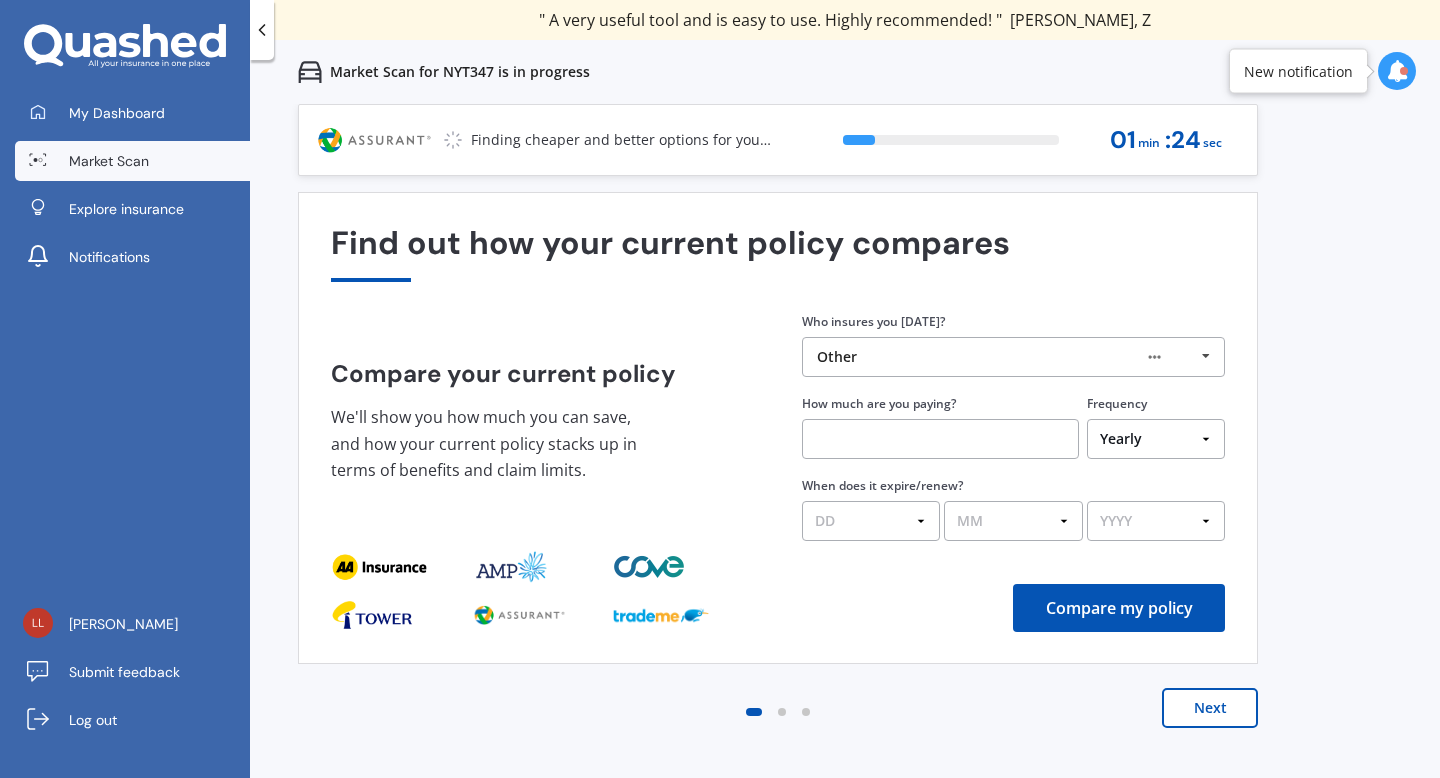 click on "Next" at bounding box center (1210, 708) 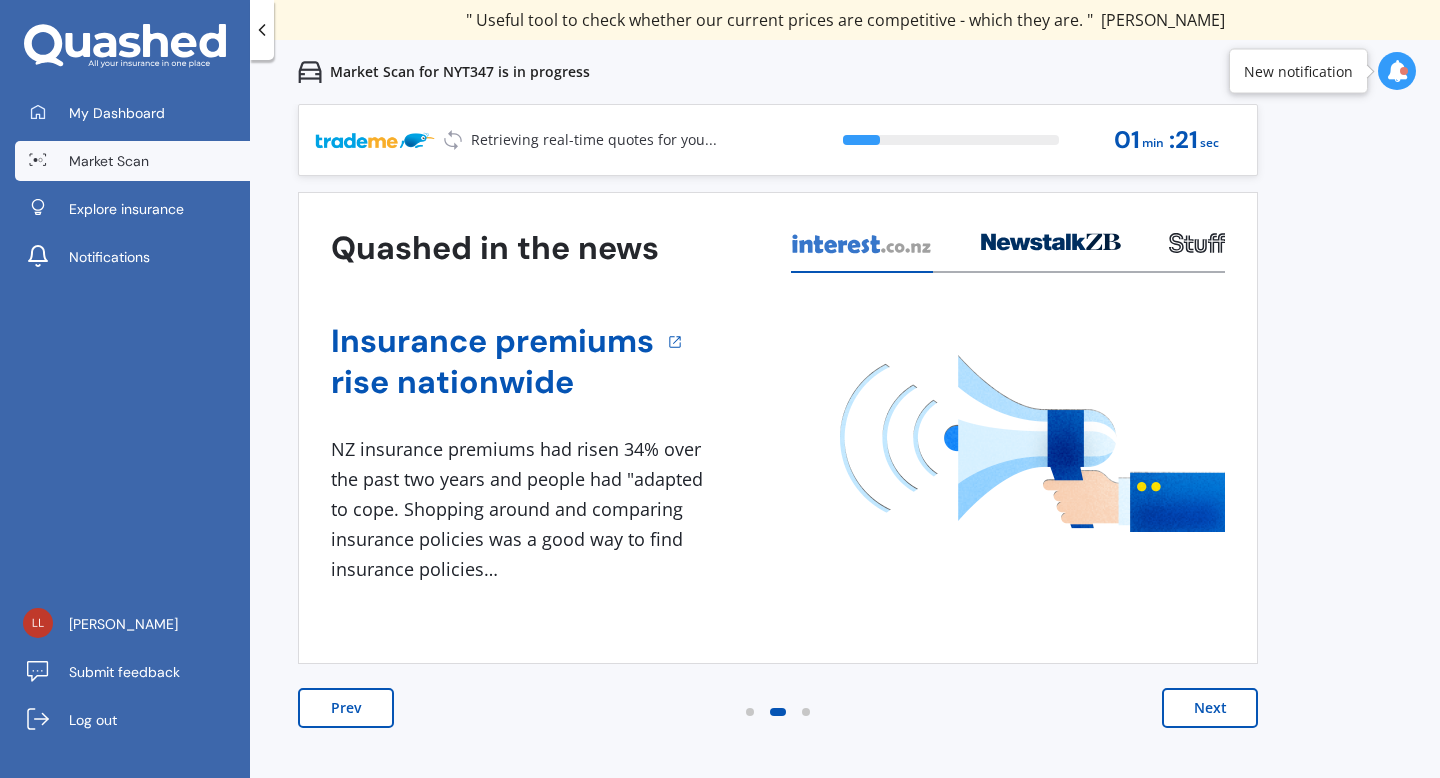 click on "Next" at bounding box center [1210, 708] 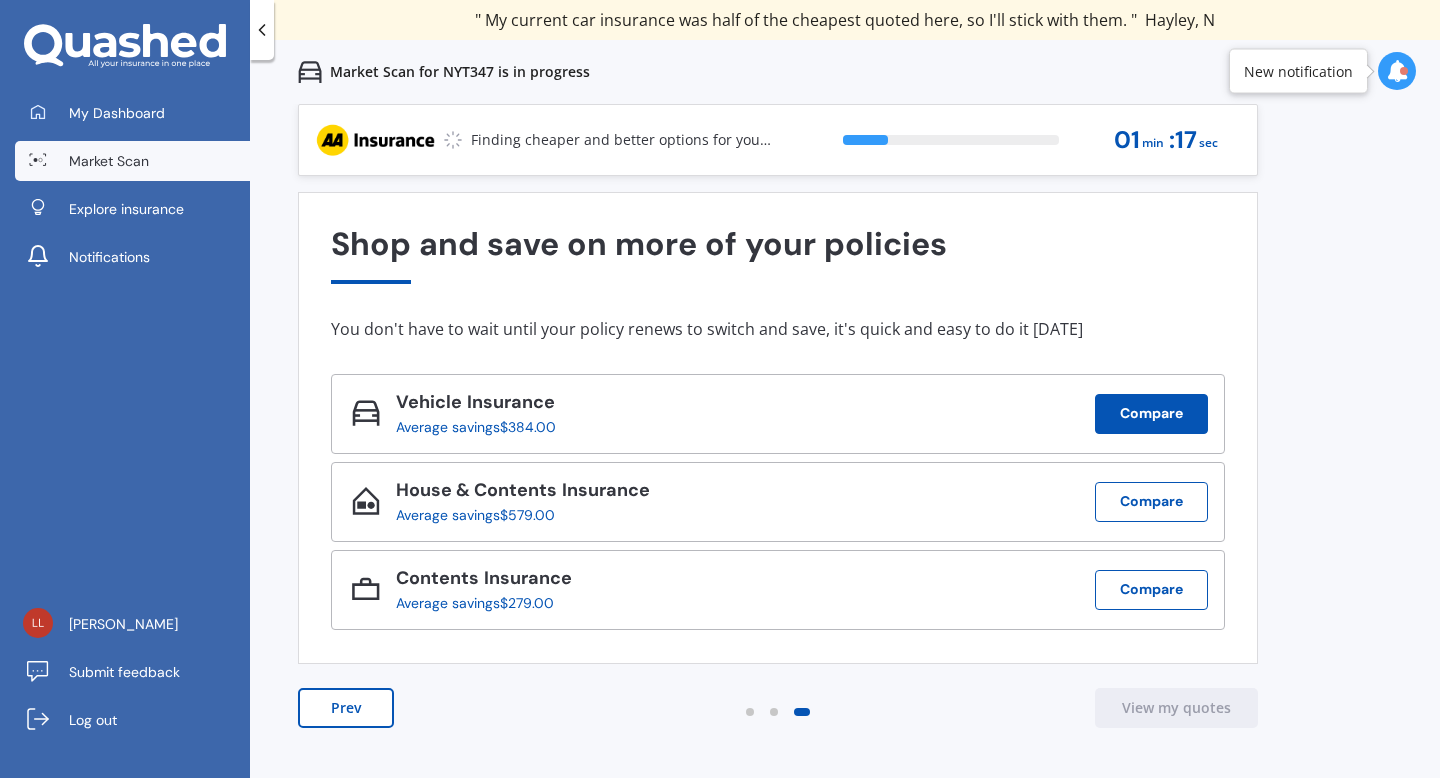 click on "Compare" at bounding box center (1151, 414) 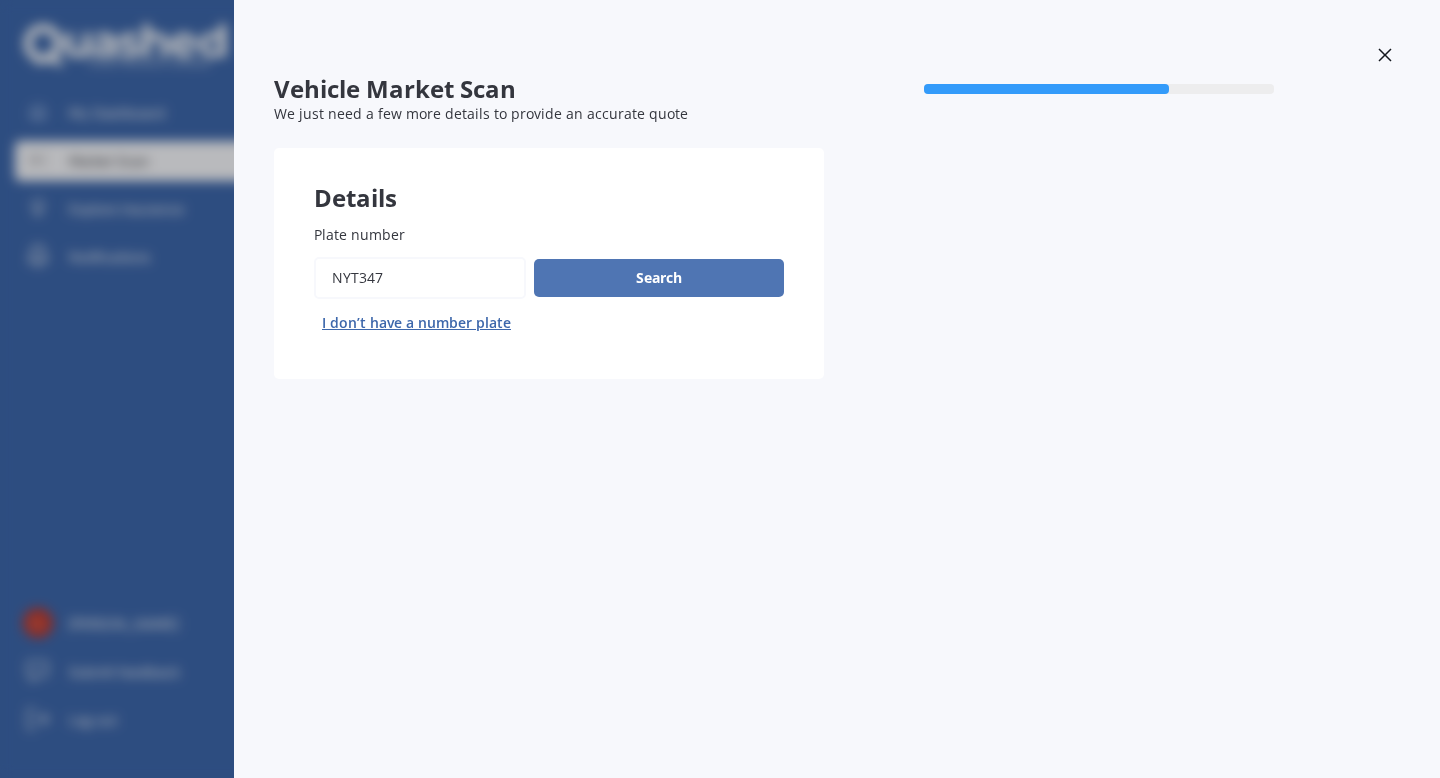 click on "Search" at bounding box center (659, 278) 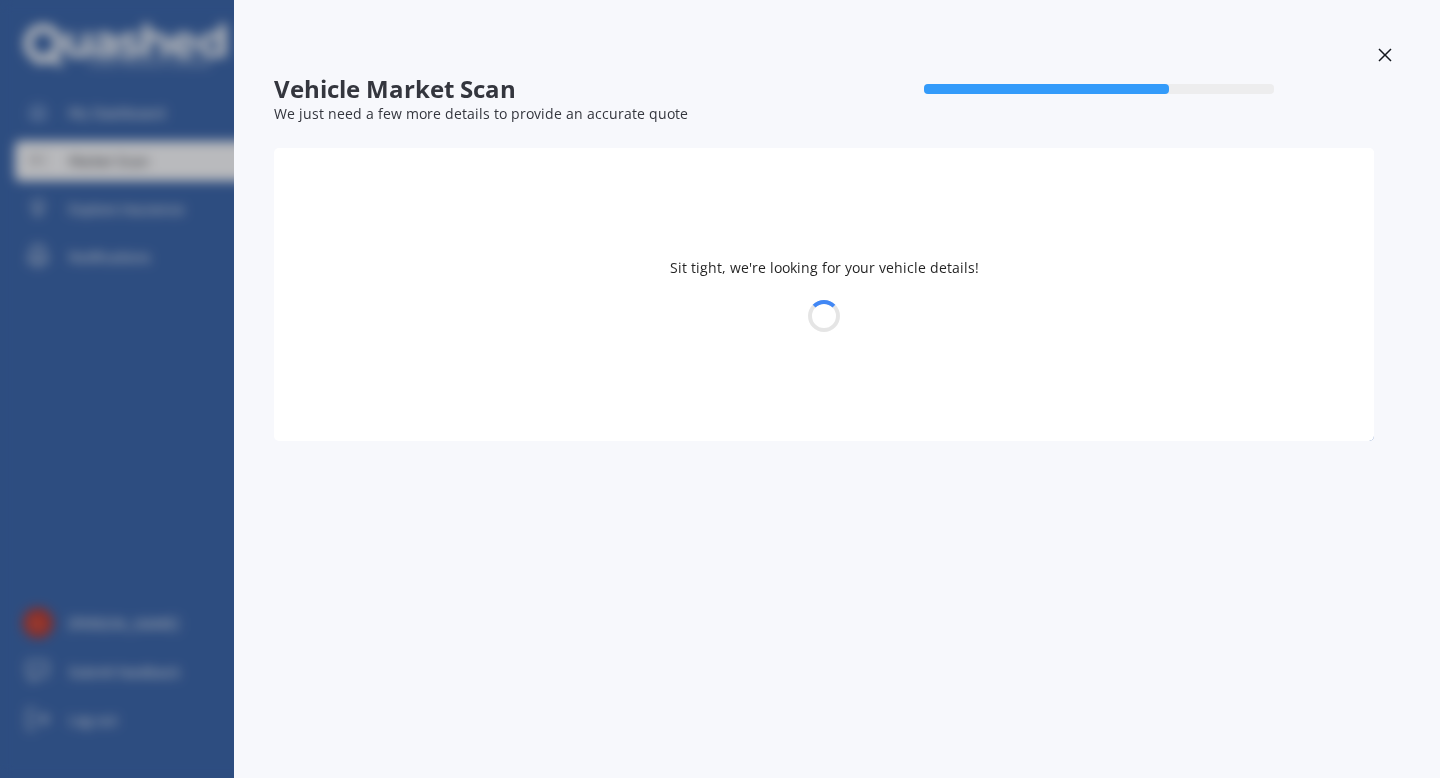 select on "MAZDA" 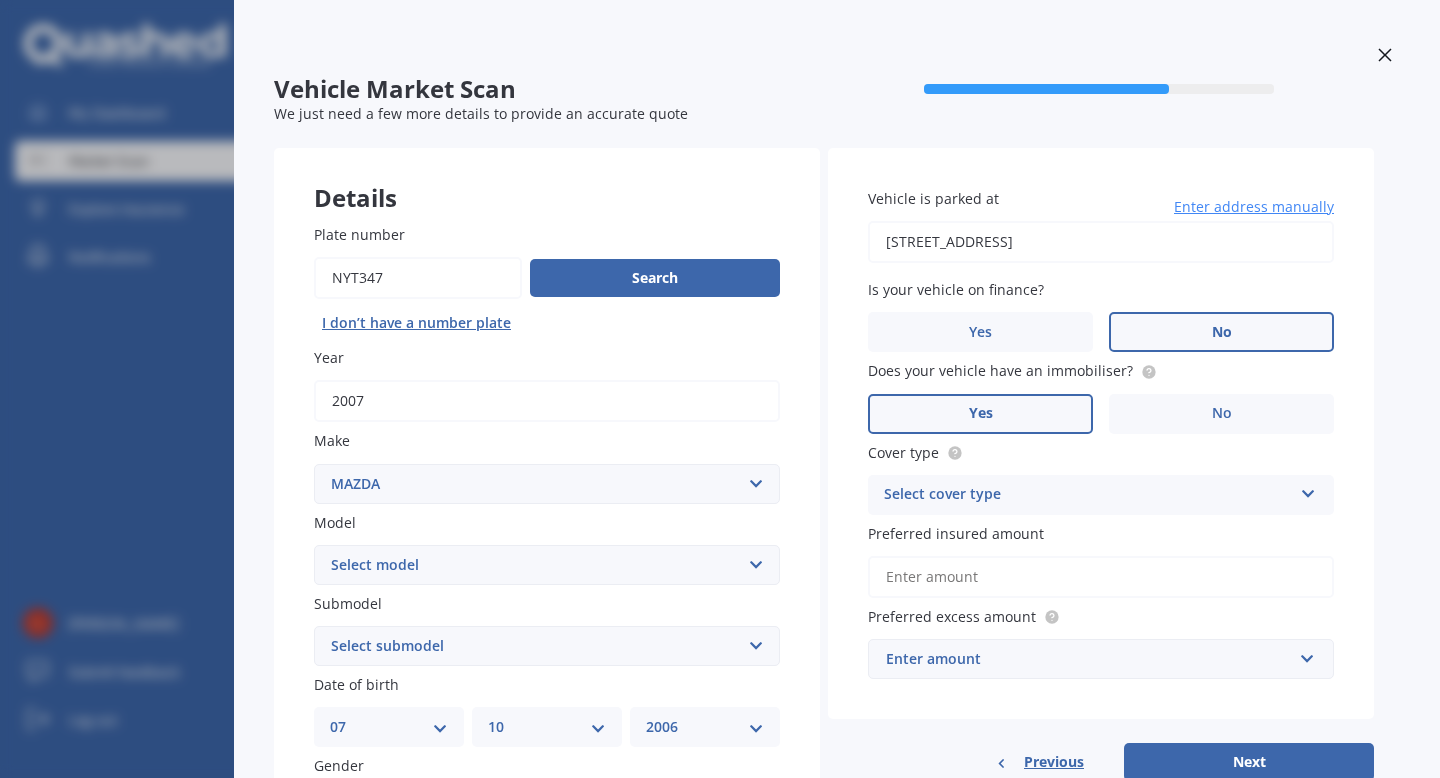 click on "Select cover type" at bounding box center [1088, 495] 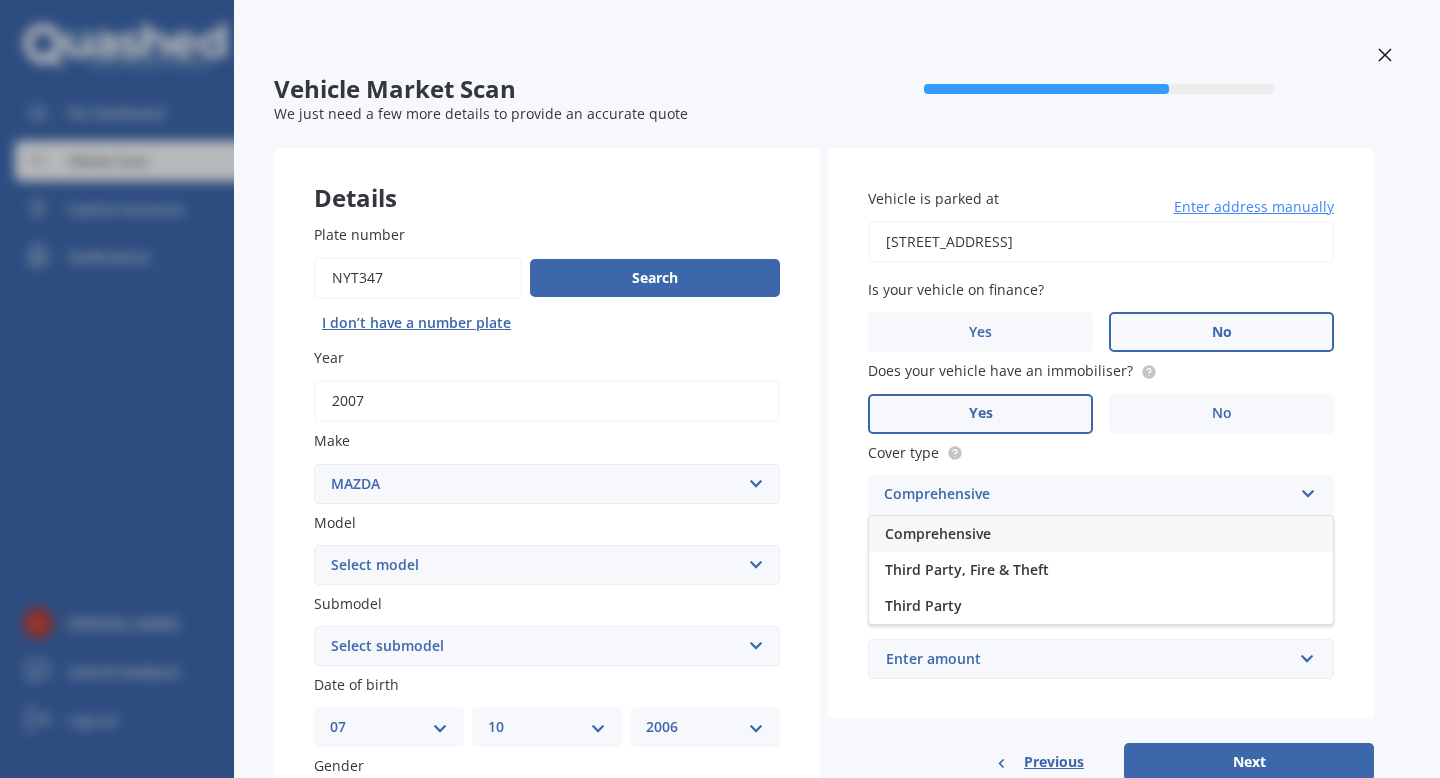 click on "Comprehensive" at bounding box center (1101, 534) 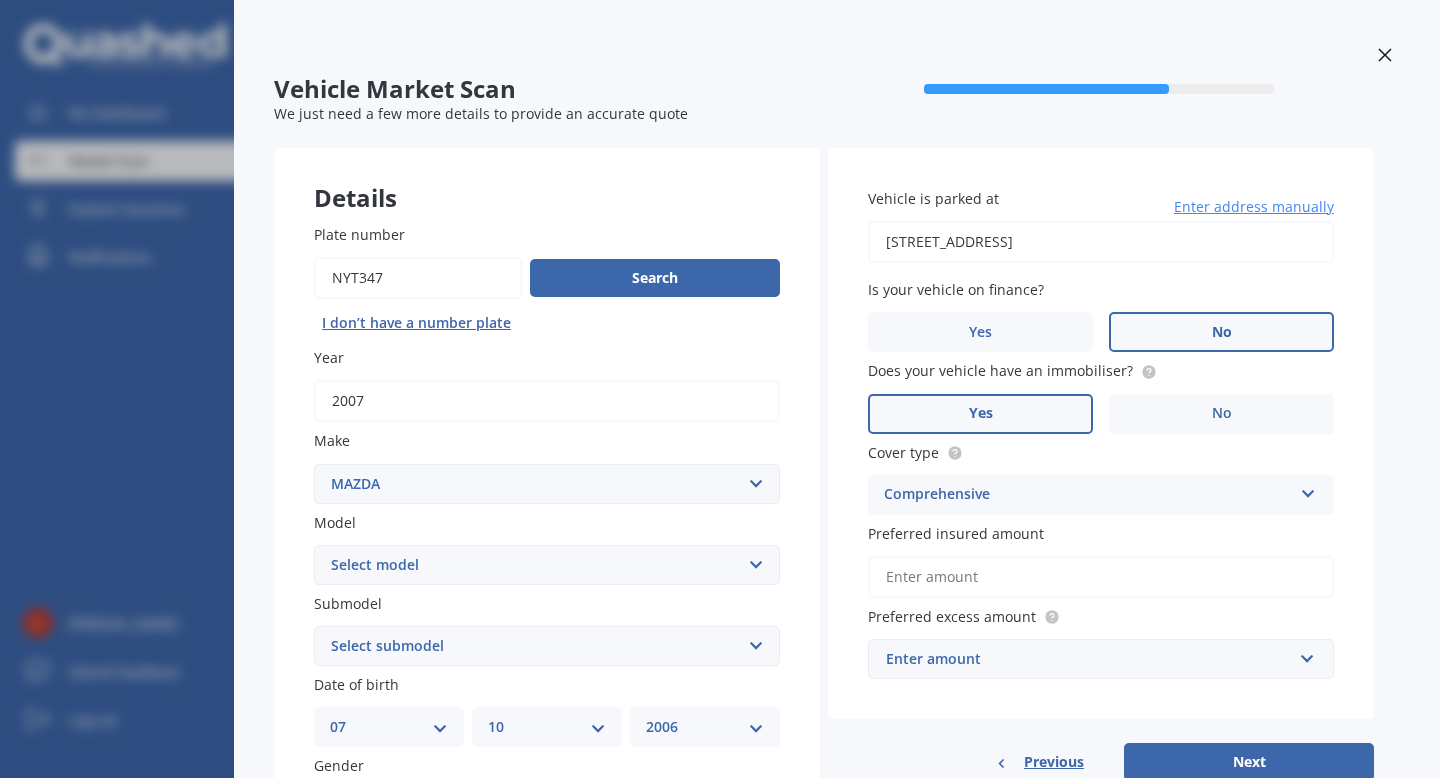 click on "Preferred insured amount" at bounding box center [1101, 577] 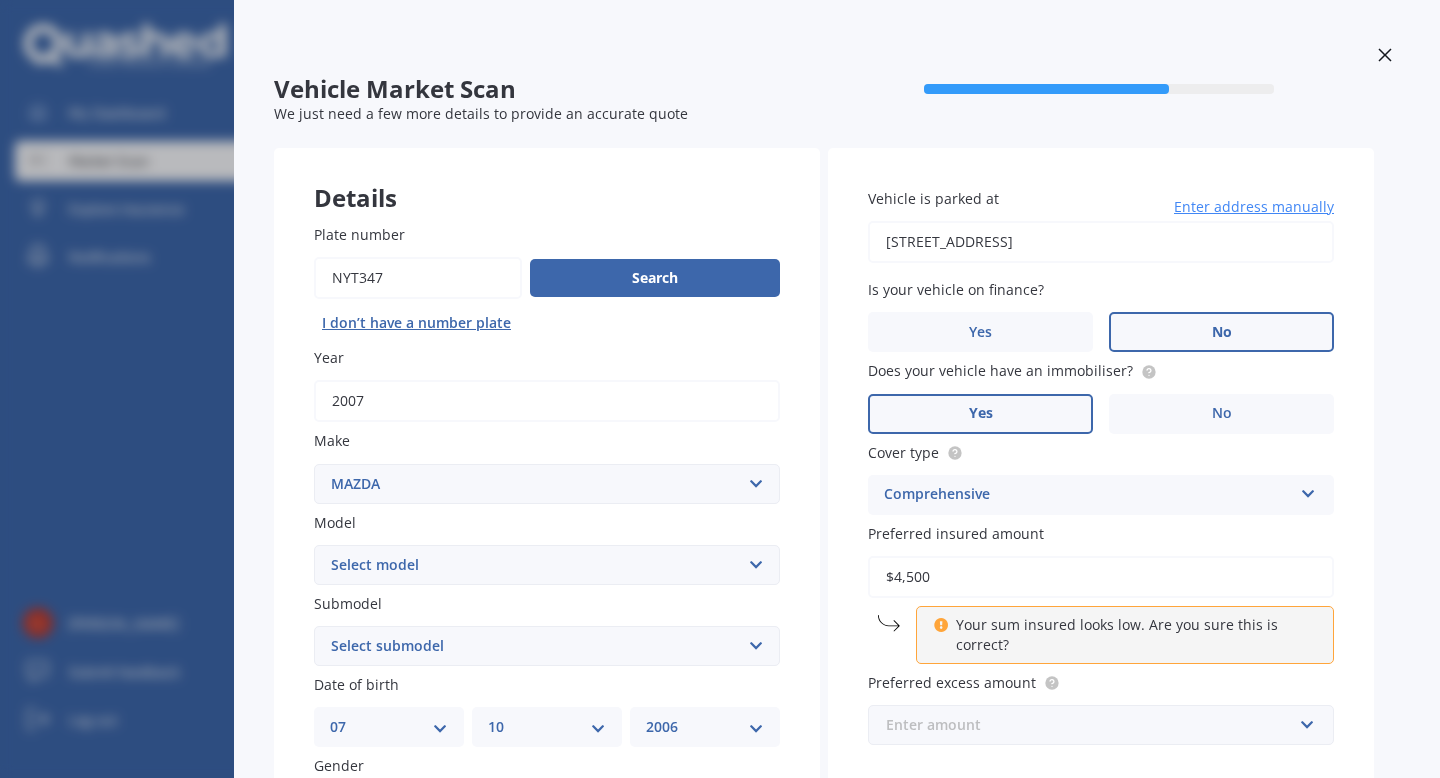 click at bounding box center [1094, 725] 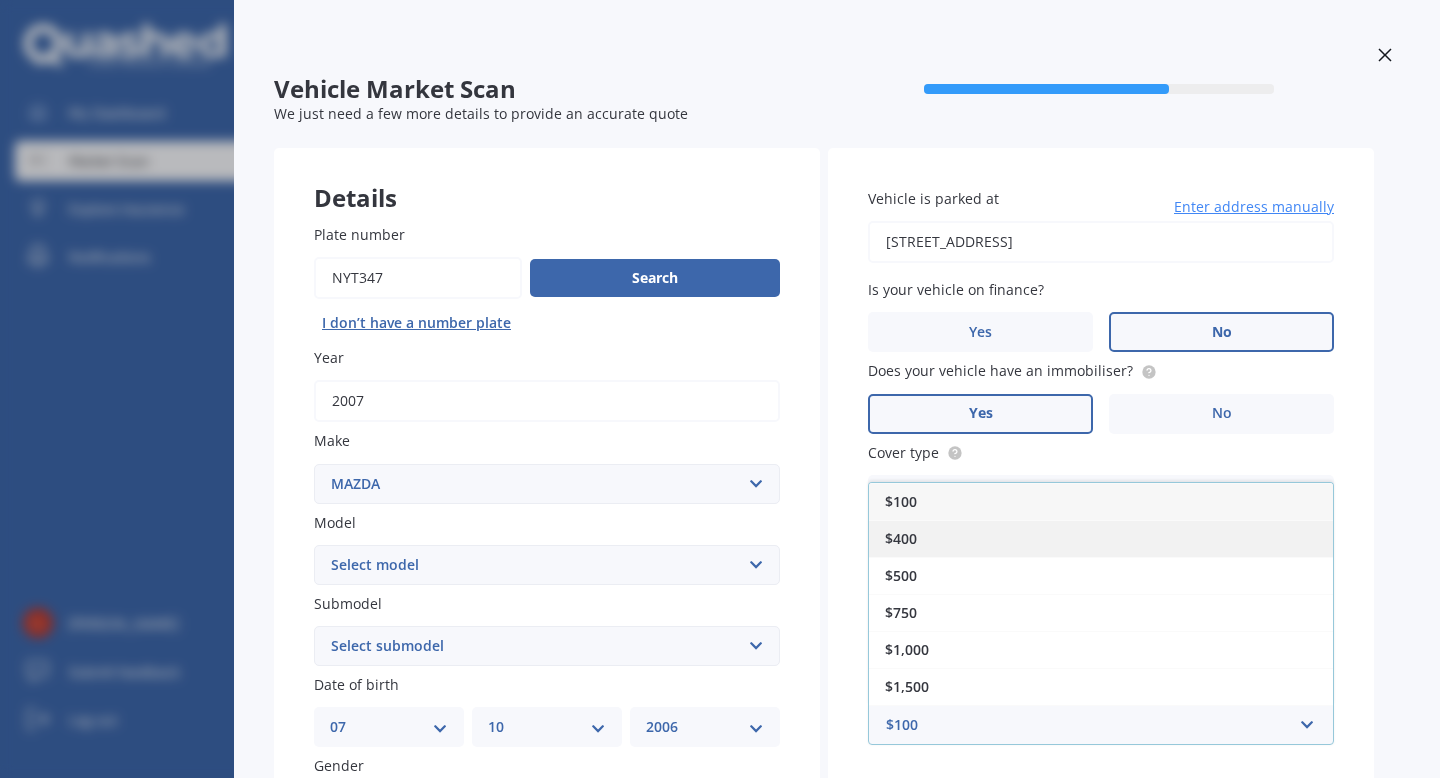 click on "$400" at bounding box center (1101, 538) 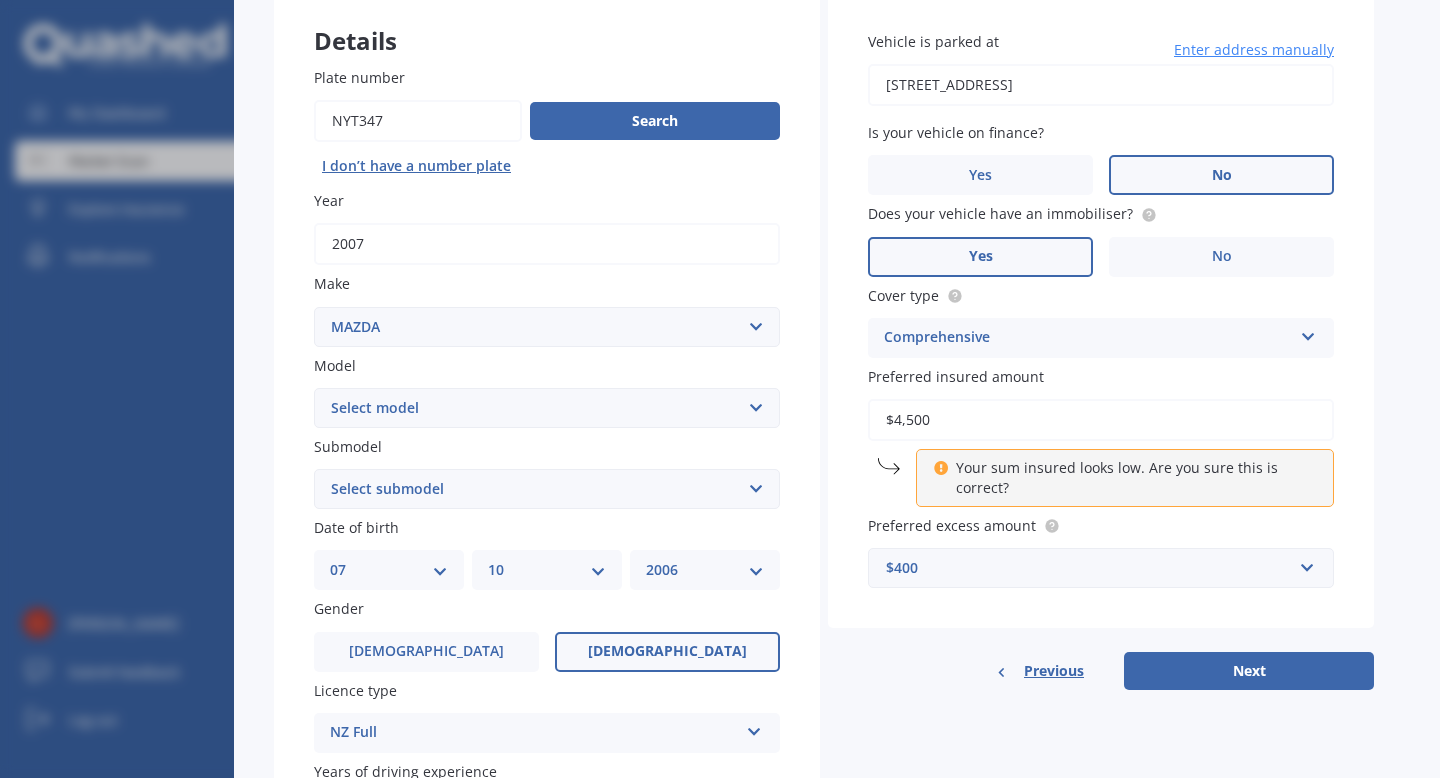scroll, scrollTop: 163, scrollLeft: 0, axis: vertical 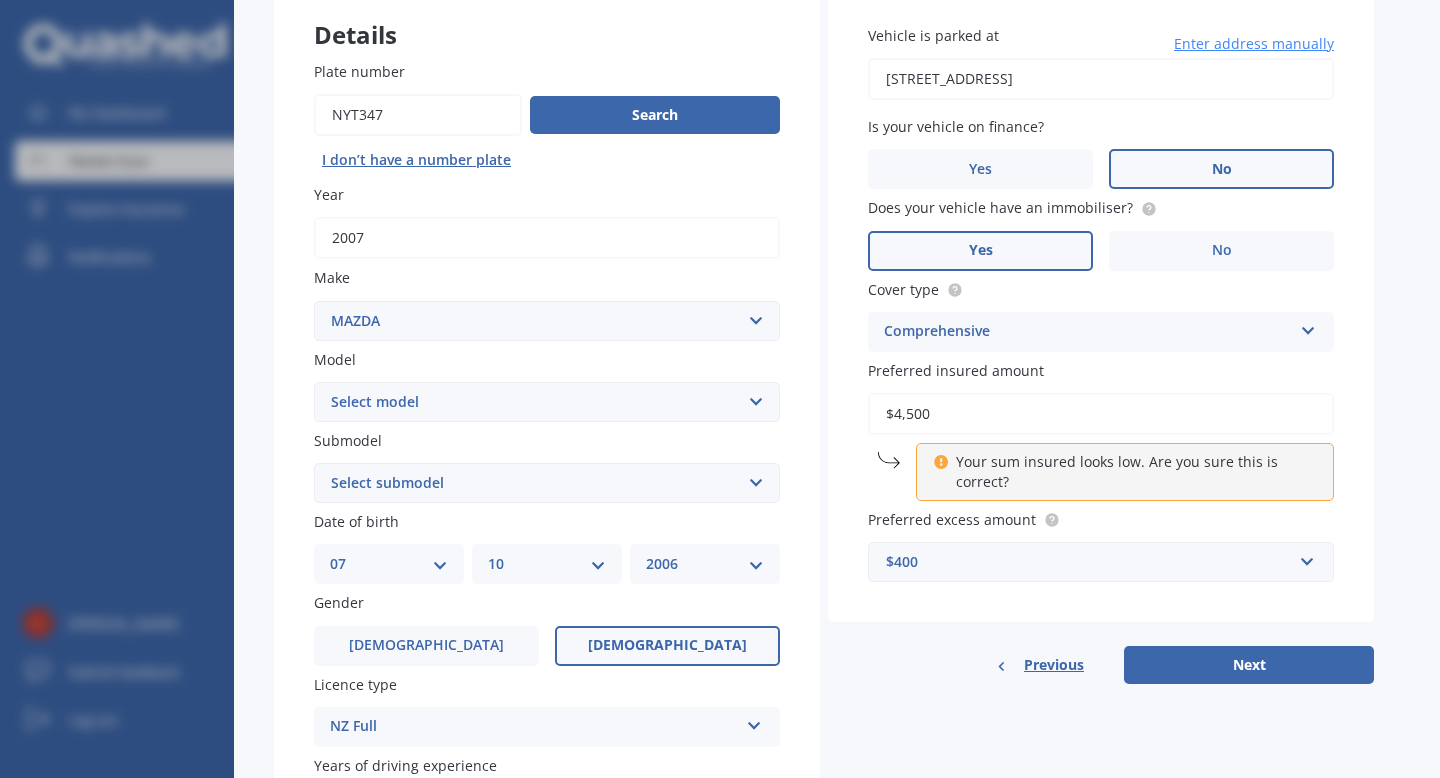 click on "Select model 121 2 3 323 323 / Familia 6 626 929 Atenza Autozam Axela AZ3 B2000 B2200 B2500 B2600 B2600i Biante Bongo Bounty BT50 Capella Cronos CX-30 CX-60 CX-8 CX-80 CX3 CX30 CX5 CX7 CX8 CX9 Demio E1800 Van E2000 E2200 Vans E2500 E2500 Van E3000 E4100 Efini Etude Eunos Familia [PERSON_NAME] Levante [PERSON_NAME] Millenia MPV MS6 MS8 MS9 MX-3 MX-30 MX-5 MX-6 Neo Persona Premacy Presseo Proceed Revue Rotary RX7 RX8 Sapporo Sentia T2000 T2600 T3000 T3500 T4000 T4100 T4600 Titan 1.5/2.0 Tonnes Titan 5 Tonne Tribute Verisa" at bounding box center [547, 402] 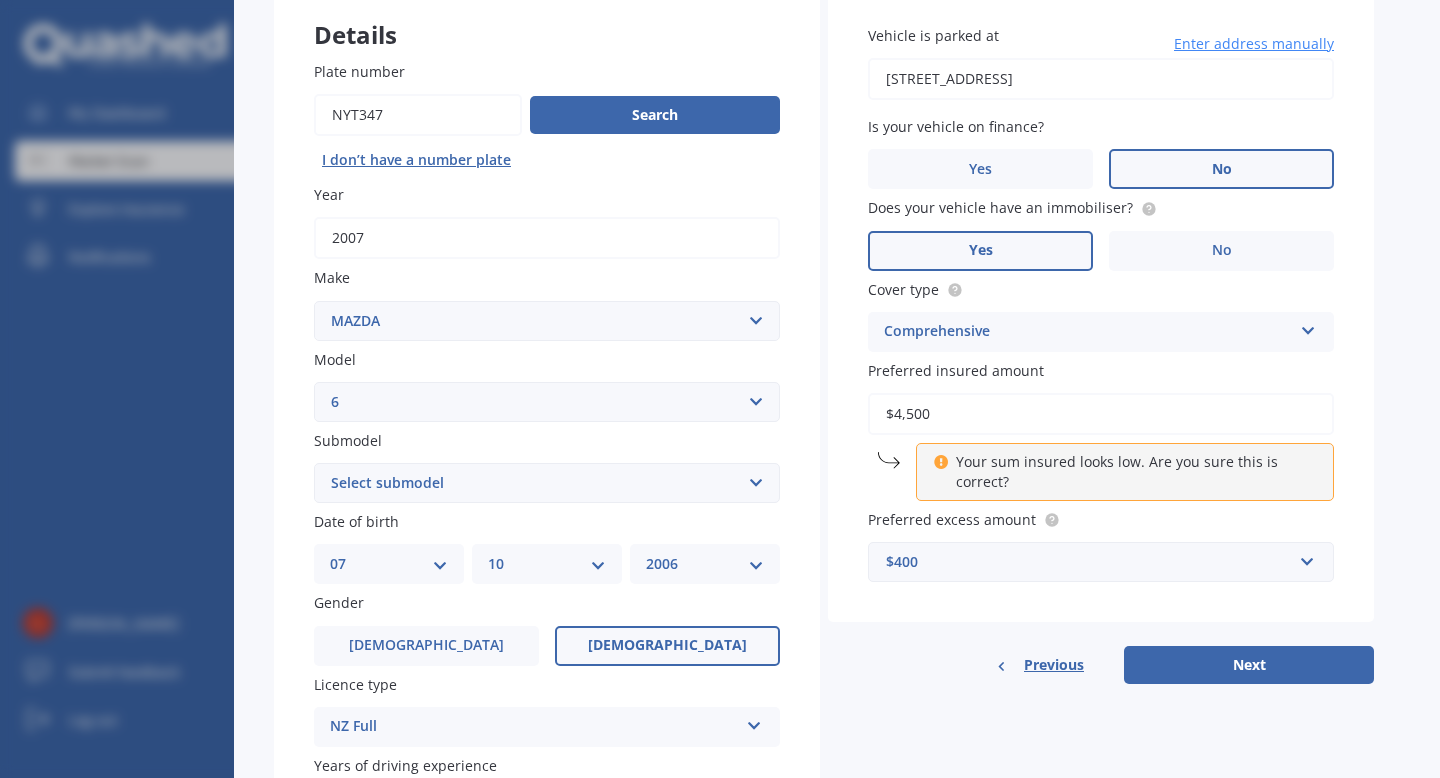click on "Select submodel (All other Petrol) 2.5 Limited Atenza Diesel Turbo Diesel diesel Limited GLX GLX turbo diesel GSX GSX diesel MPS Petrol Turbo Sport Ltd 2.3 hatchback" at bounding box center [547, 483] 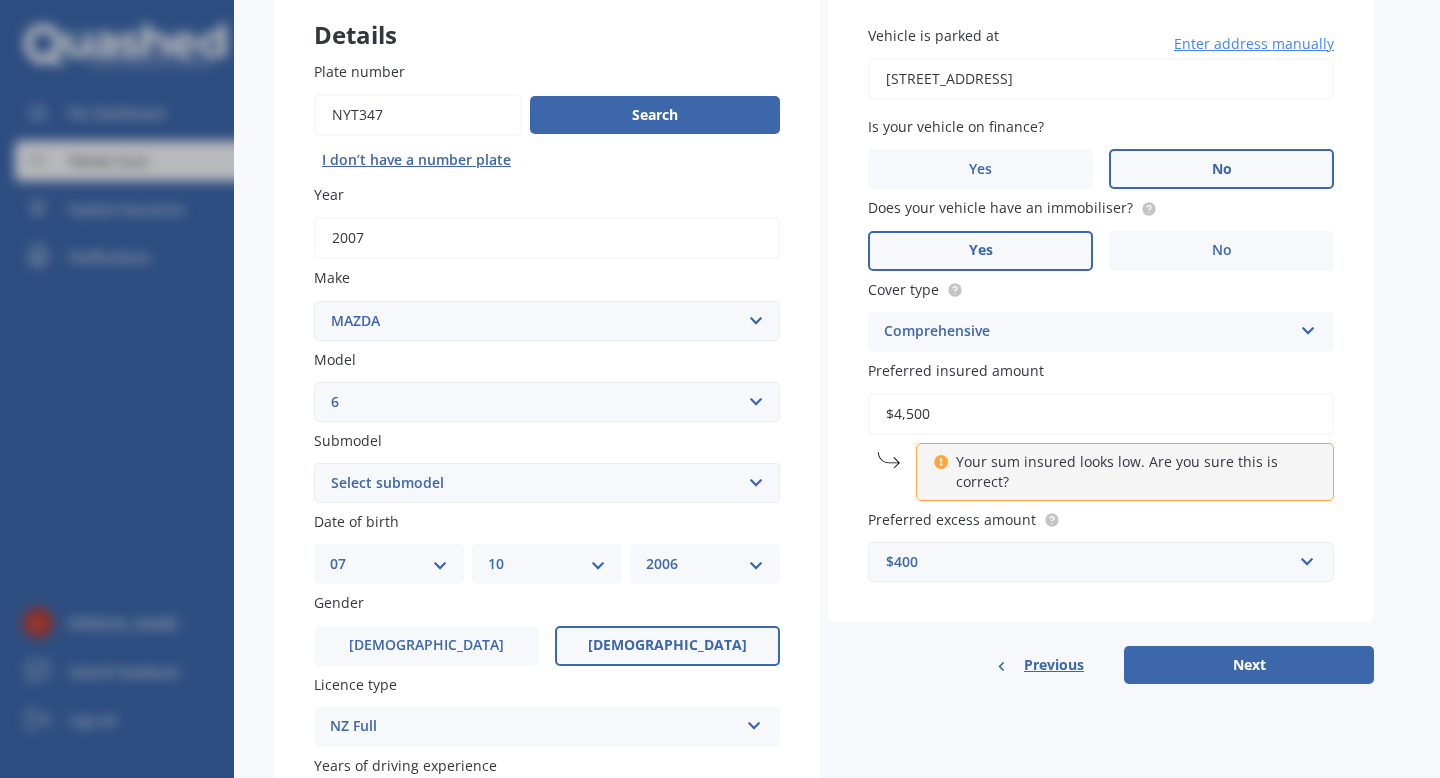 select on "GLX" 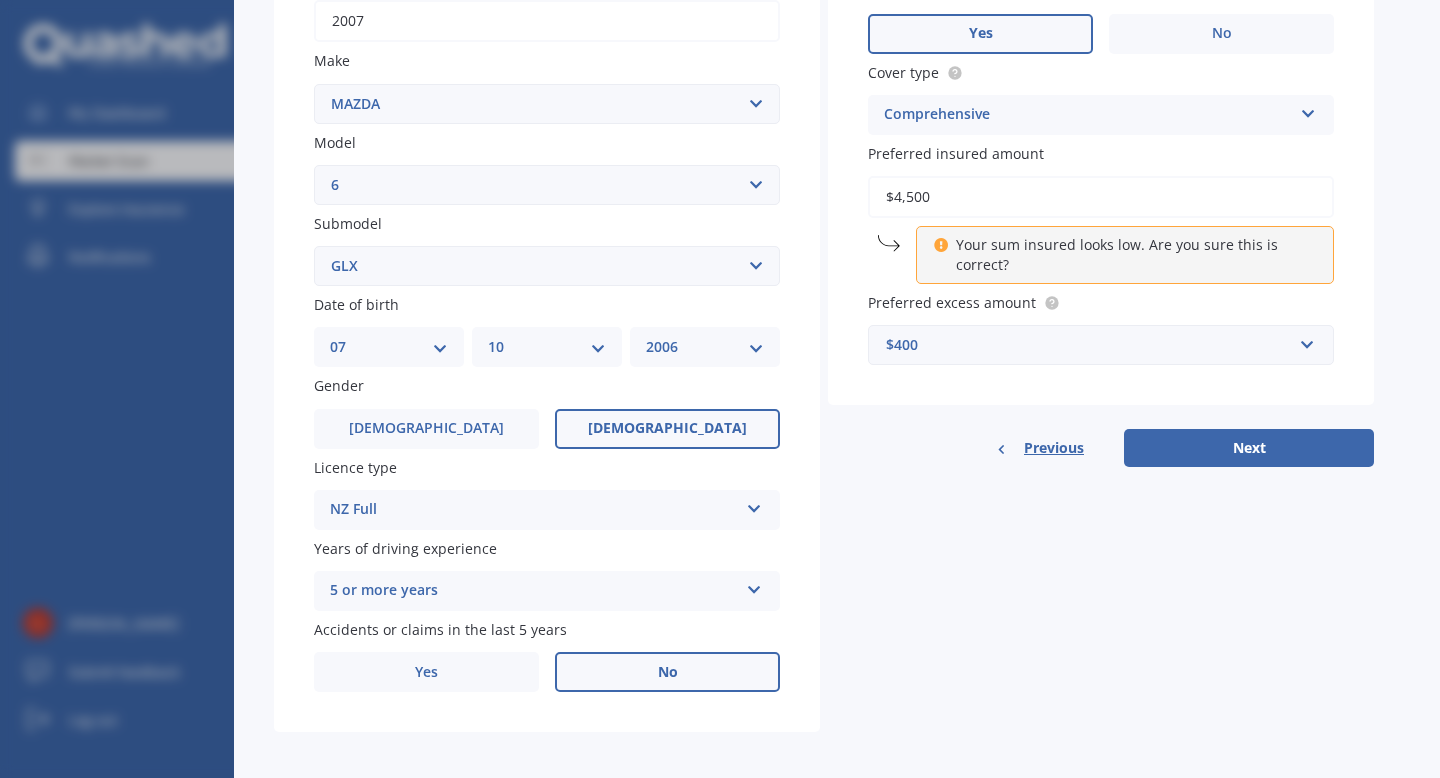 scroll, scrollTop: 395, scrollLeft: 0, axis: vertical 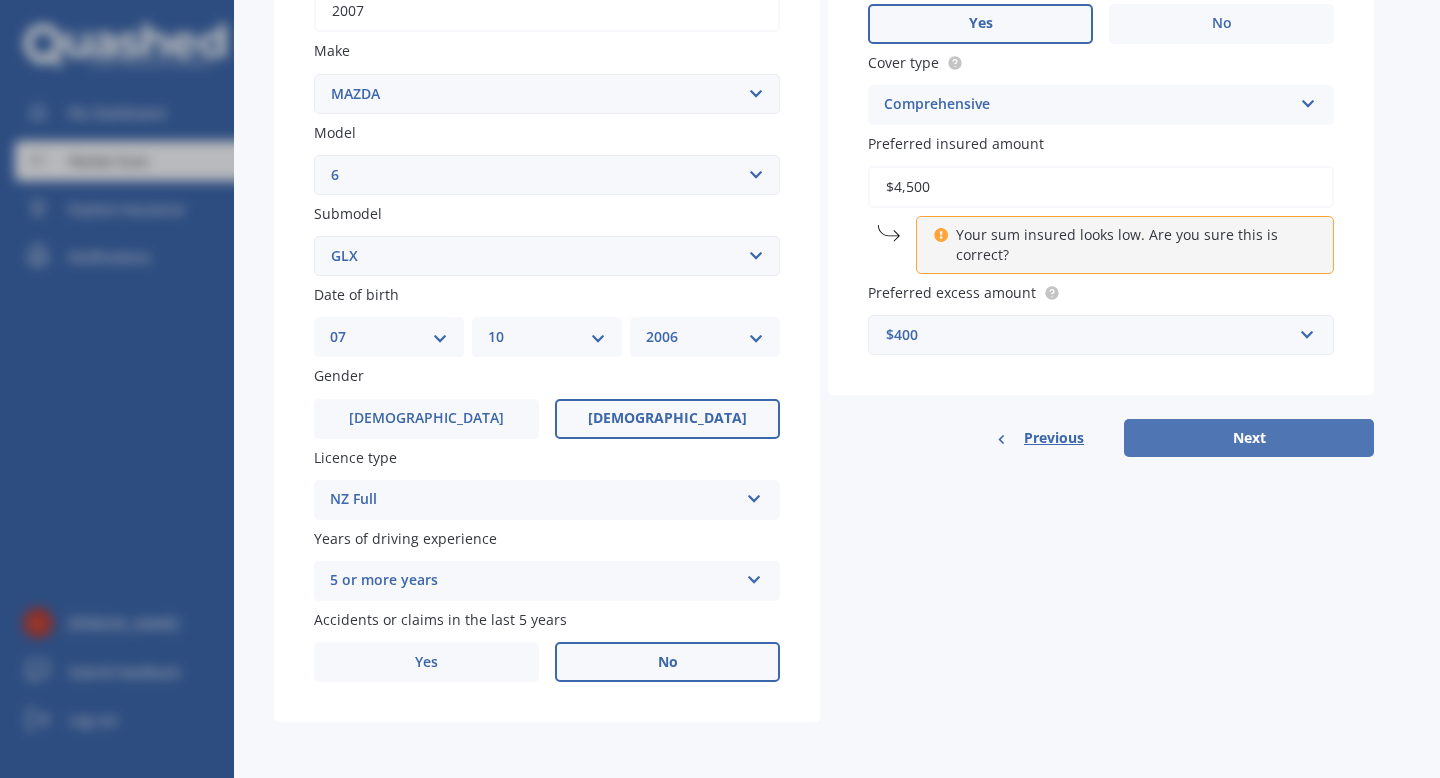 click on "Next" at bounding box center (1249, 438) 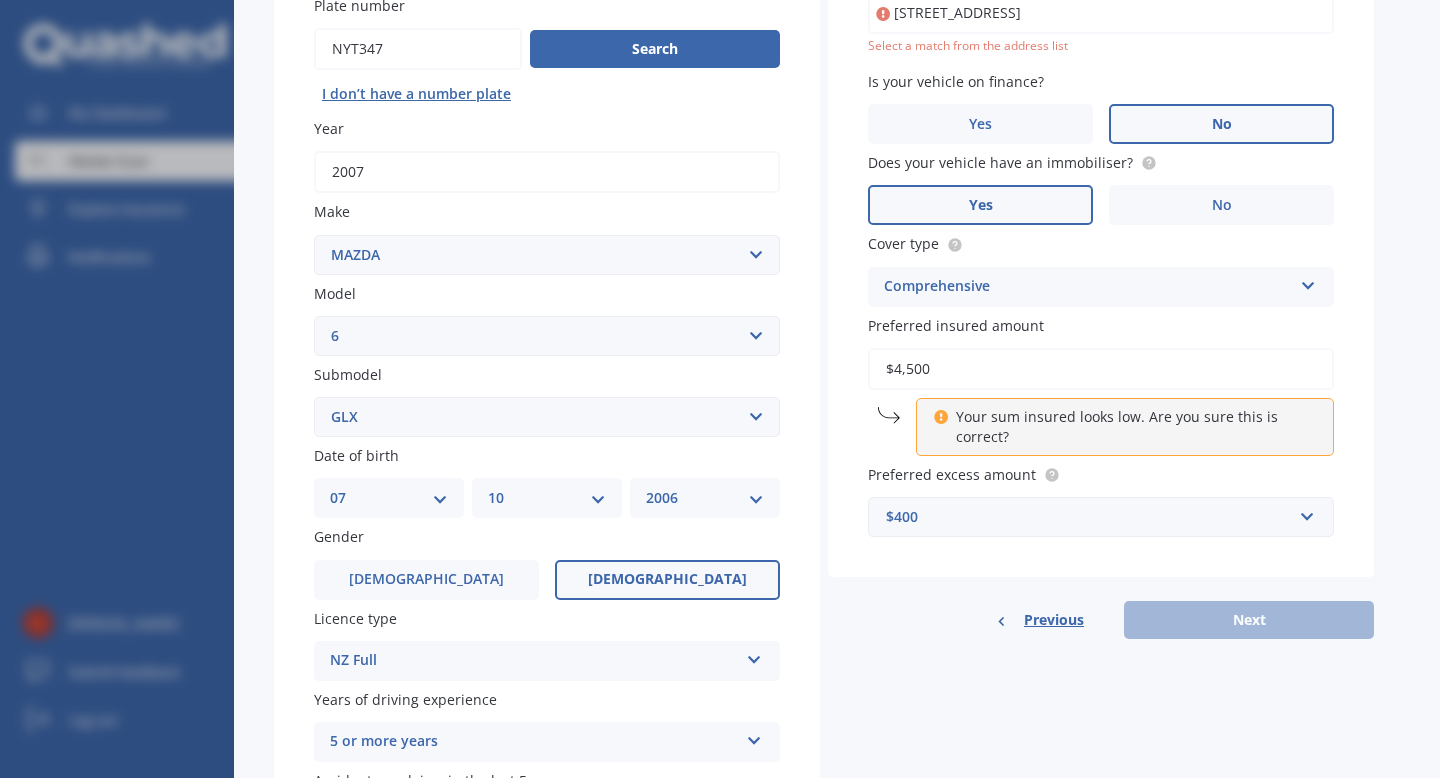 scroll, scrollTop: 187, scrollLeft: 0, axis: vertical 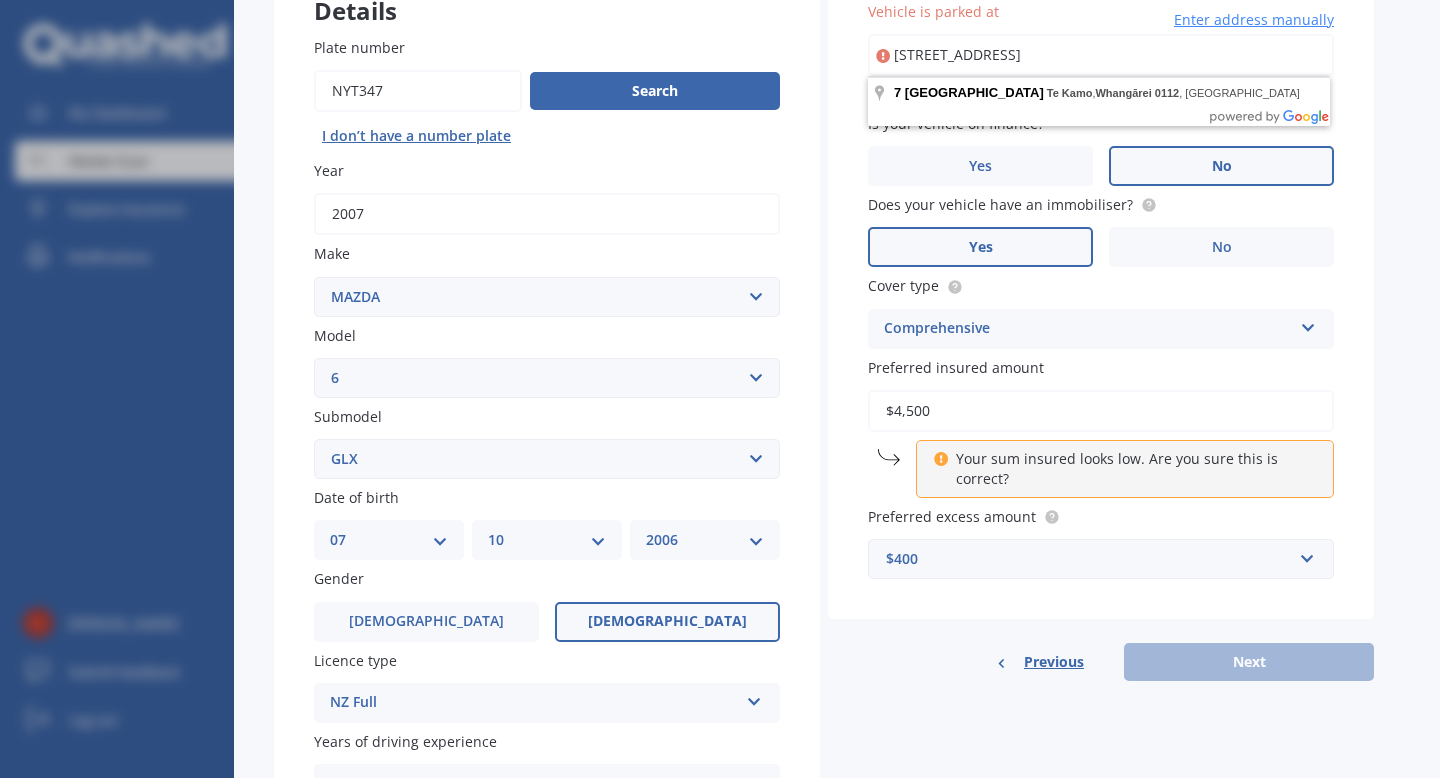 click on "[STREET_ADDRESS]" at bounding box center (1101, 55) 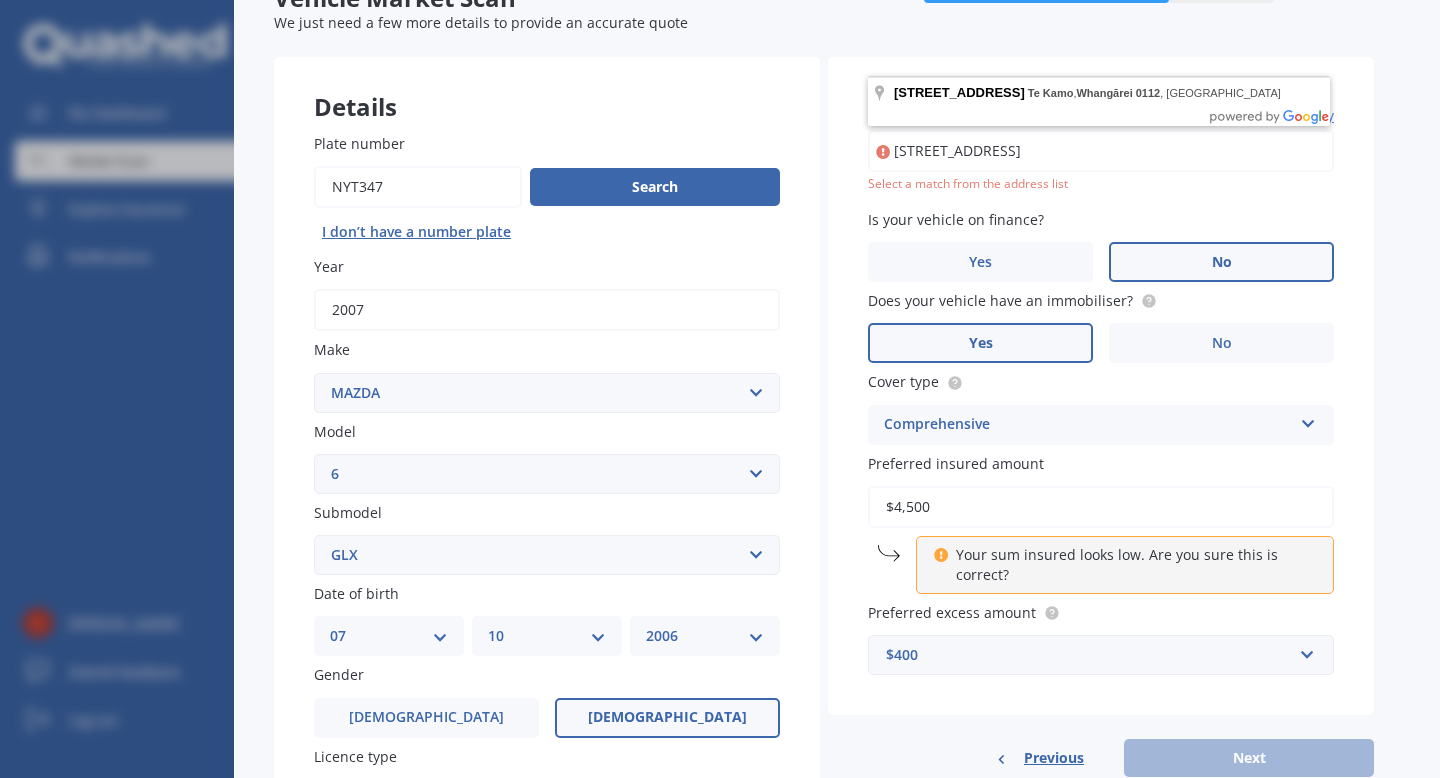 scroll, scrollTop: 86, scrollLeft: 0, axis: vertical 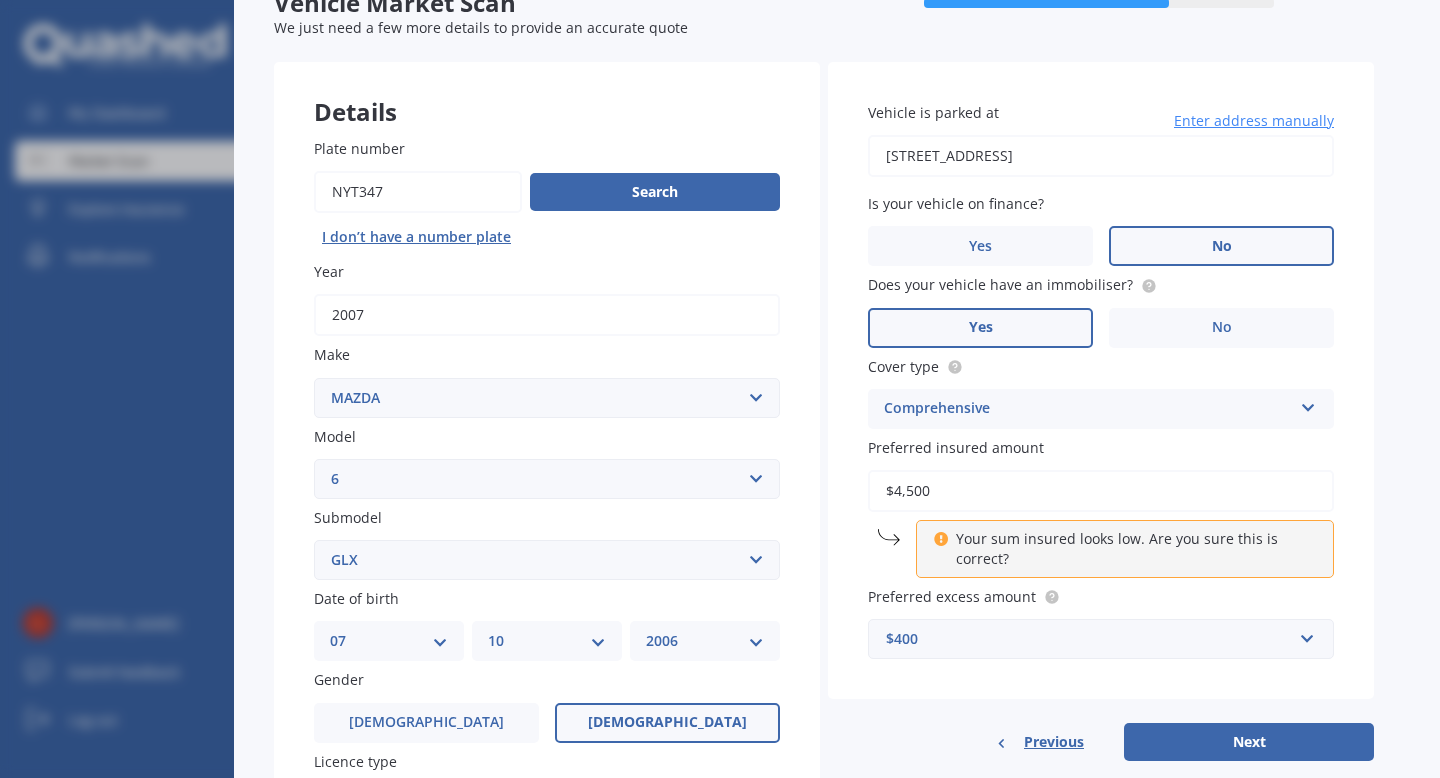 click on "[STREET_ADDRESS]" at bounding box center [1101, 156] 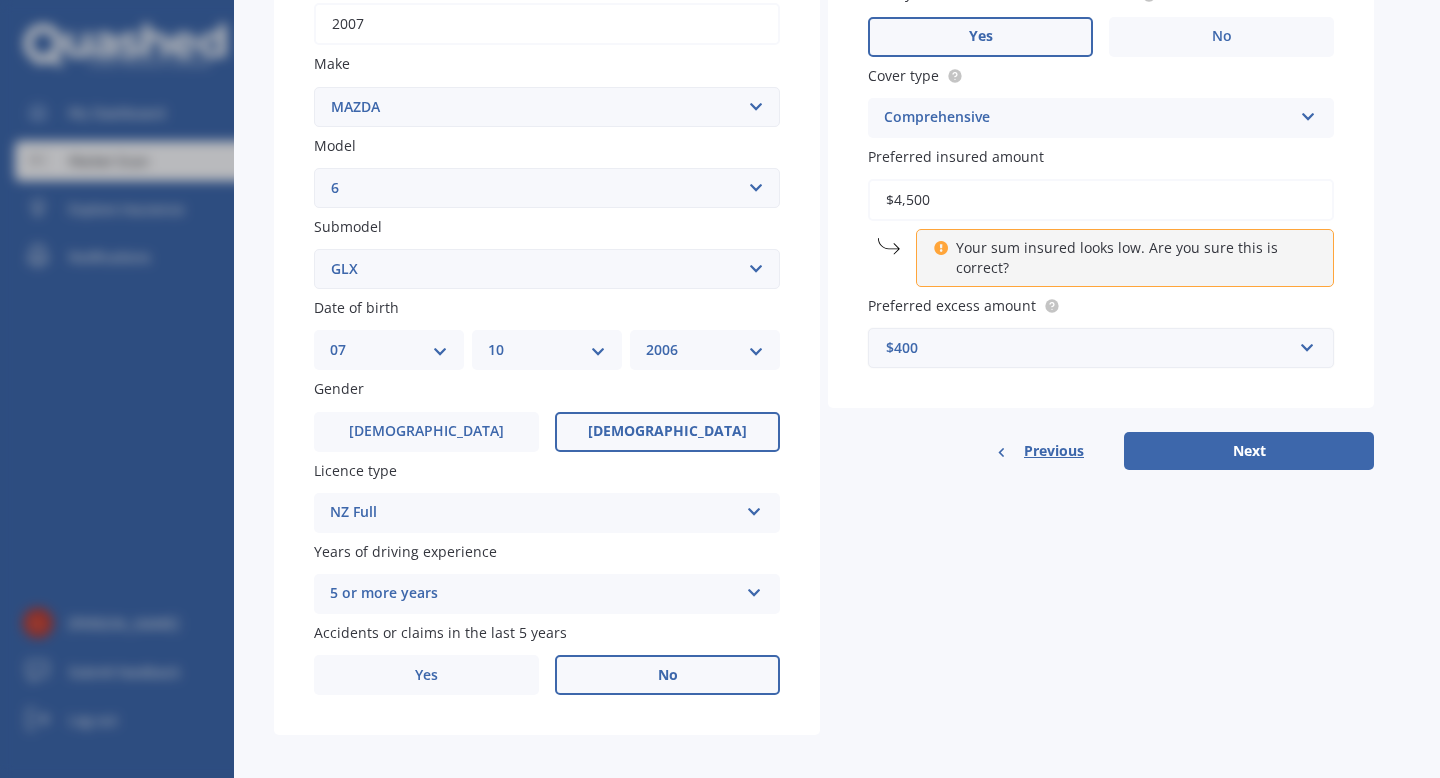 scroll, scrollTop: 386, scrollLeft: 0, axis: vertical 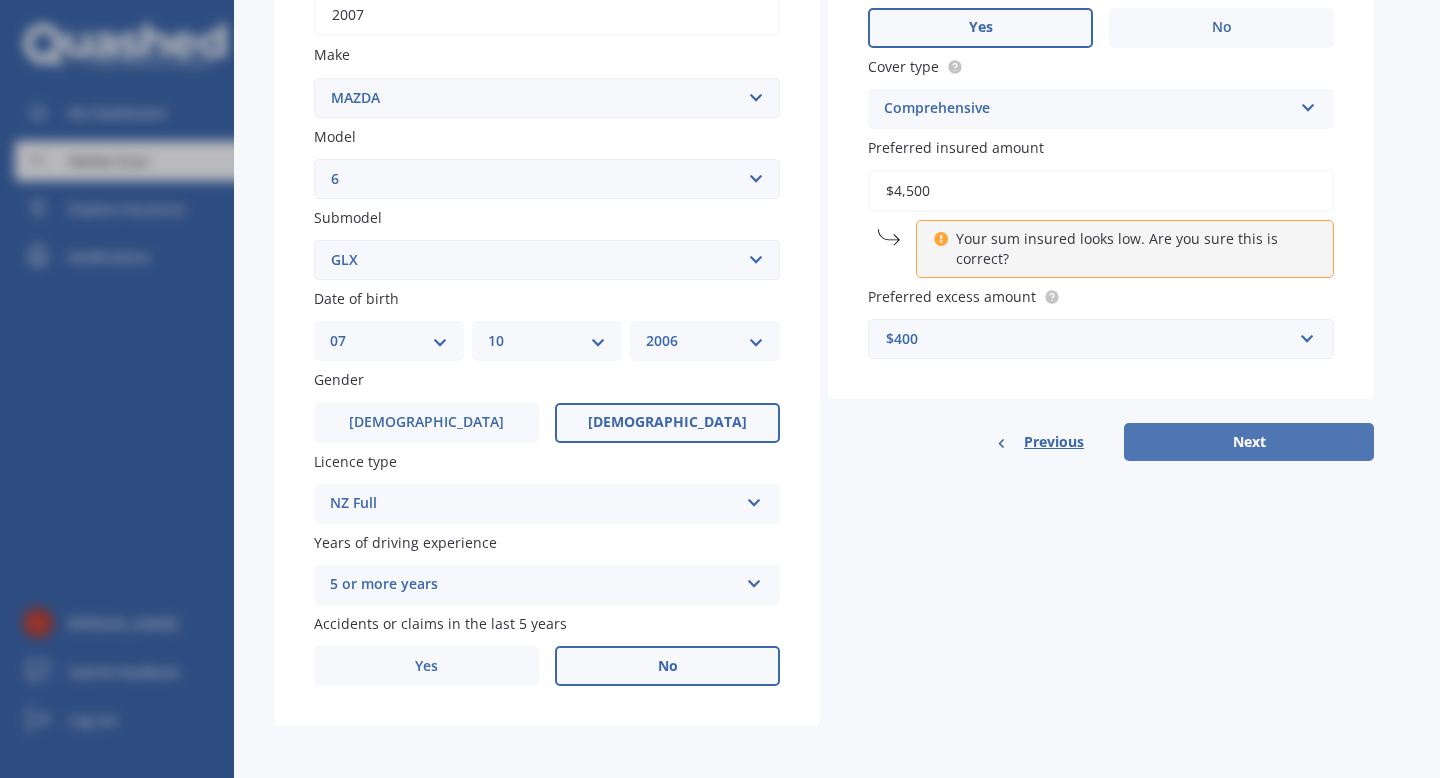 click on "Next" at bounding box center [1249, 442] 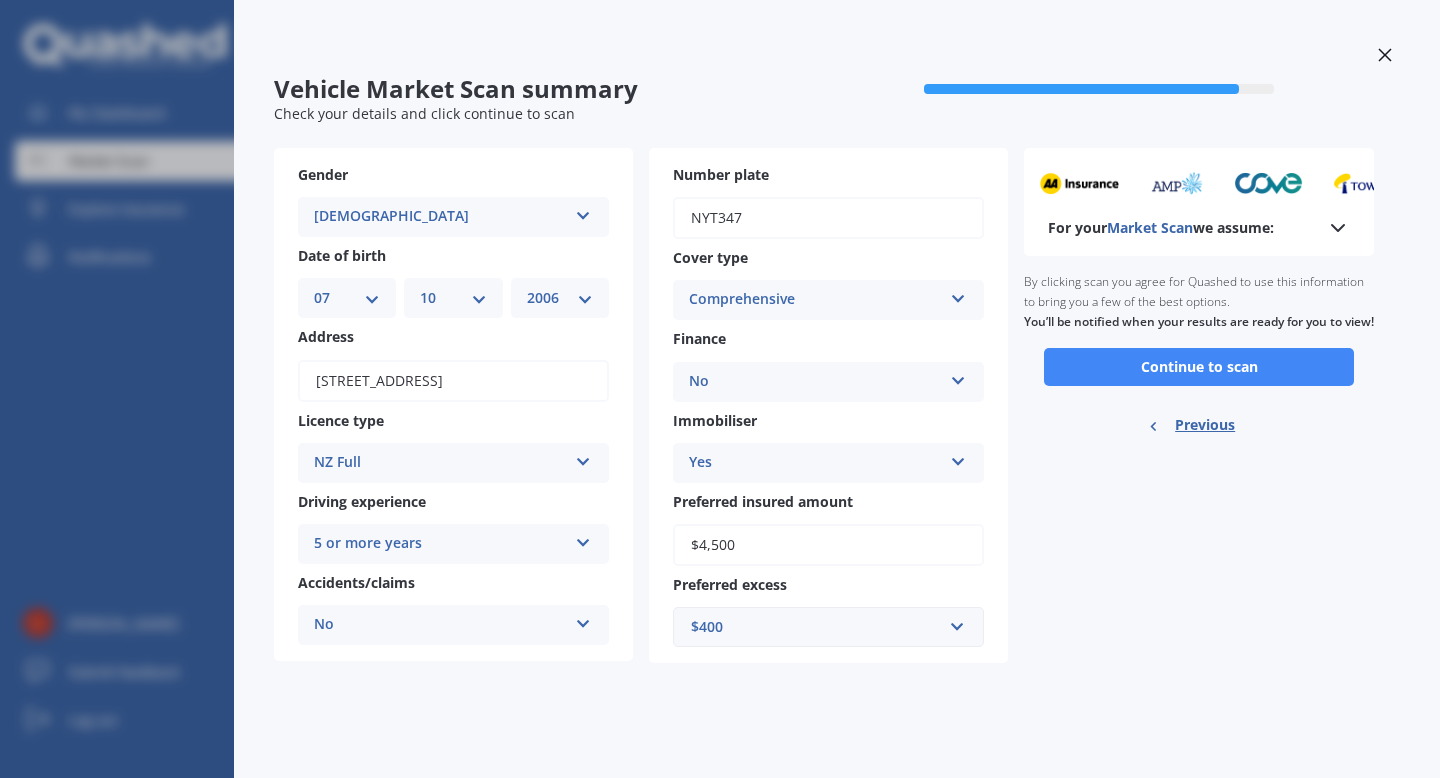 scroll, scrollTop: 0, scrollLeft: 0, axis: both 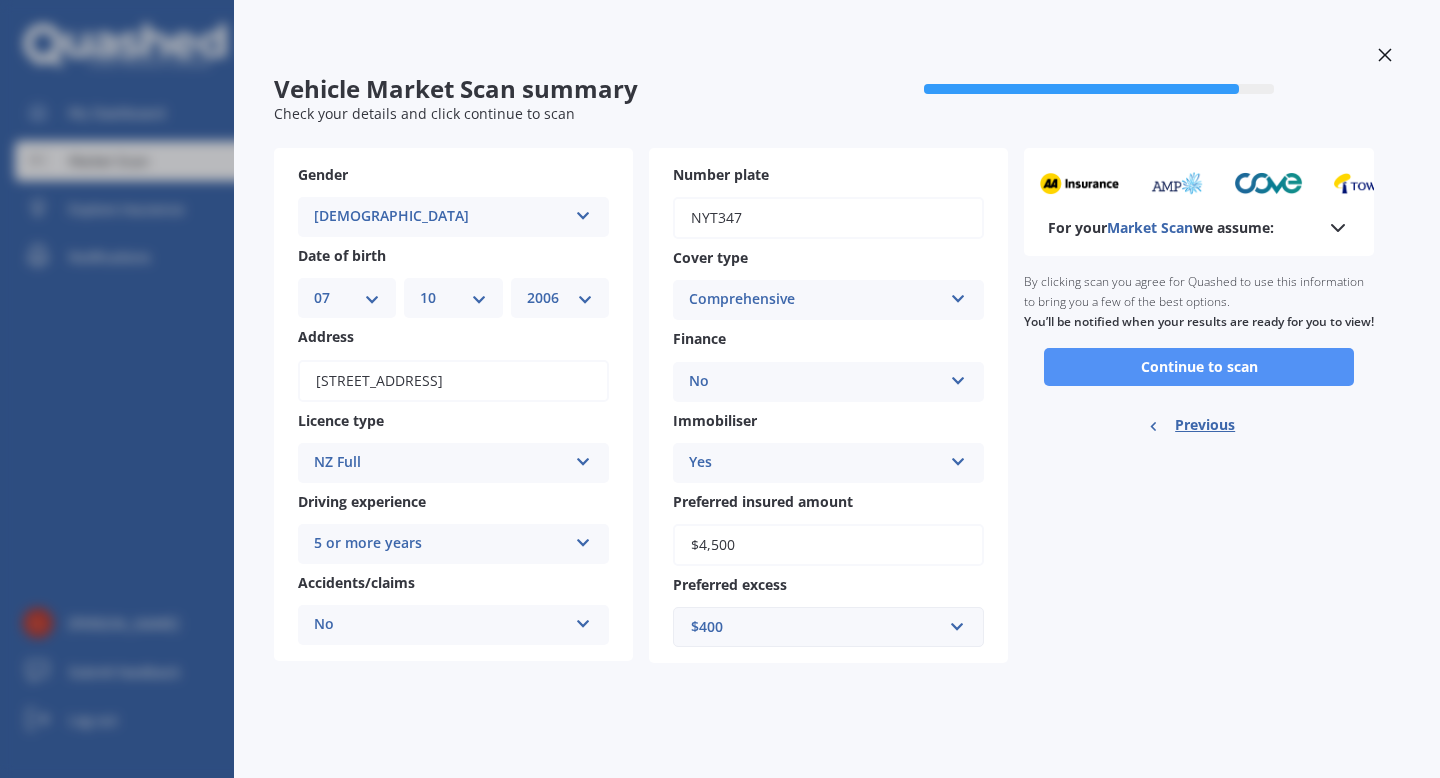 click on "Continue to scan" at bounding box center (1199, 367) 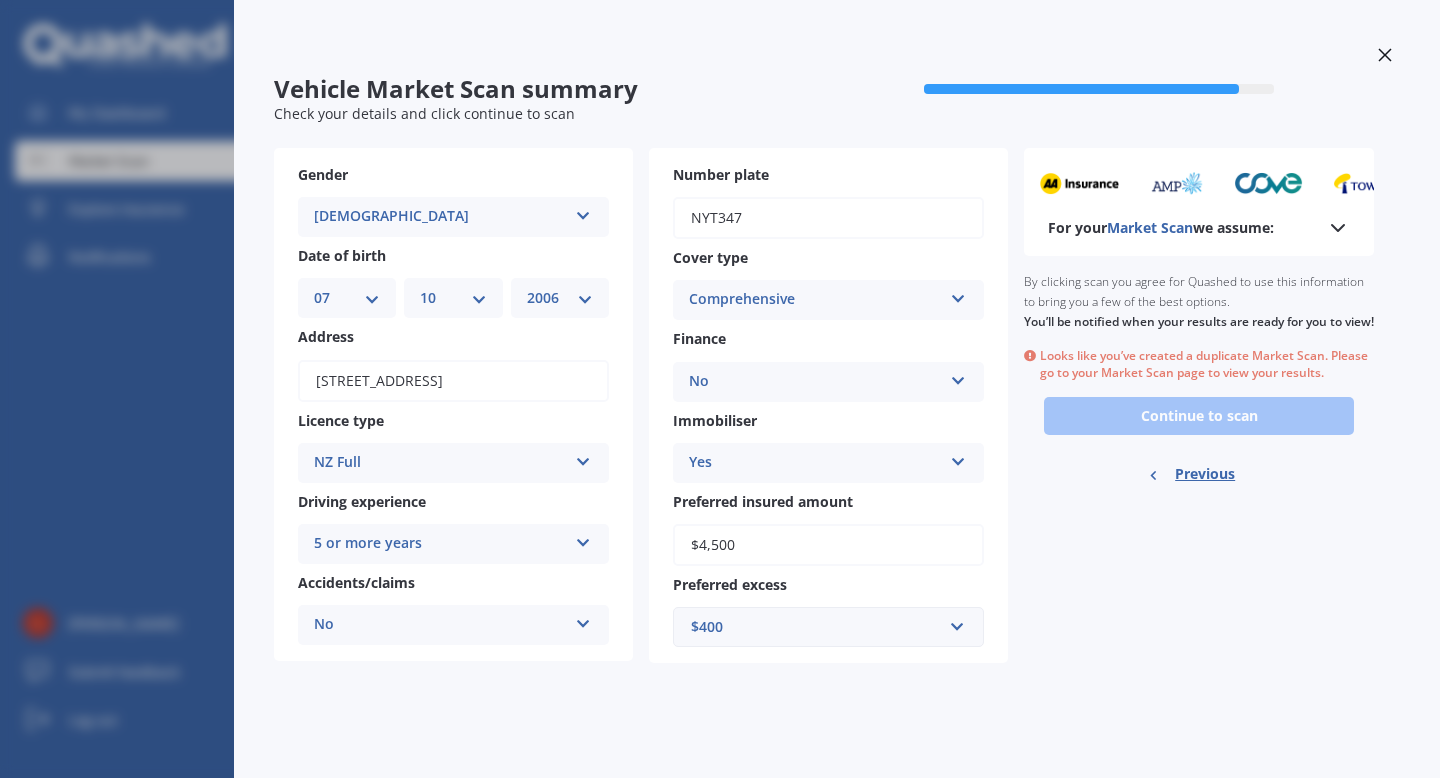 click 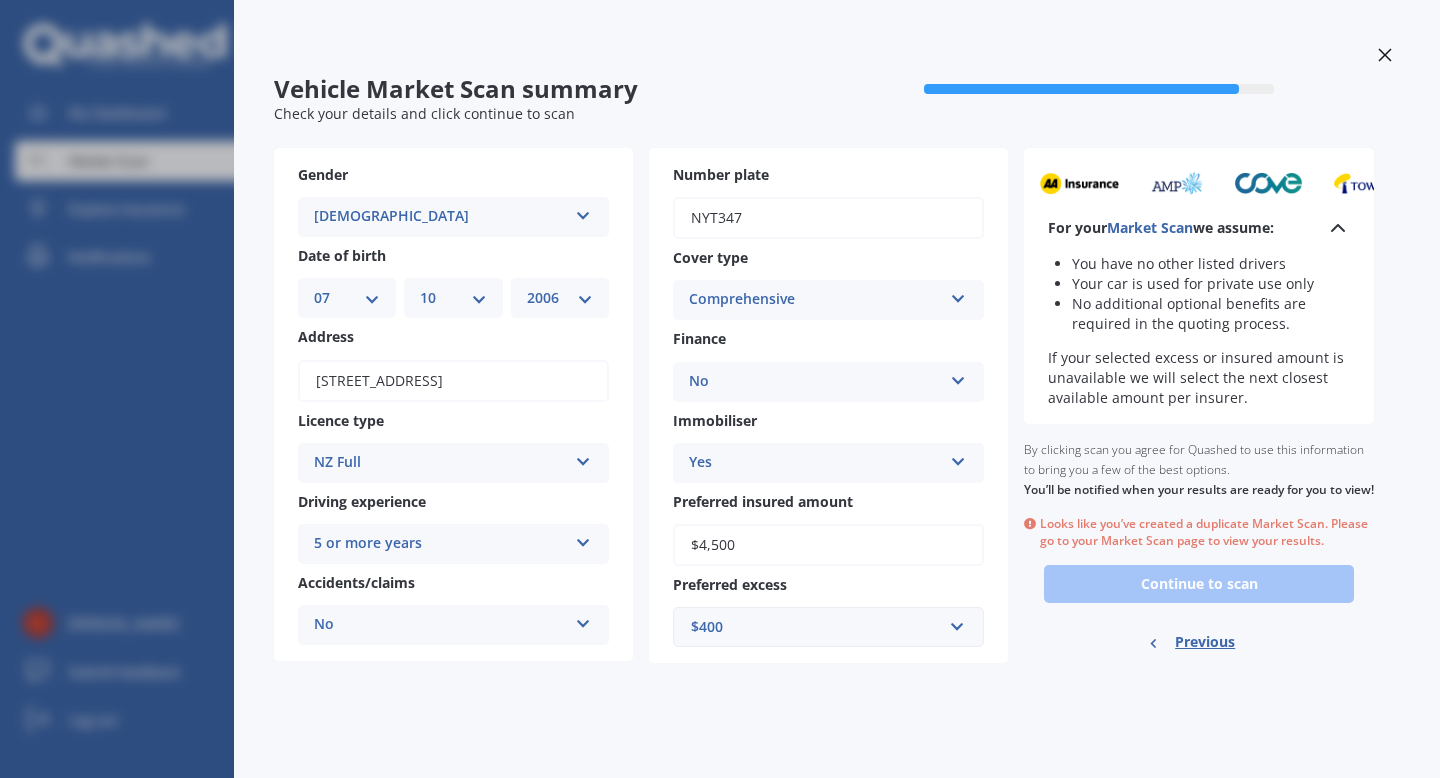 click 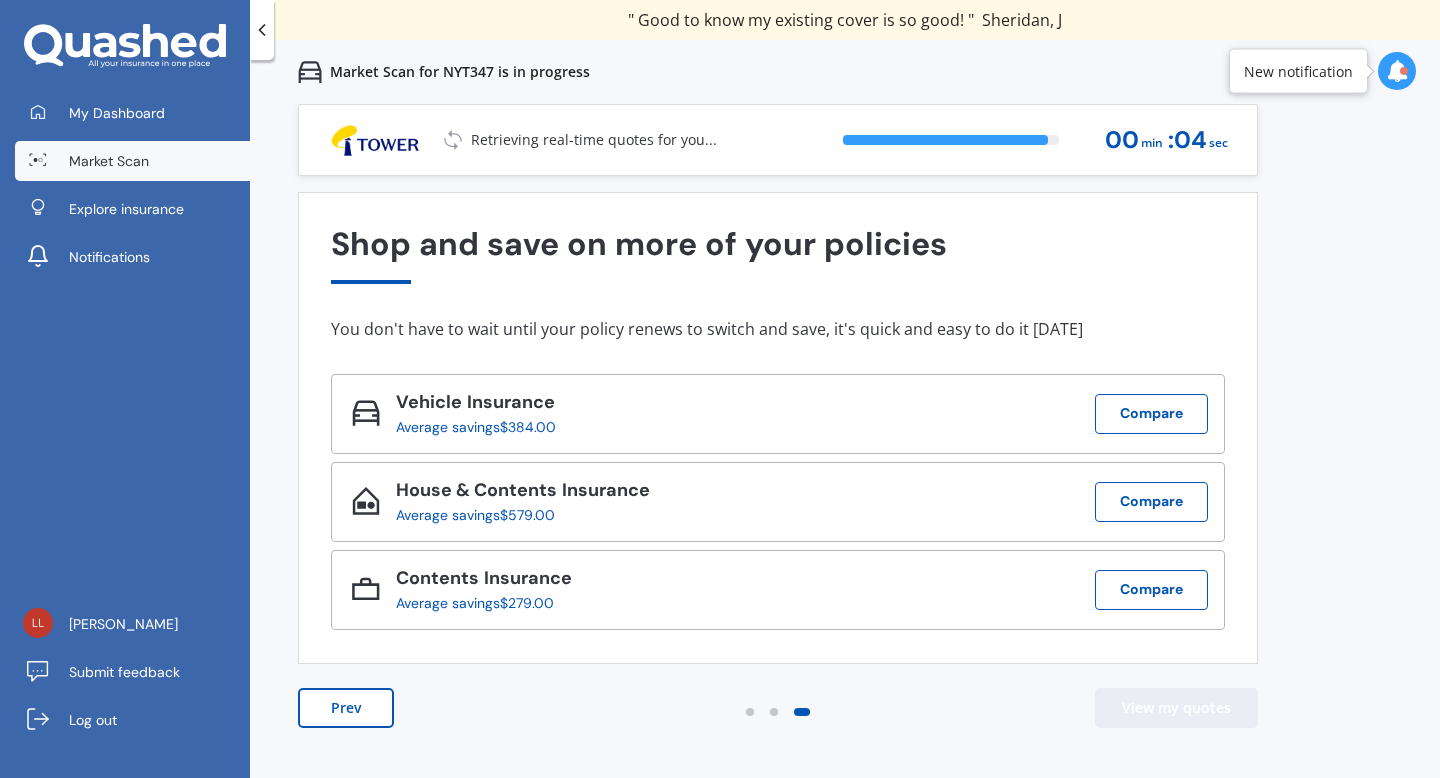 click on "View my quotes" at bounding box center (1176, 708) 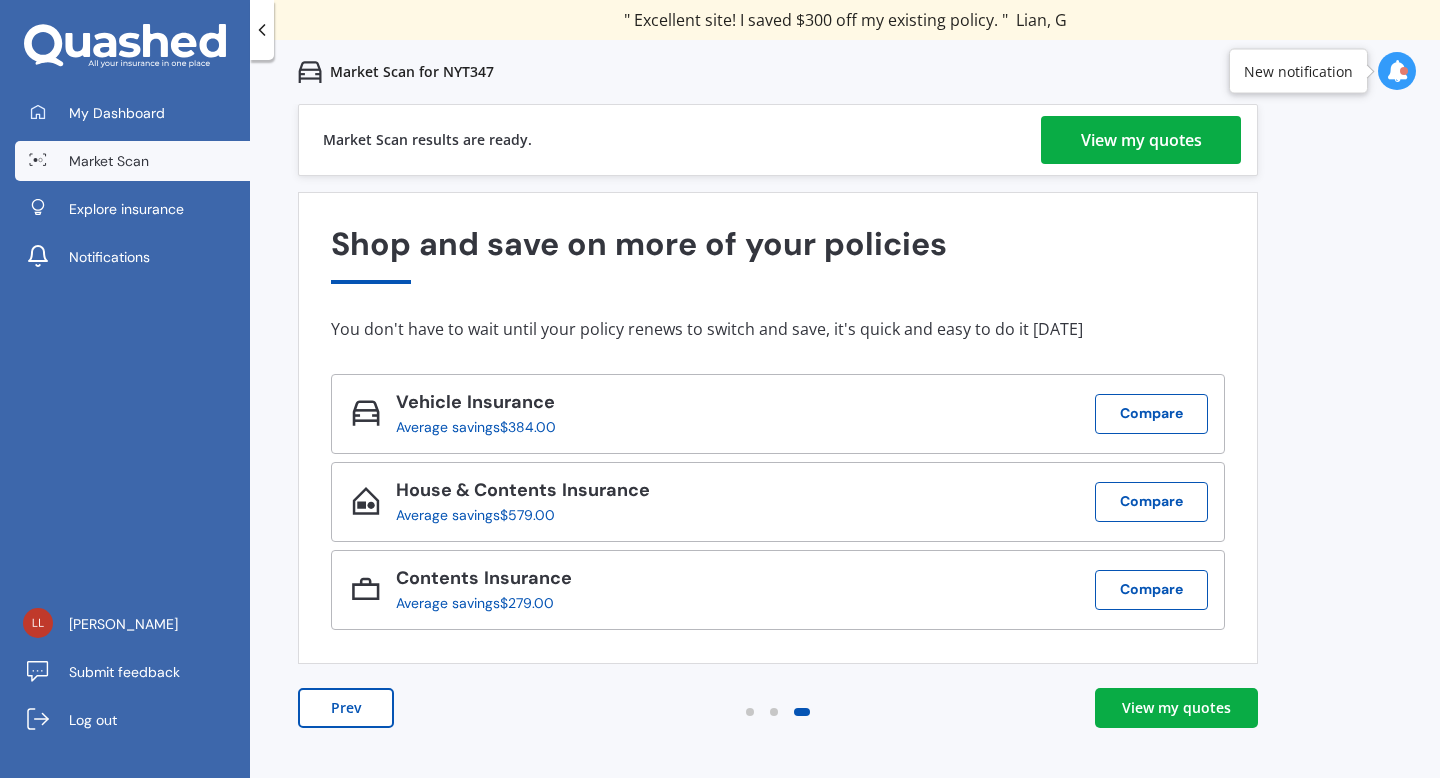 click on "View my quotes" at bounding box center [1141, 140] 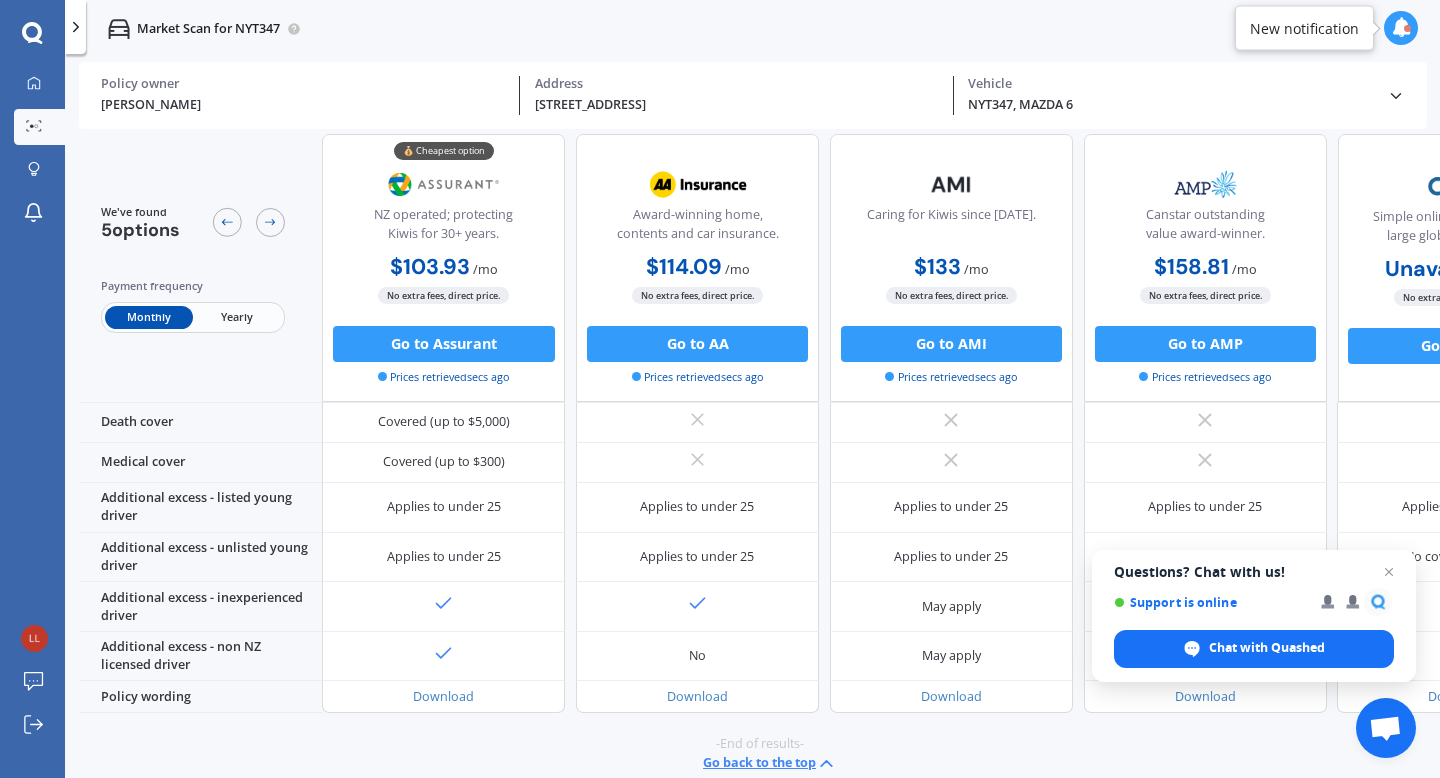 scroll, scrollTop: 883, scrollLeft: 0, axis: vertical 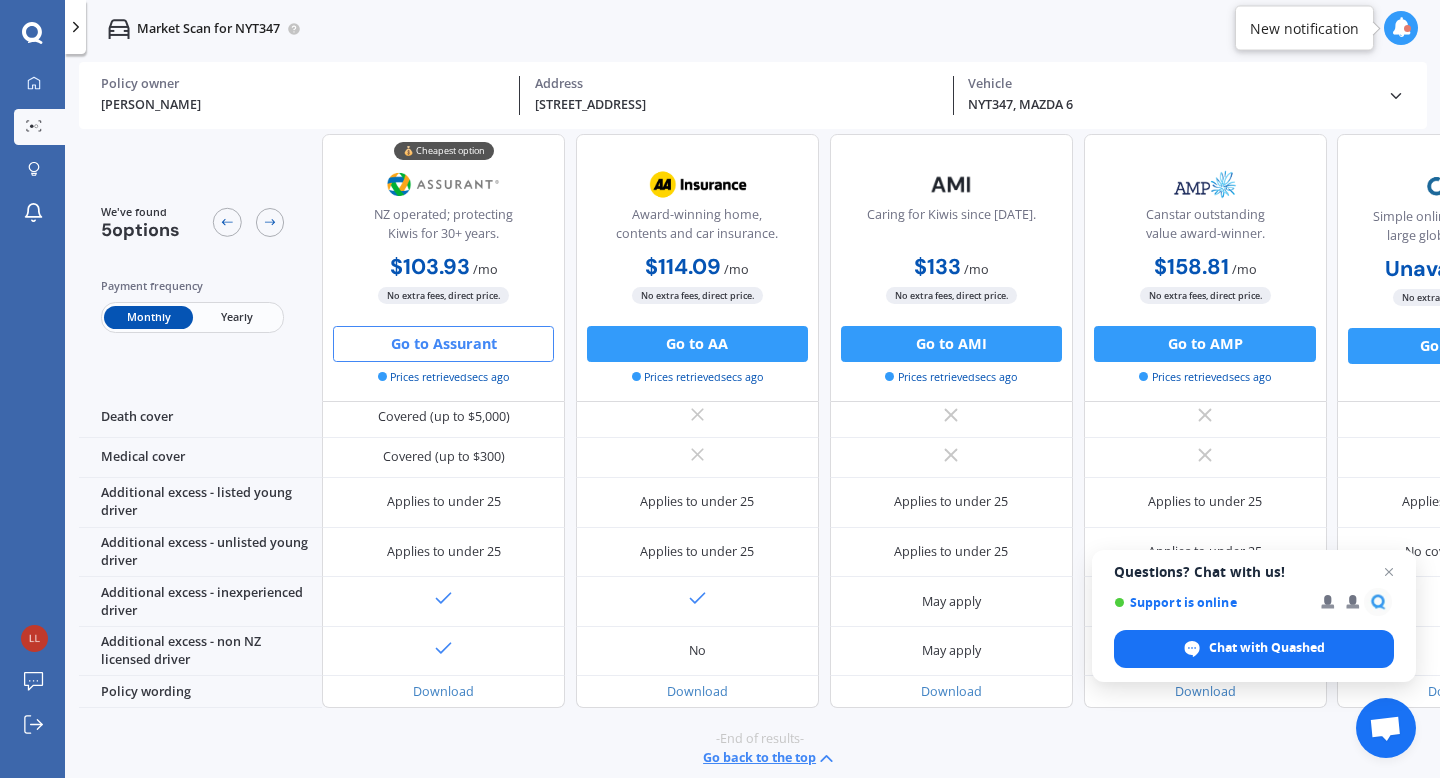 click on "Go to Assurant" at bounding box center (443, 343) 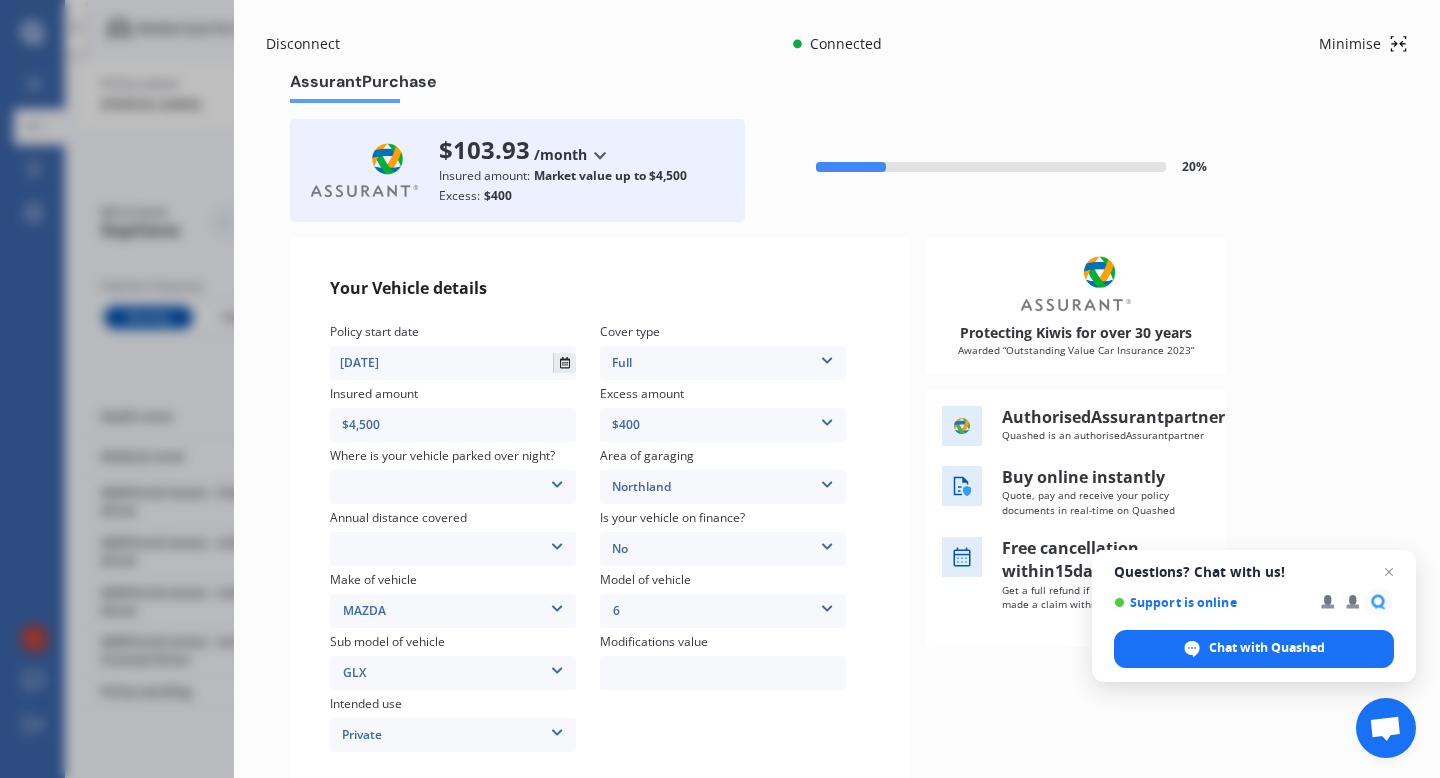 click 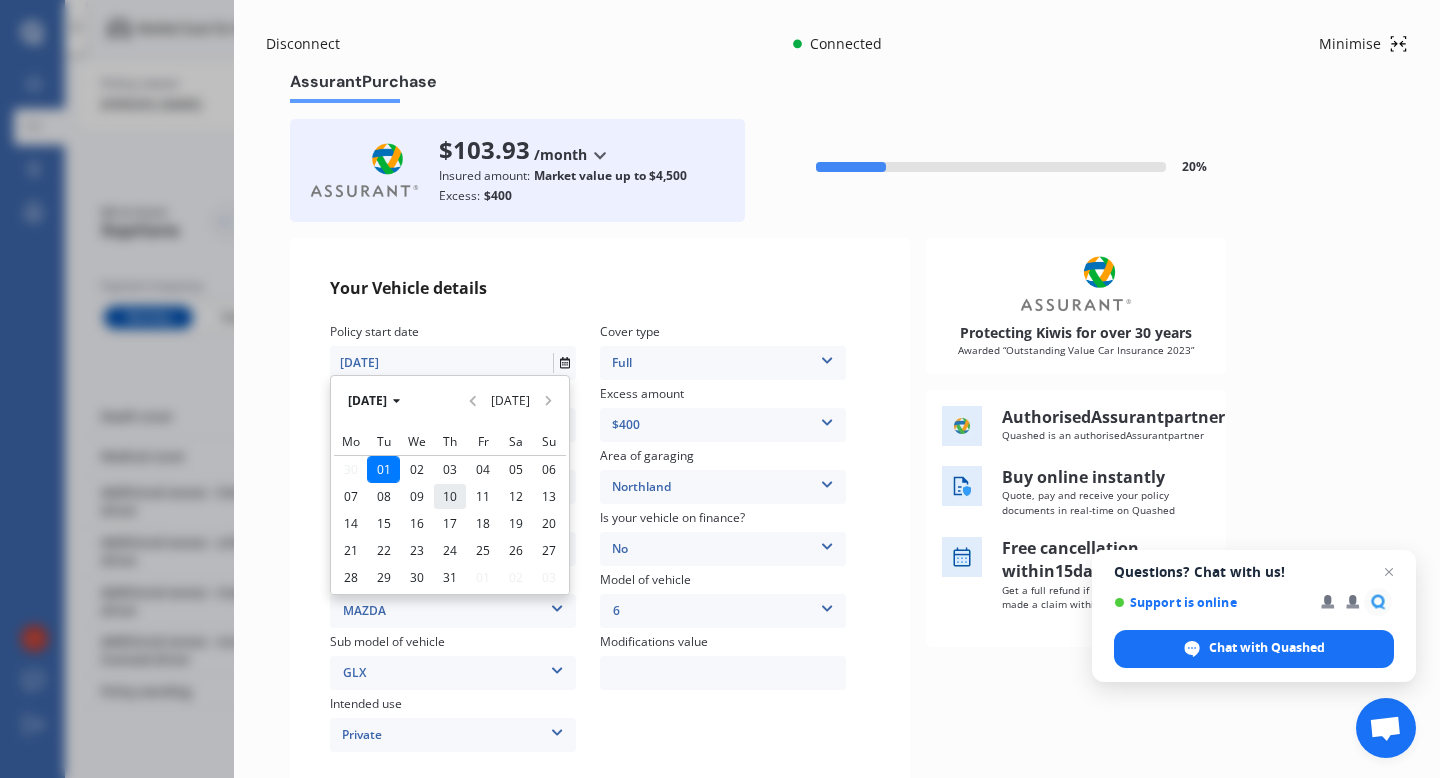 click on "10" at bounding box center [450, 496] 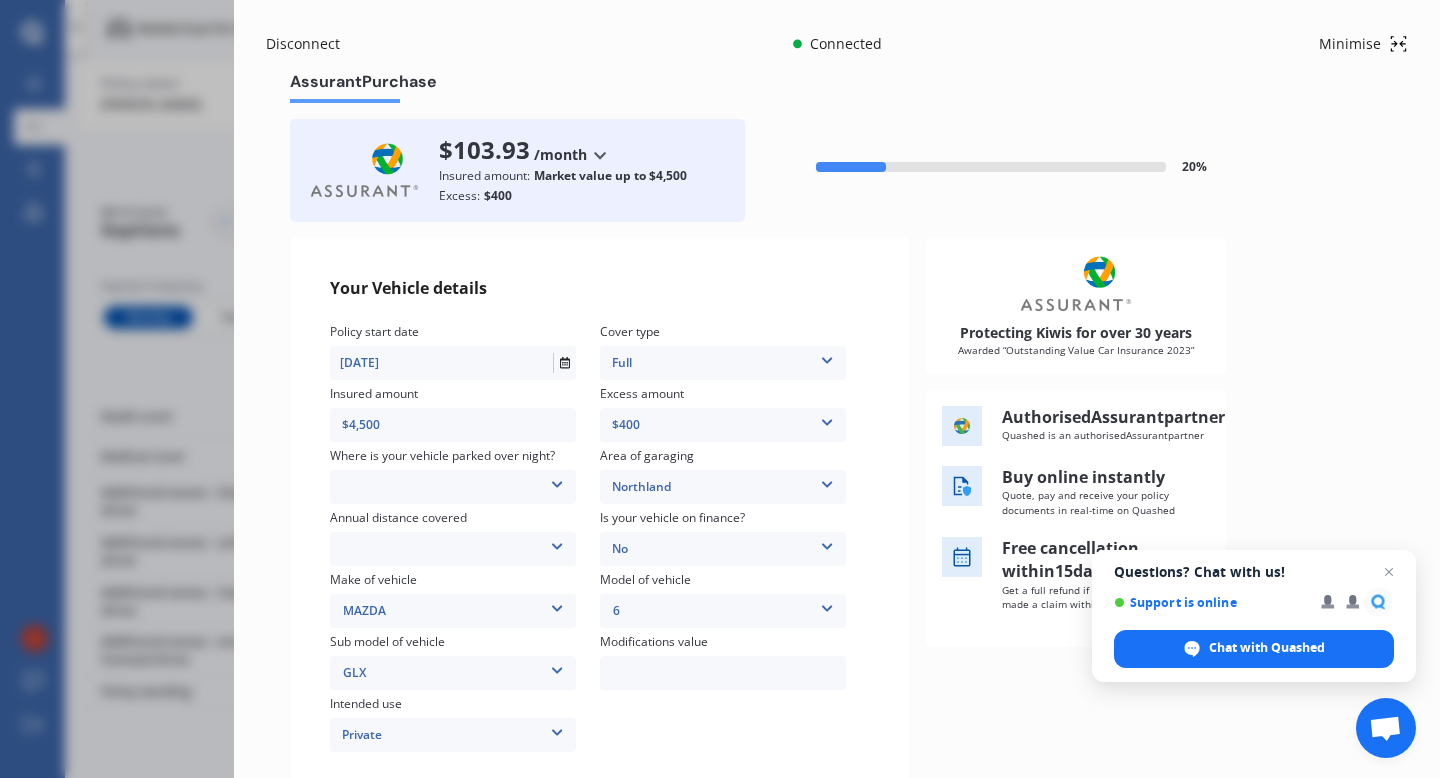click on "In a garage On own property On street or road" at bounding box center [453, 487] 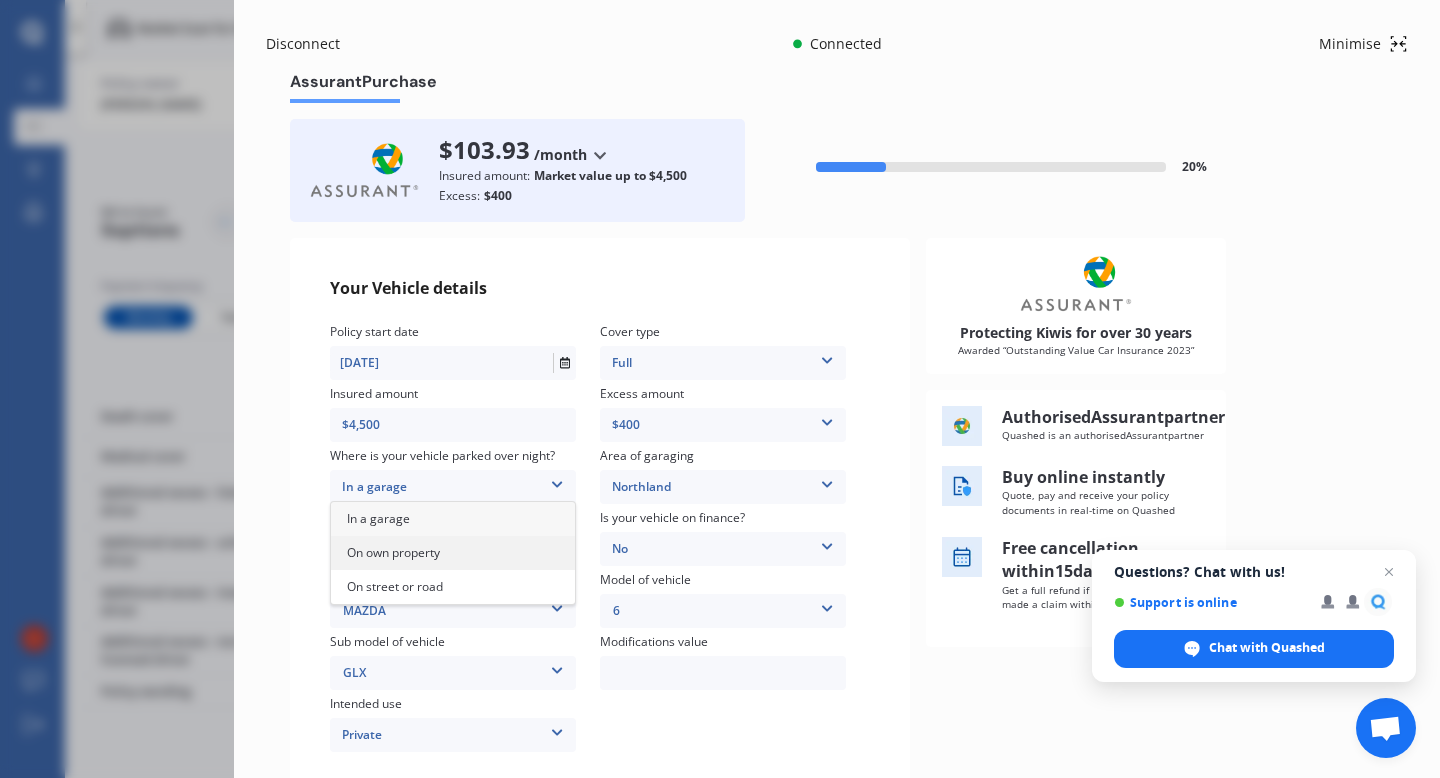 click on "On own property" at bounding box center (453, 553) 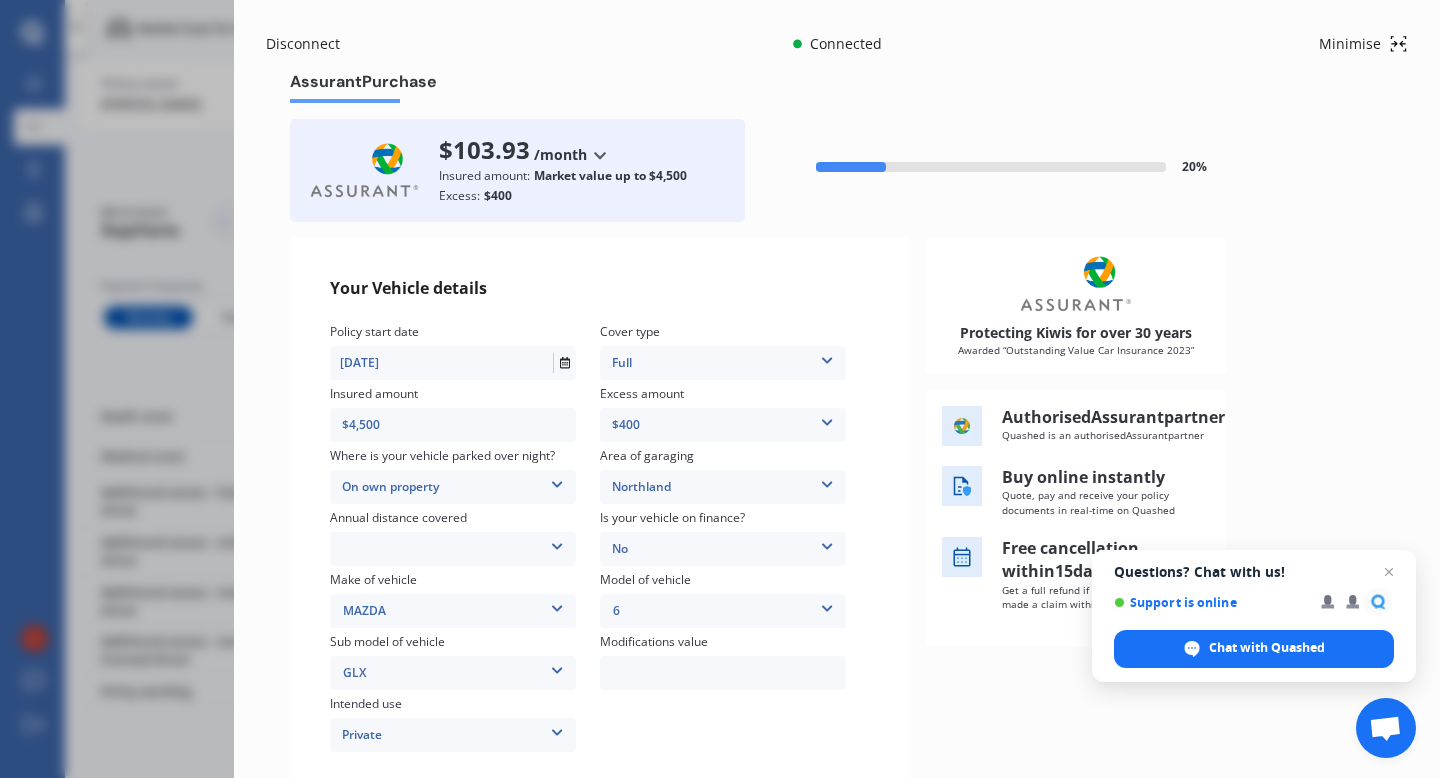 click on "Low (less than 15,000km per year) Average (15,000-30,000km per year) High (30,000+km per year)" at bounding box center [453, 549] 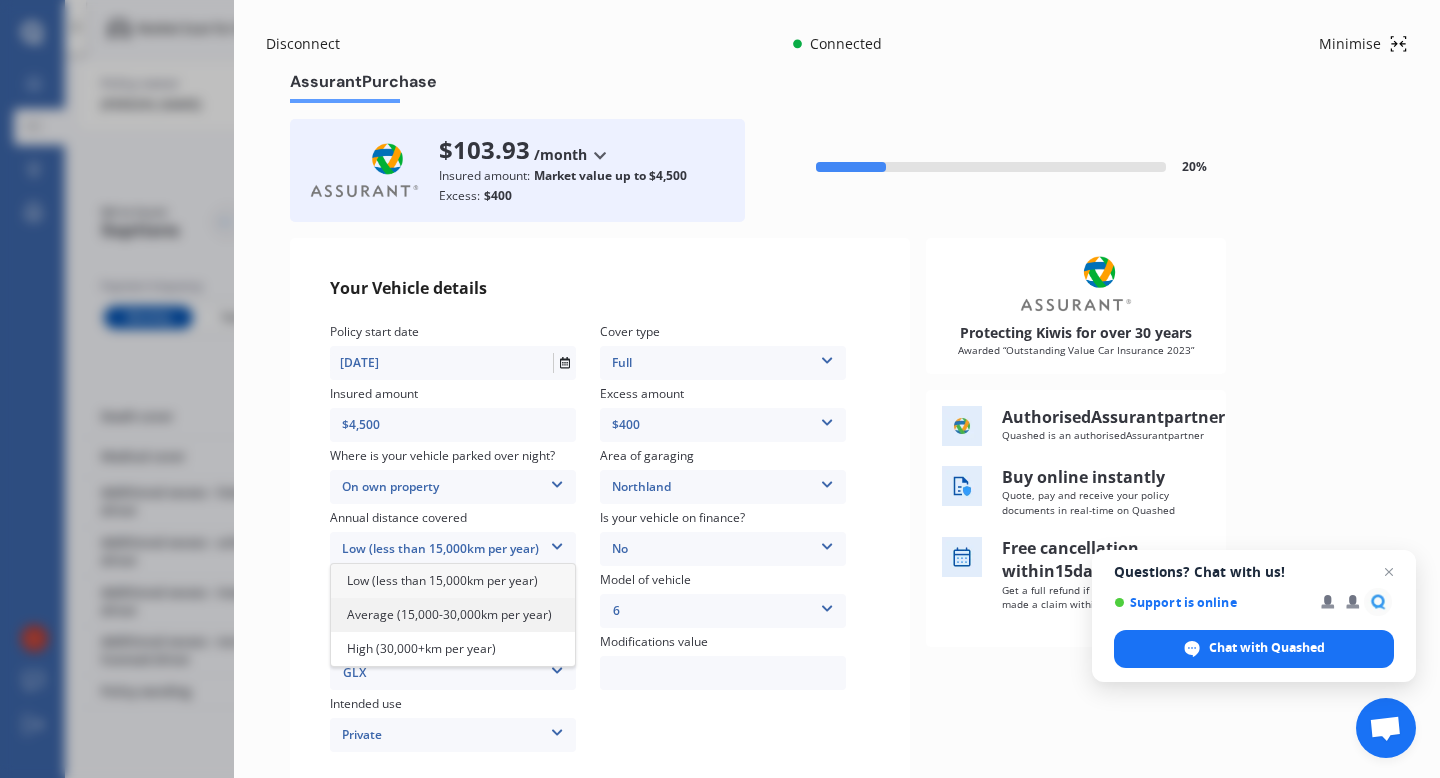 click on "Average (15,000-30,000km per year)" at bounding box center [449, 614] 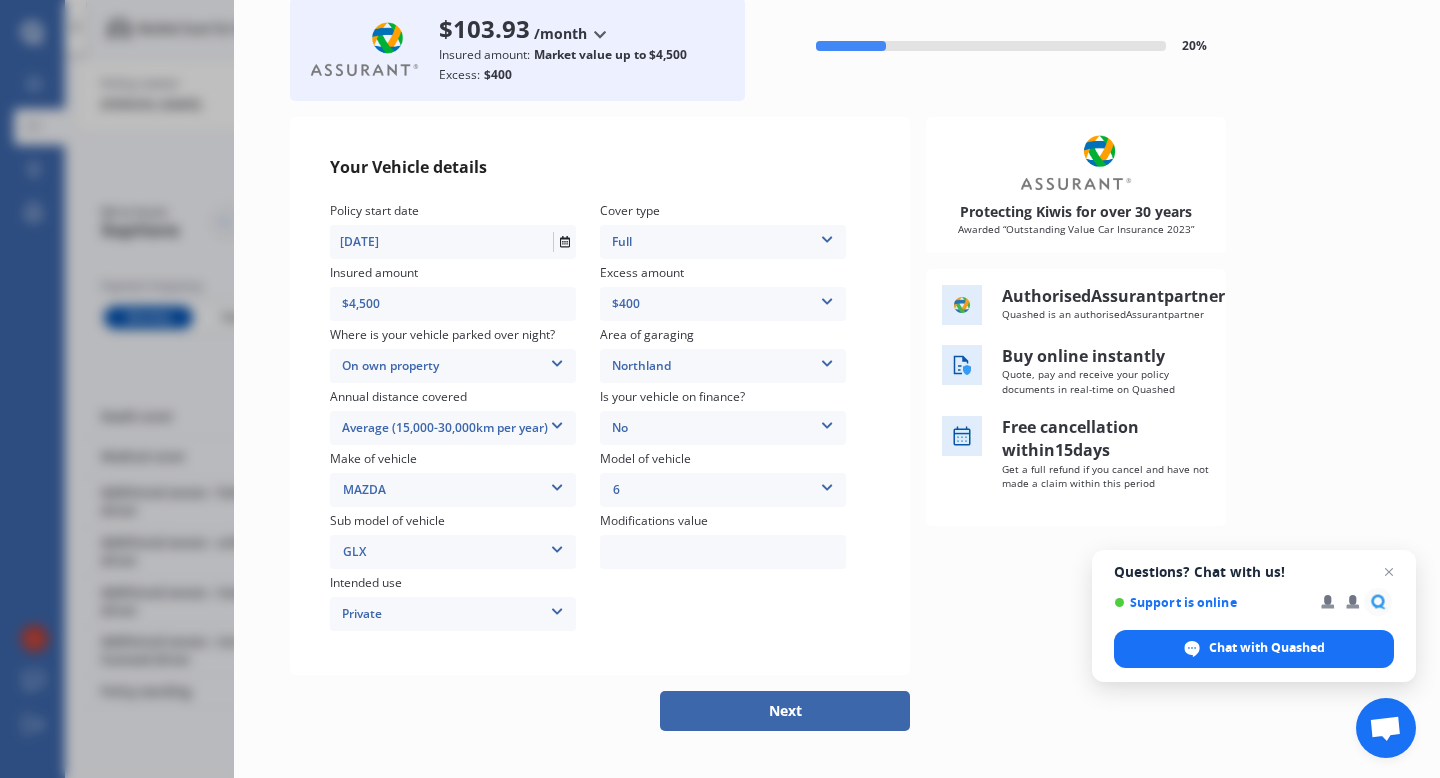 scroll, scrollTop: 129, scrollLeft: 0, axis: vertical 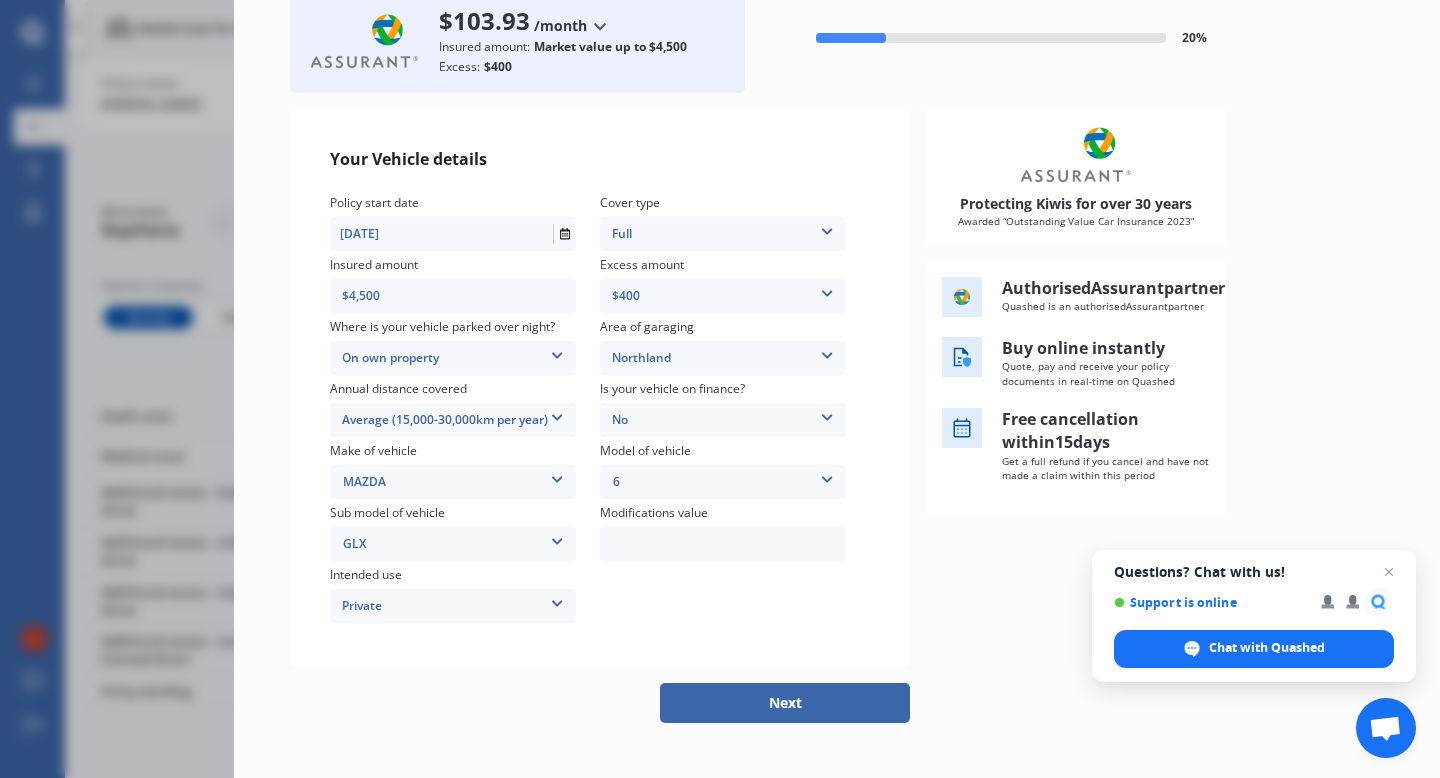 click on "Northland" at bounding box center [723, 358] 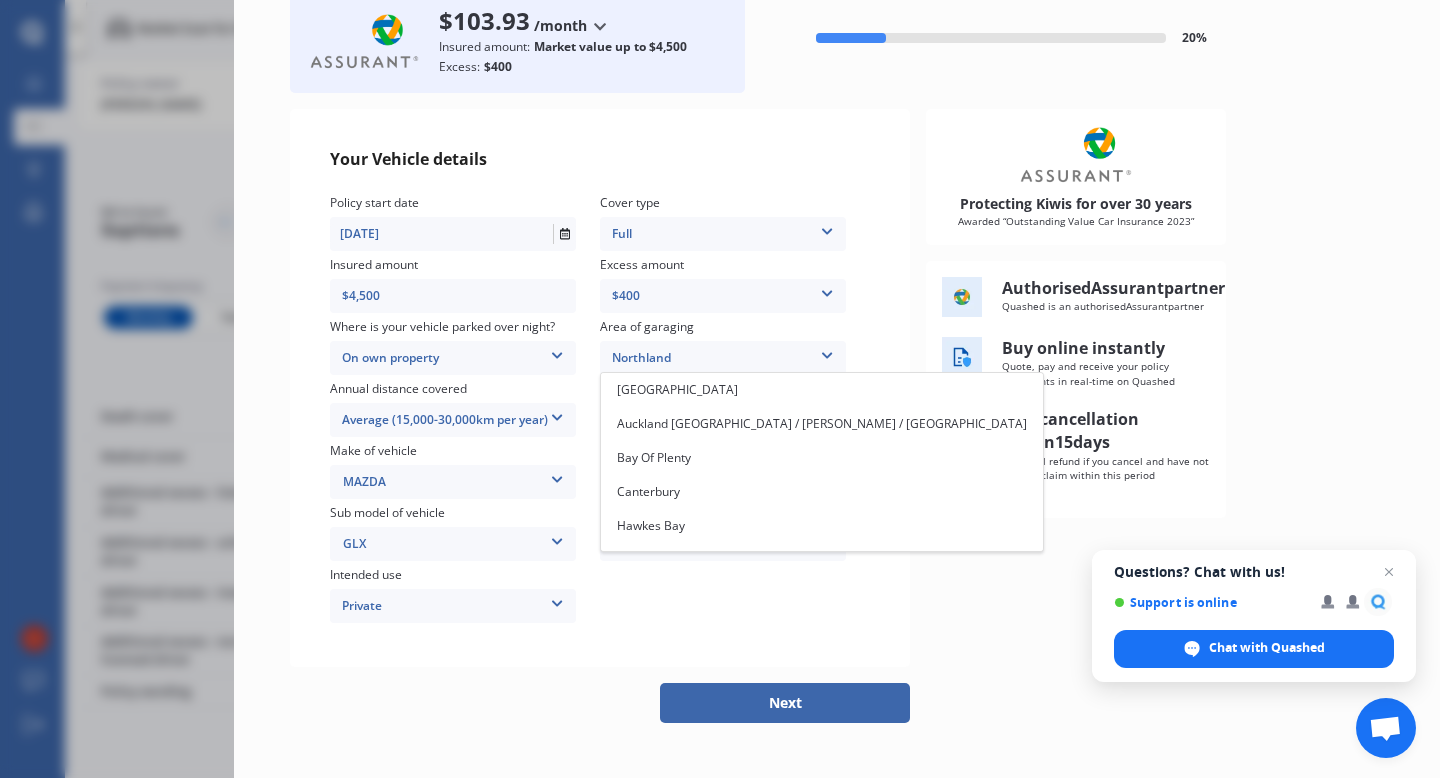 scroll, scrollTop: 230, scrollLeft: 0, axis: vertical 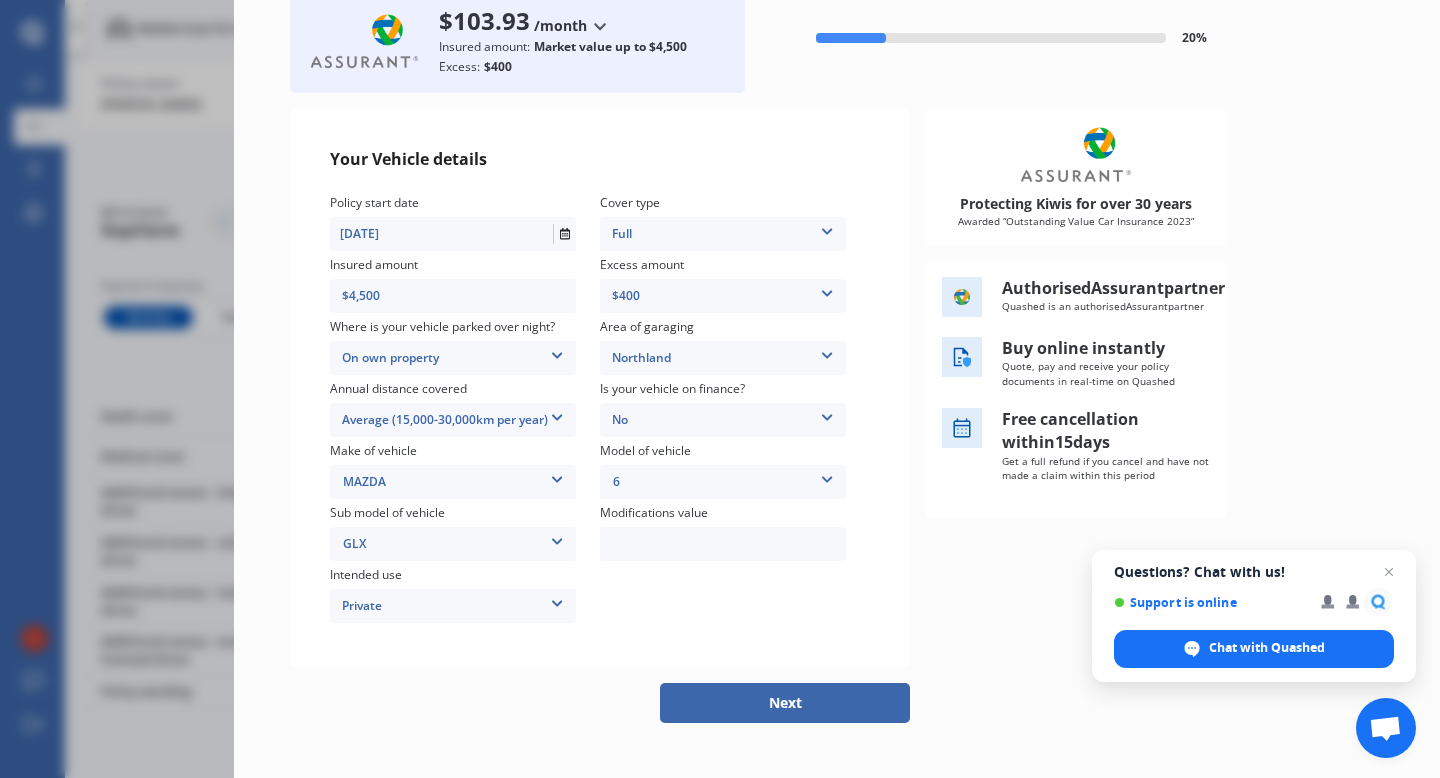 click on "Policy start date [DATE] [DATE]   [DATE] Mo Tu We Th Fr Sa Su 30 01 02 03 04 05 06 07 08 09 10 11 12 13 14 15 16 17 18 19 20 21 22 23 24 25 26 27 28 29 30 31 01 02 03 Cover type Full 3rd Party Full Insured amount $4,500 Excess amount $400 $400 $900 $1,400 Where is your vehicle parked over night? On own property In a garage On own property On street or road Area of garaging [GEOGRAPHIC_DATA] [GEOGRAPHIC_DATA] [GEOGRAPHIC_DATA] / [PERSON_NAME] / [GEOGRAPHIC_DATA] [GEOGRAPHIC_DATA] [GEOGRAPHIC_DATA] [GEOGRAPHIC_DATA] [GEOGRAPHIC_DATA] / [GEOGRAPHIC_DATA] / [GEOGRAPHIC_DATA] [GEOGRAPHIC_DATA] / [GEOGRAPHIC_DATA] [GEOGRAPHIC_DATA] [GEOGRAPHIC_DATA] [PERSON_NAME][GEOGRAPHIC_DATA] [GEOGRAPHIC_DATA] [GEOGRAPHIC_DATA] [GEOGRAPHIC_DATA] / [GEOGRAPHIC_DATA] [GEOGRAPHIC_DATA] [GEOGRAPHIC_DATA] [GEOGRAPHIC_DATA] [GEOGRAPHIC_DATA] [GEOGRAPHIC_DATA] [GEOGRAPHIC_DATA] Annual distance covered Average (15,000-30,000km per year) Low (less than 15,000km per year) Average (15,000-30,000km per year) High (30,000+km per year) Is your vehicle on finance? No No Yes Make of vehicle MAZDA AC ALFA ROMEO ASTON [PERSON_NAME] AUDI AUSTIN BEDFORD Bentley BMW BYD CADILLAC CAN-AM CHERY CHEVROLET CHRYSLER CUPRA" at bounding box center (600, 410) 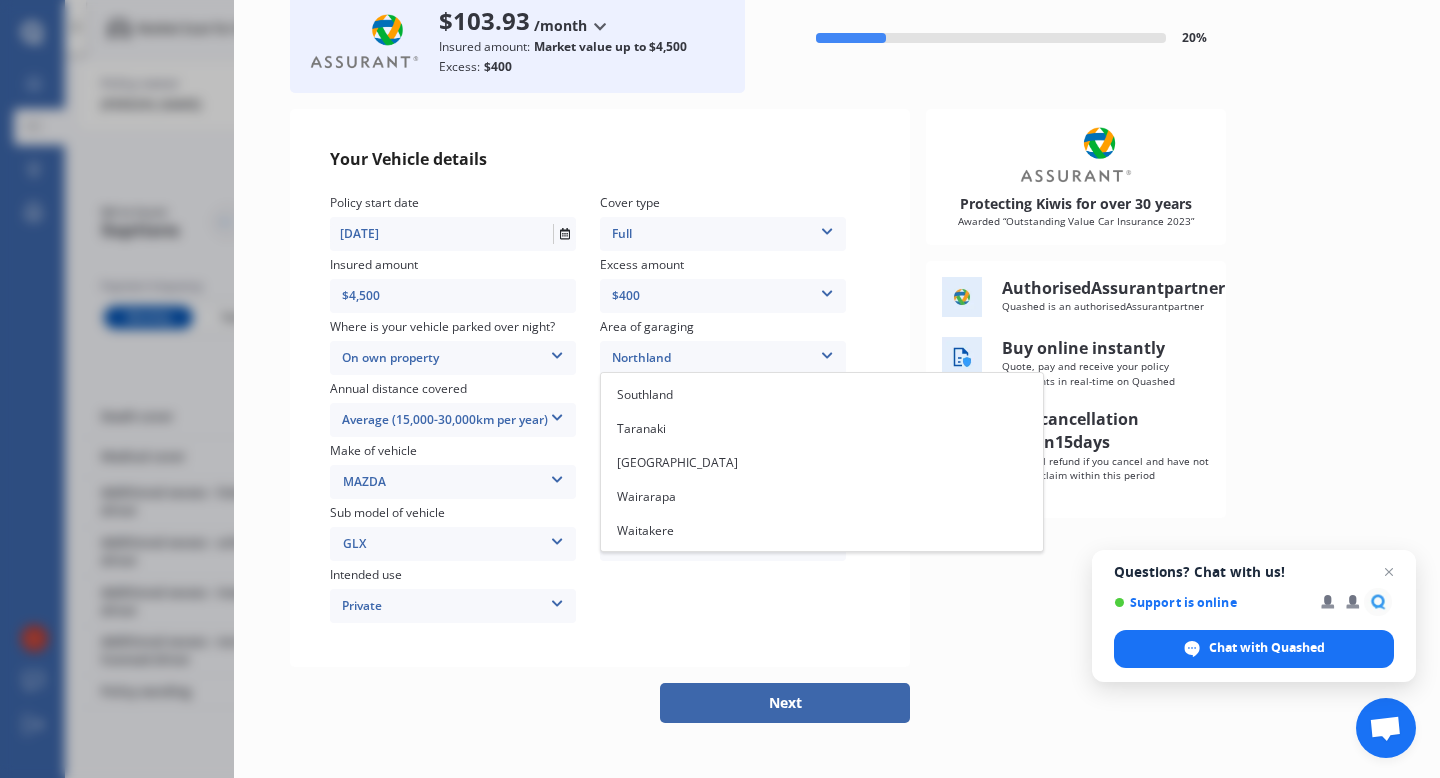 scroll, scrollTop: 570, scrollLeft: 0, axis: vertical 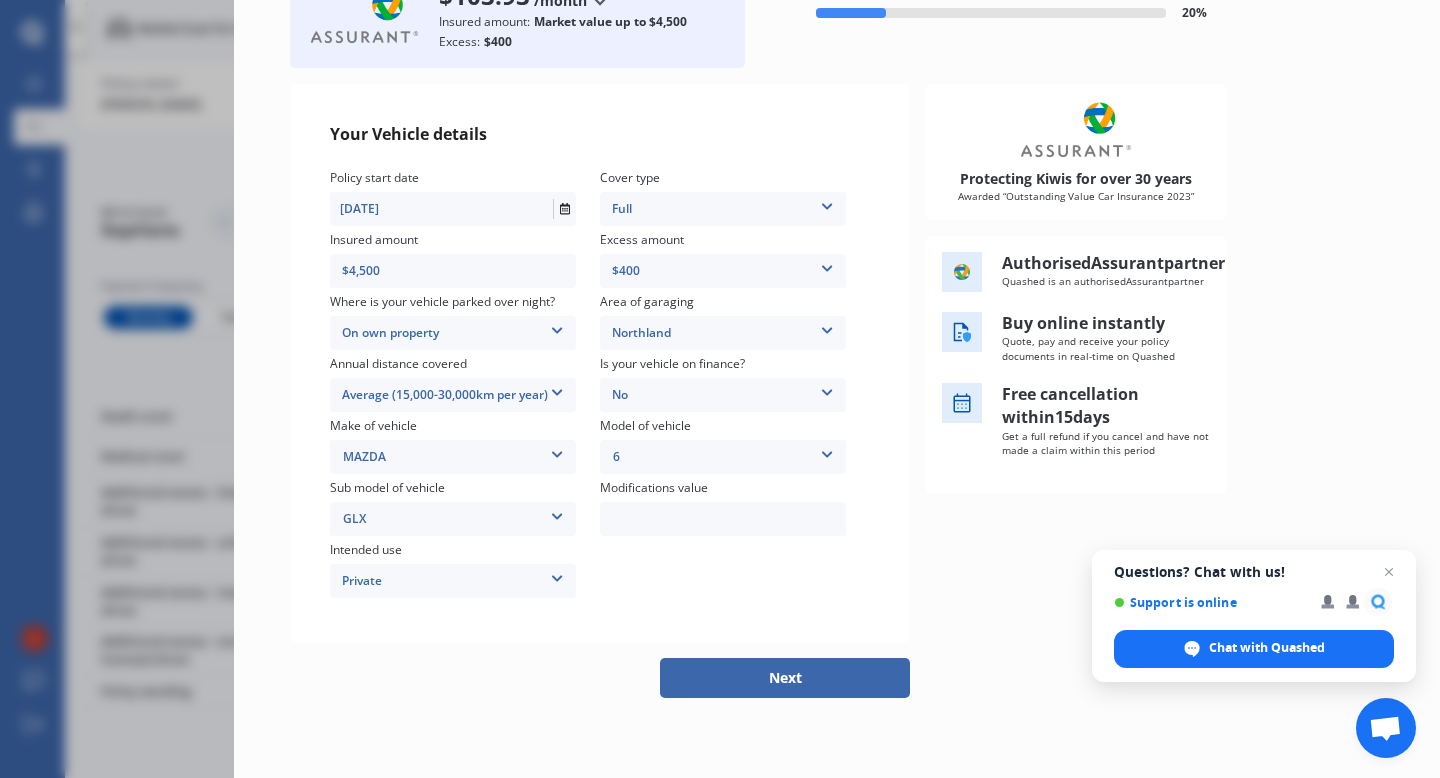 click on "Next" at bounding box center (600, 678) 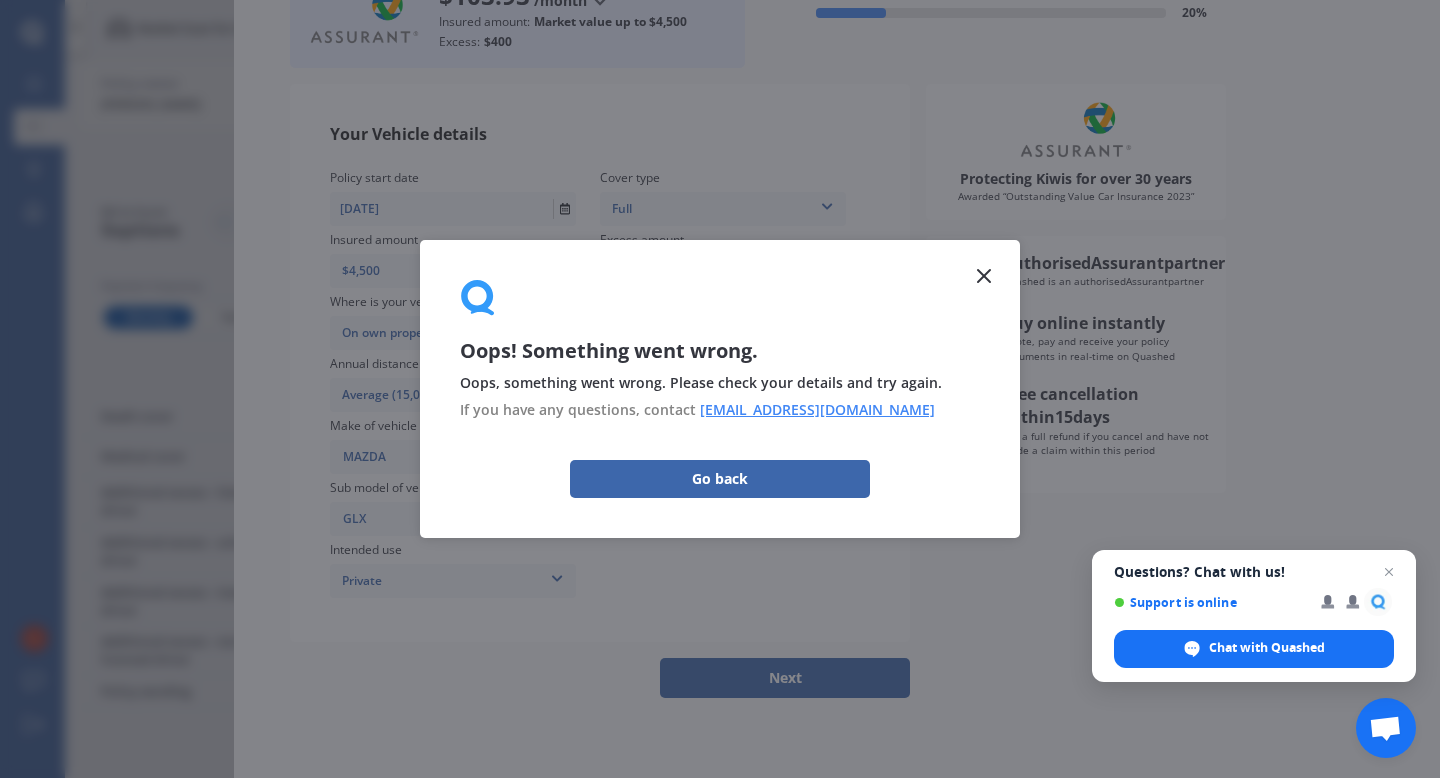 scroll, scrollTop: 0, scrollLeft: 0, axis: both 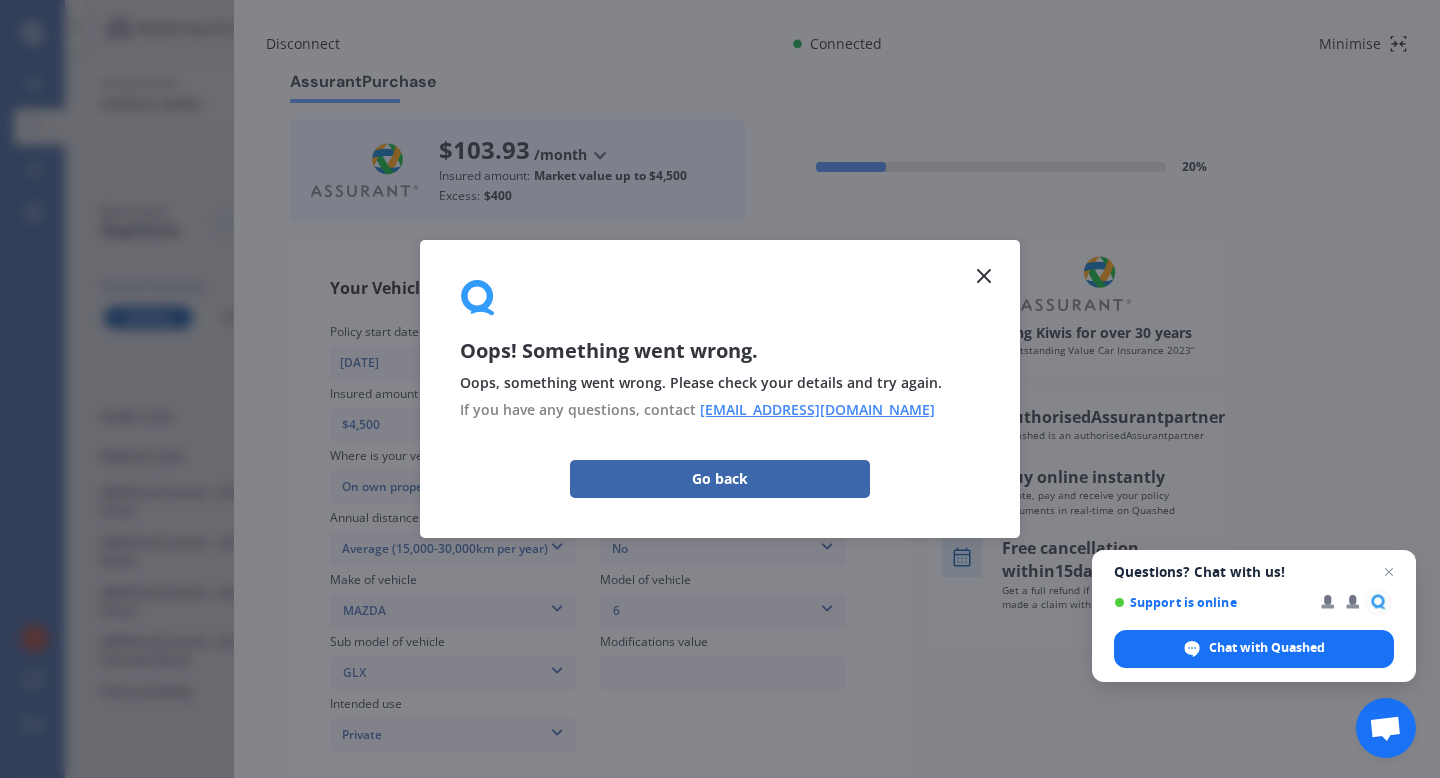 click 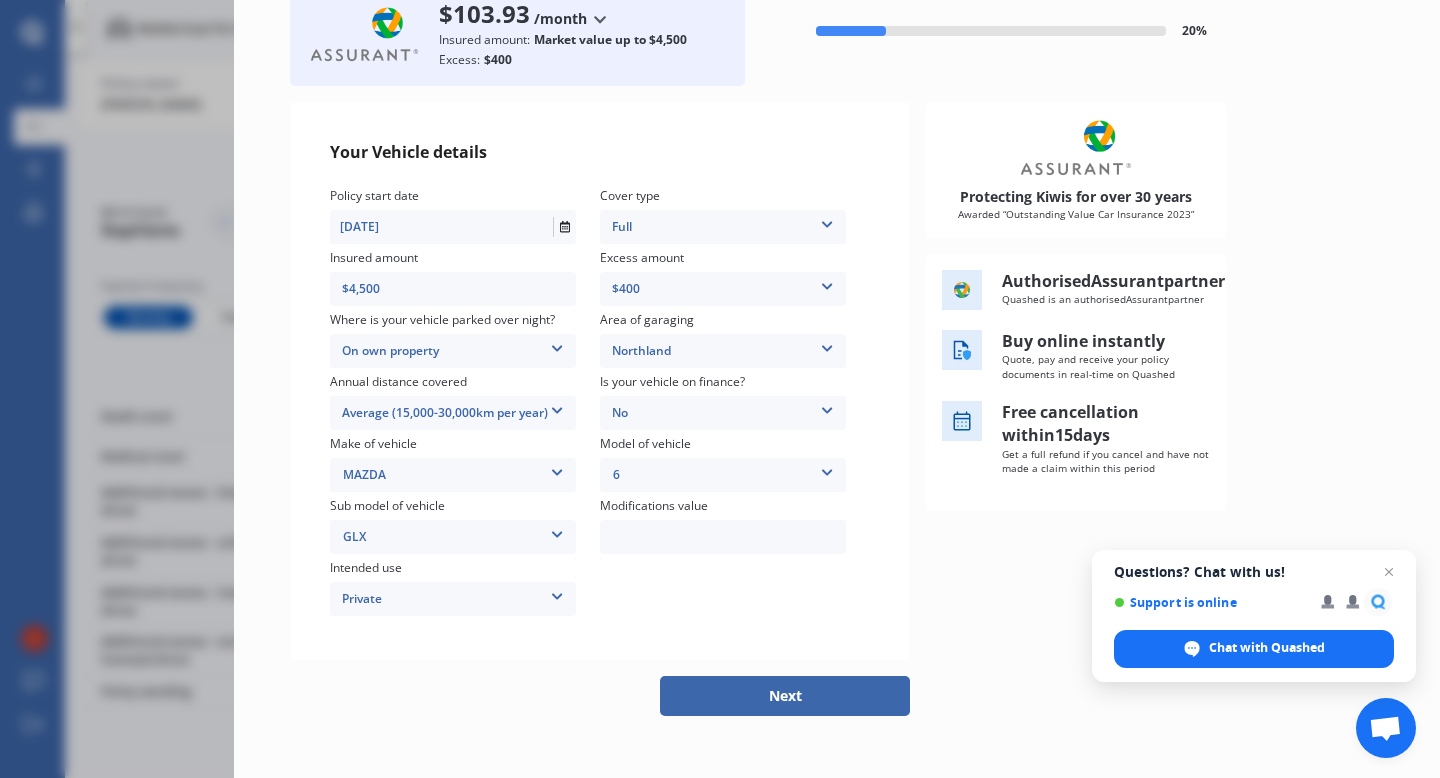 scroll, scrollTop: 149, scrollLeft: 0, axis: vertical 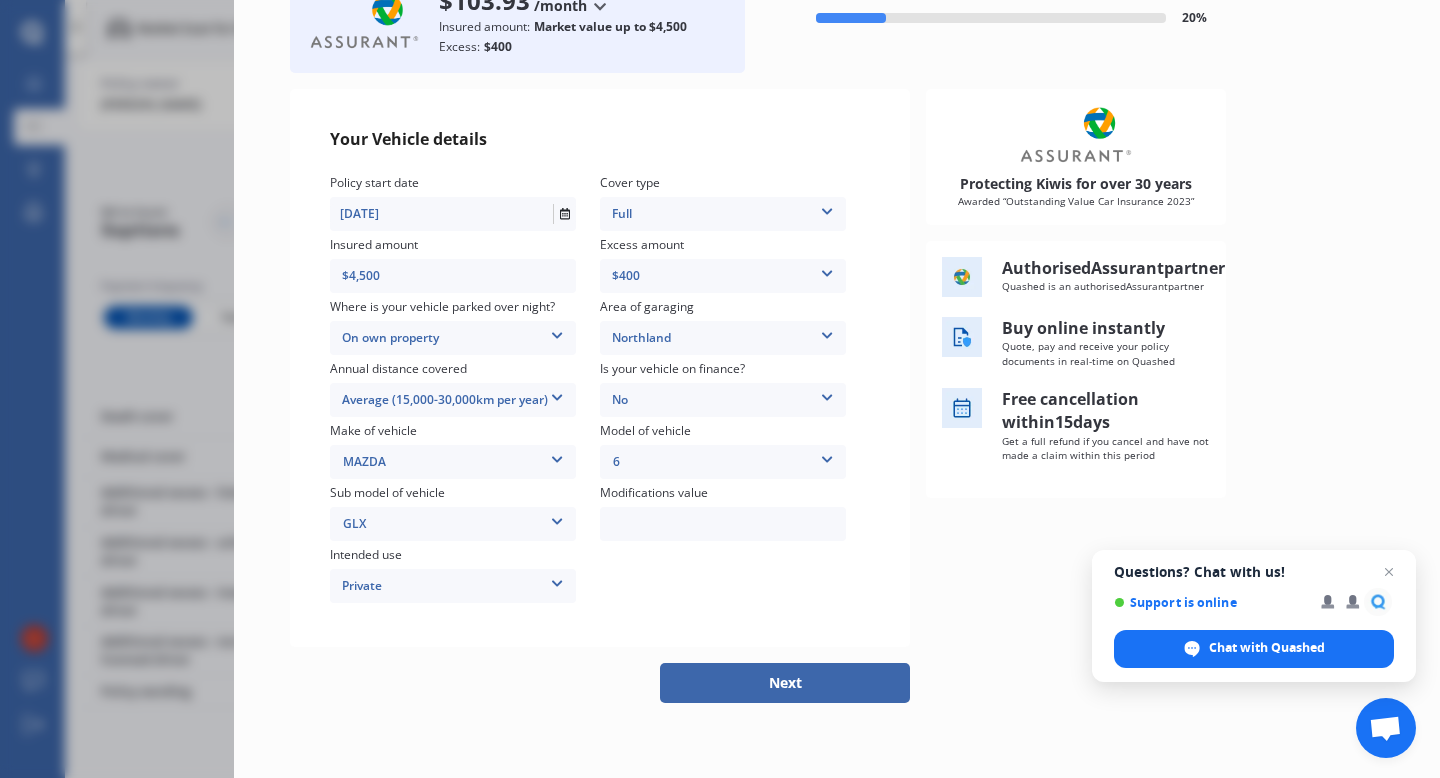 click on "Next" at bounding box center (785, 683) 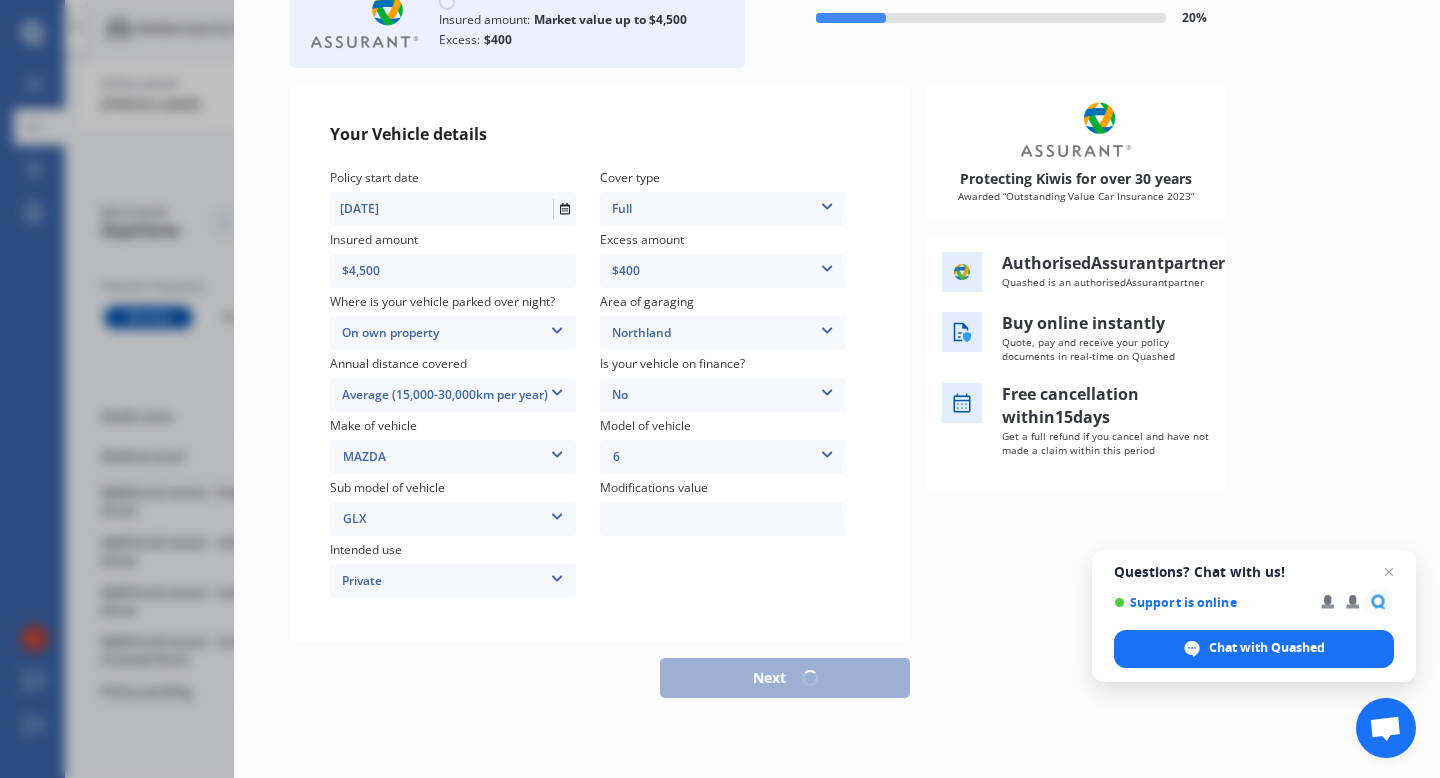 scroll, scrollTop: 149, scrollLeft: 0, axis: vertical 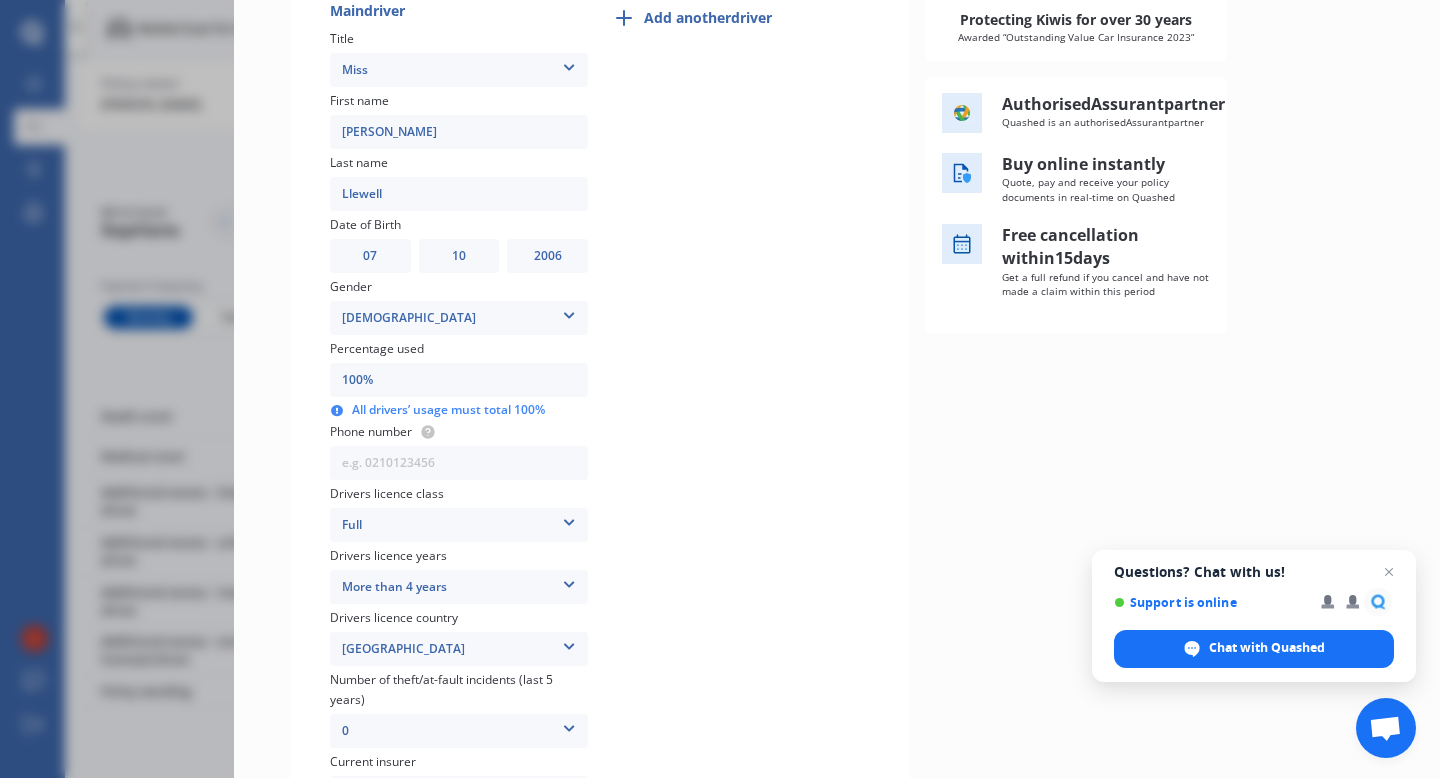 click at bounding box center [459, 463] 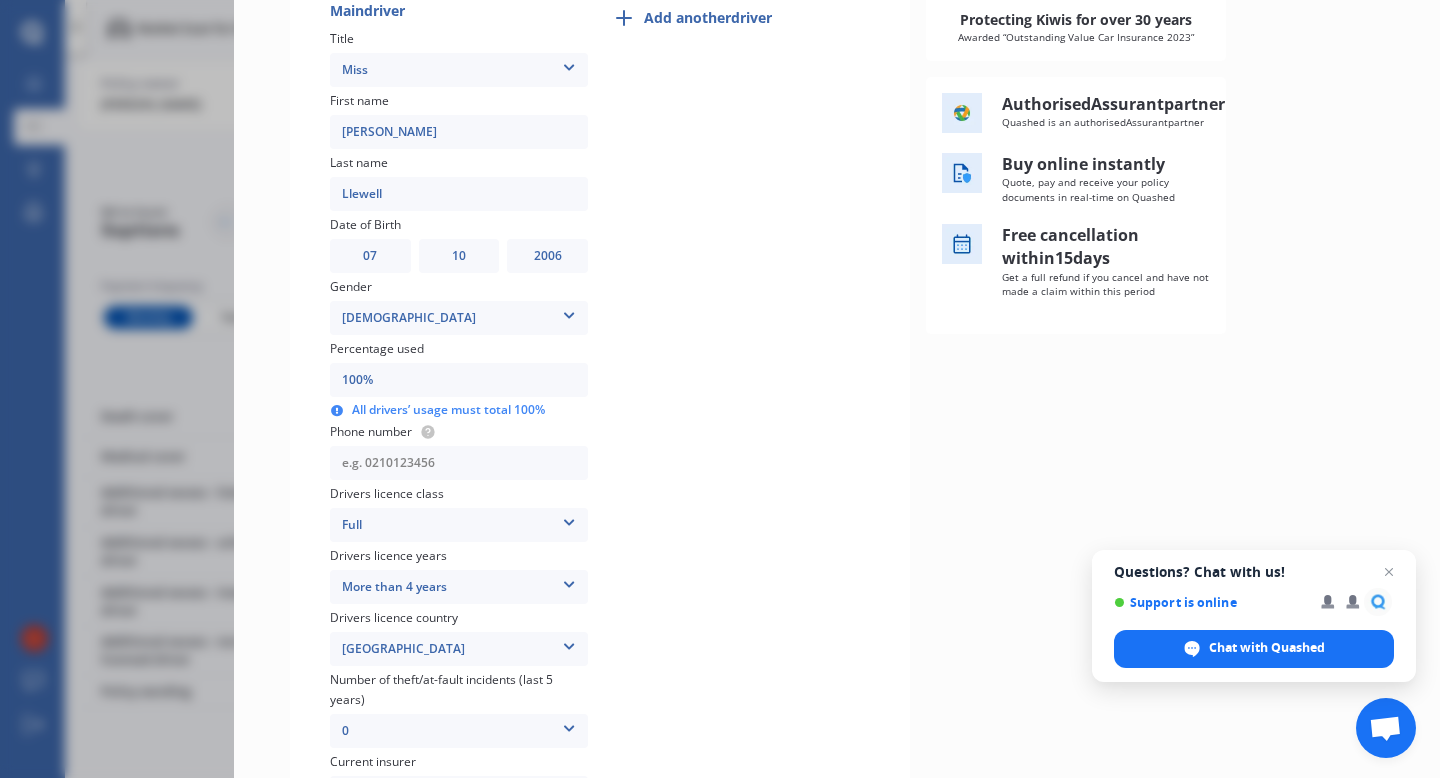 click at bounding box center [459, 463] 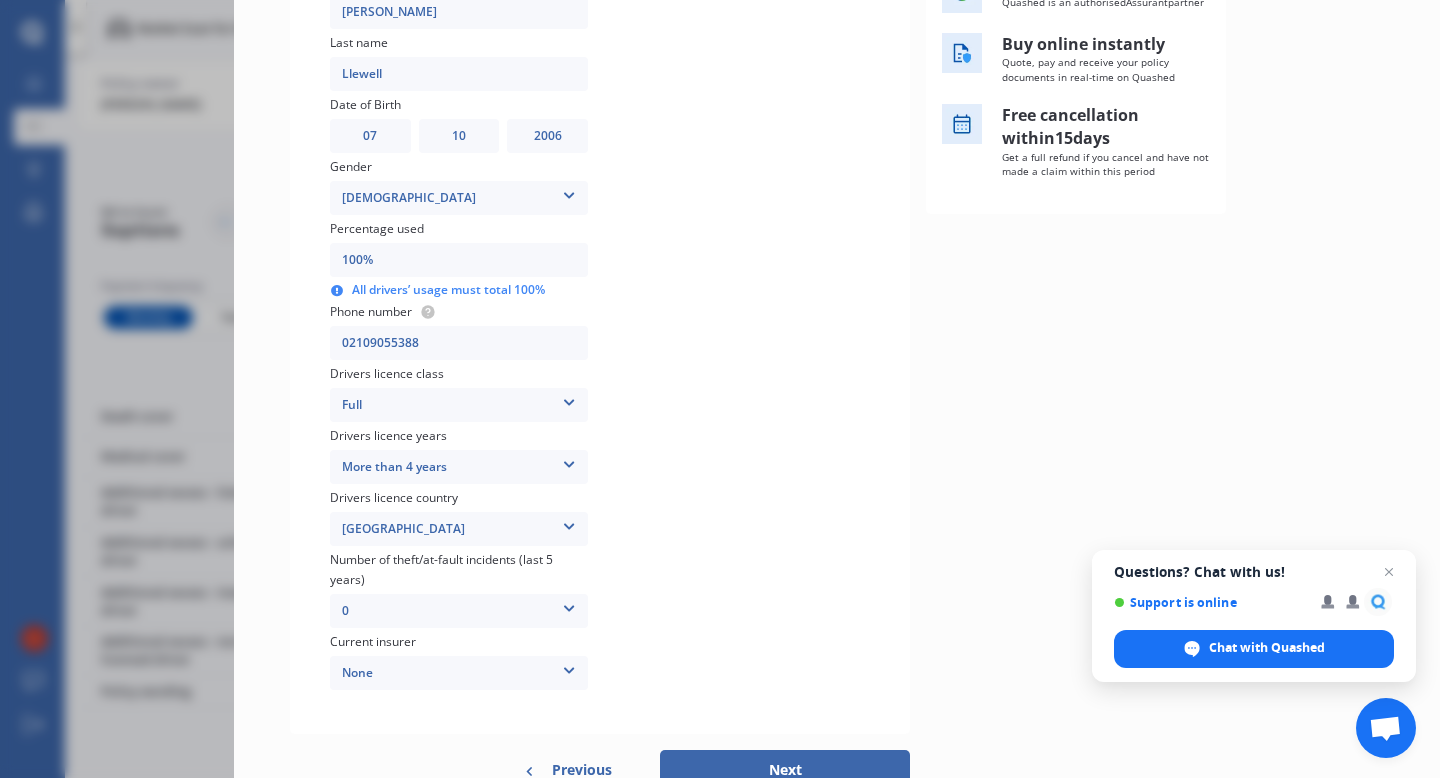 scroll, scrollTop: 444, scrollLeft: 0, axis: vertical 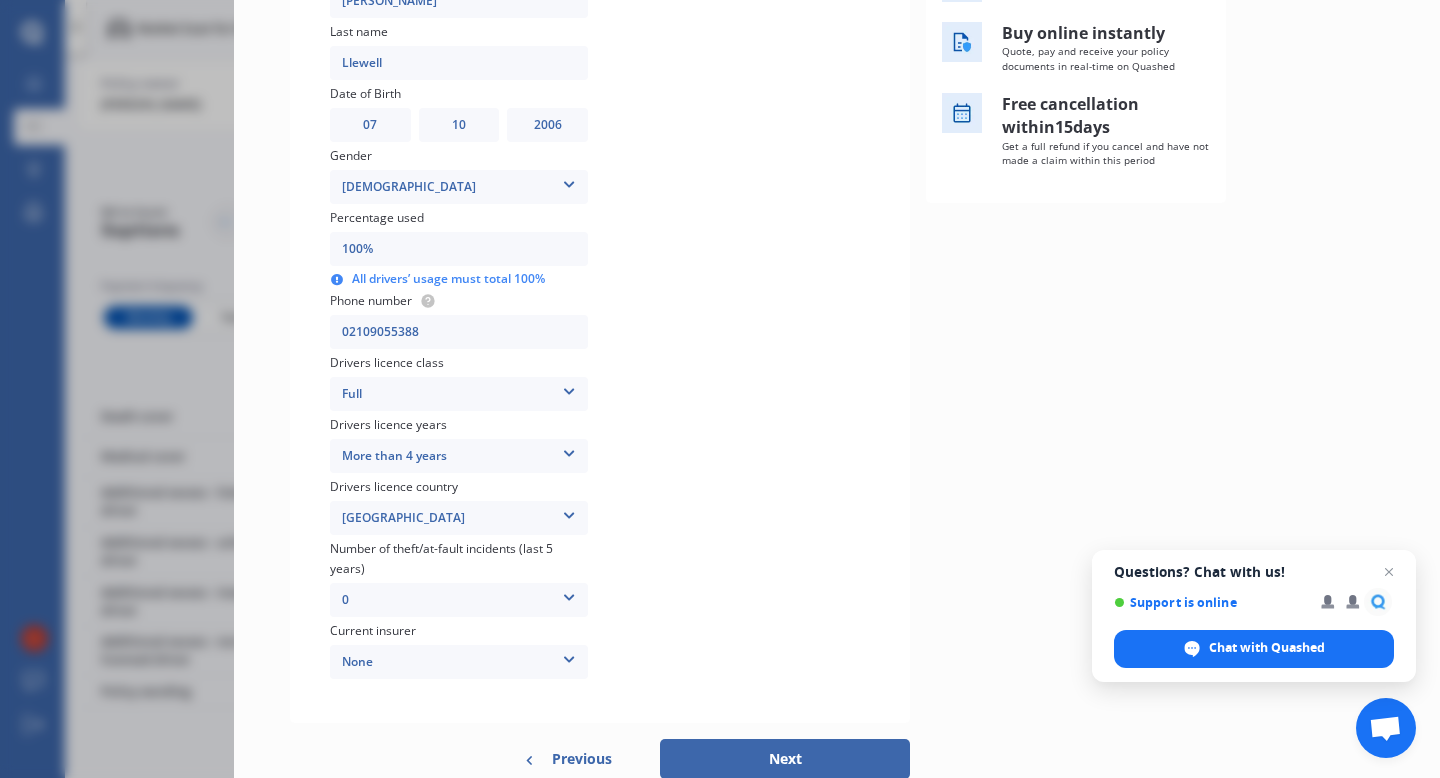 click on "Drivers licence years More than 4 years Less than 1 year 1-2 years 2-4 years More than 4 years" at bounding box center [459, 446] 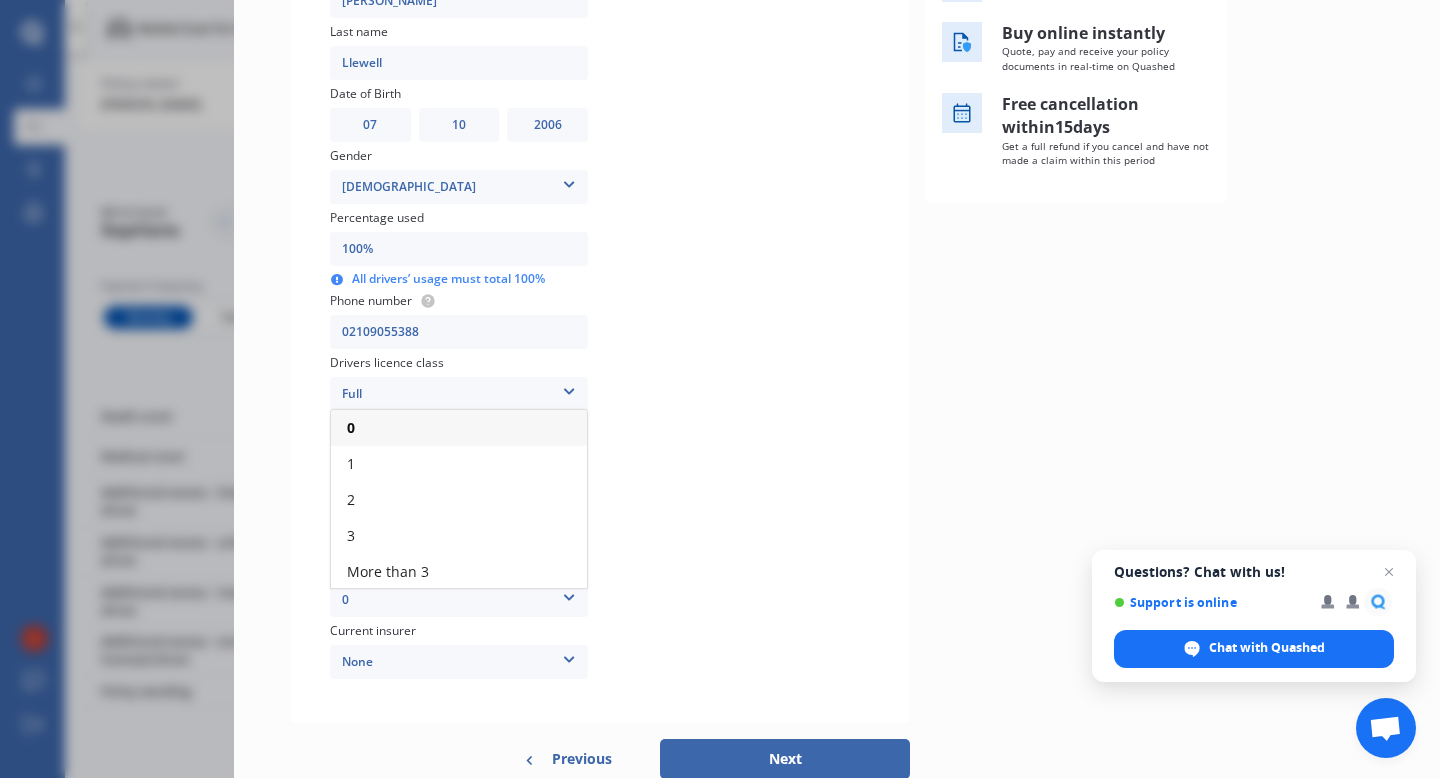 click on "Add another  driver" at bounding box center (741, 276) 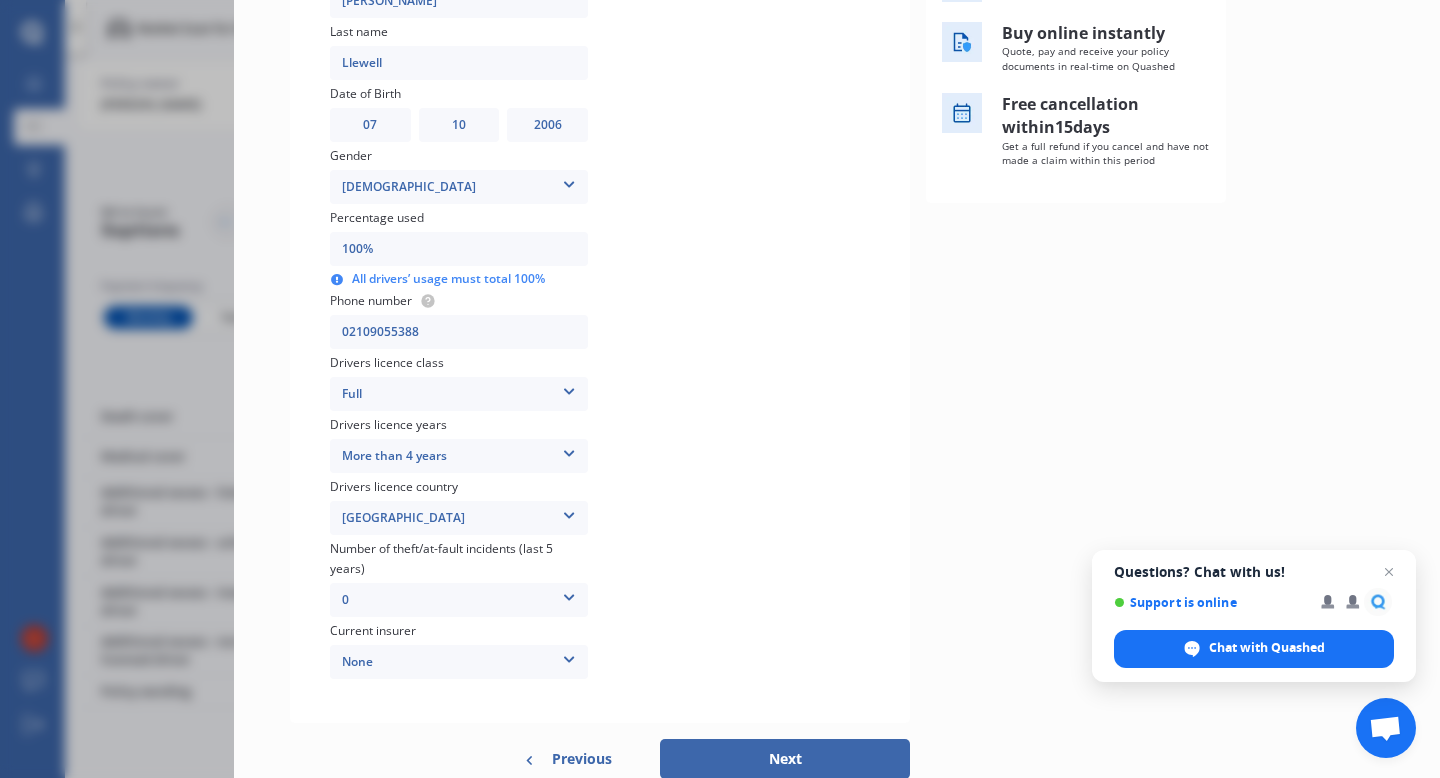 click on "None" at bounding box center (459, 662) 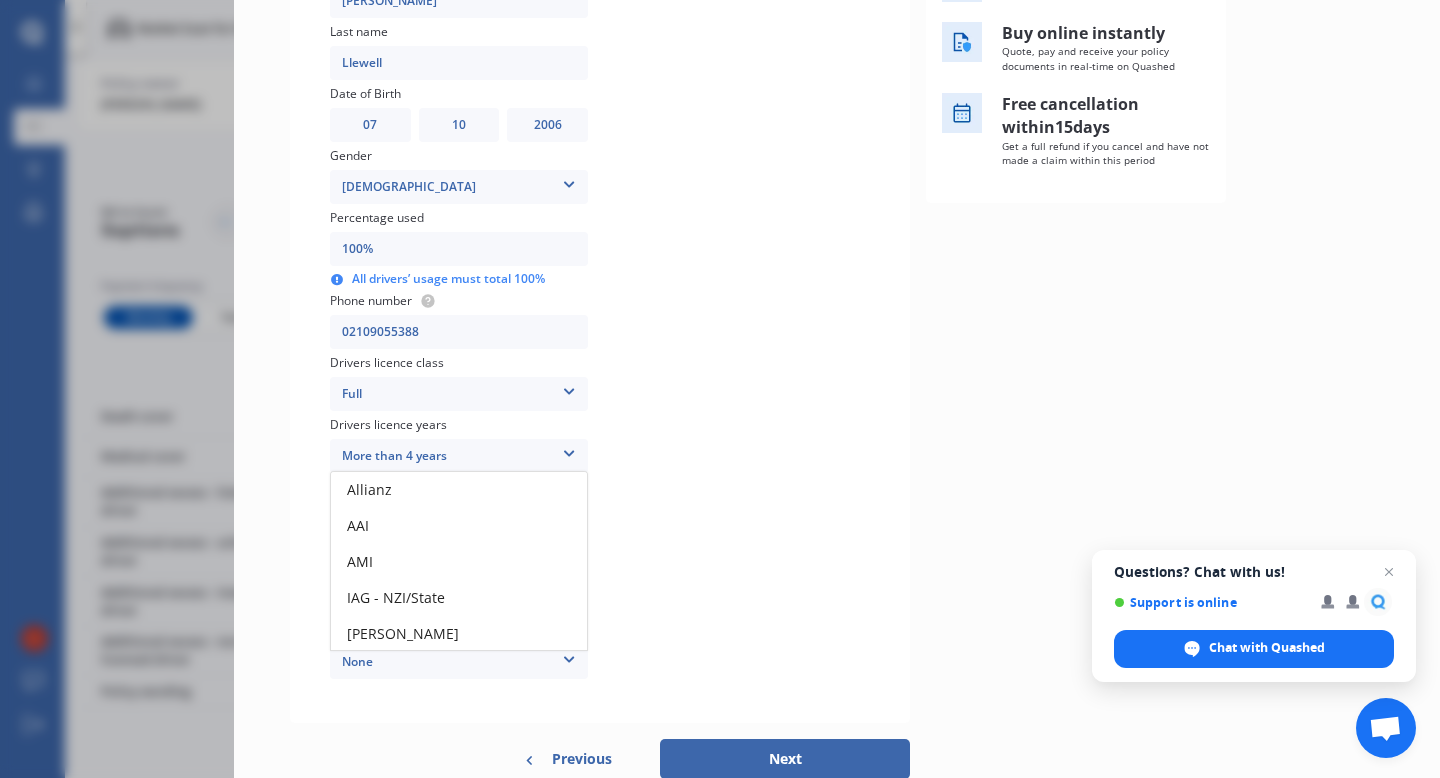 scroll, scrollTop: 146, scrollLeft: 0, axis: vertical 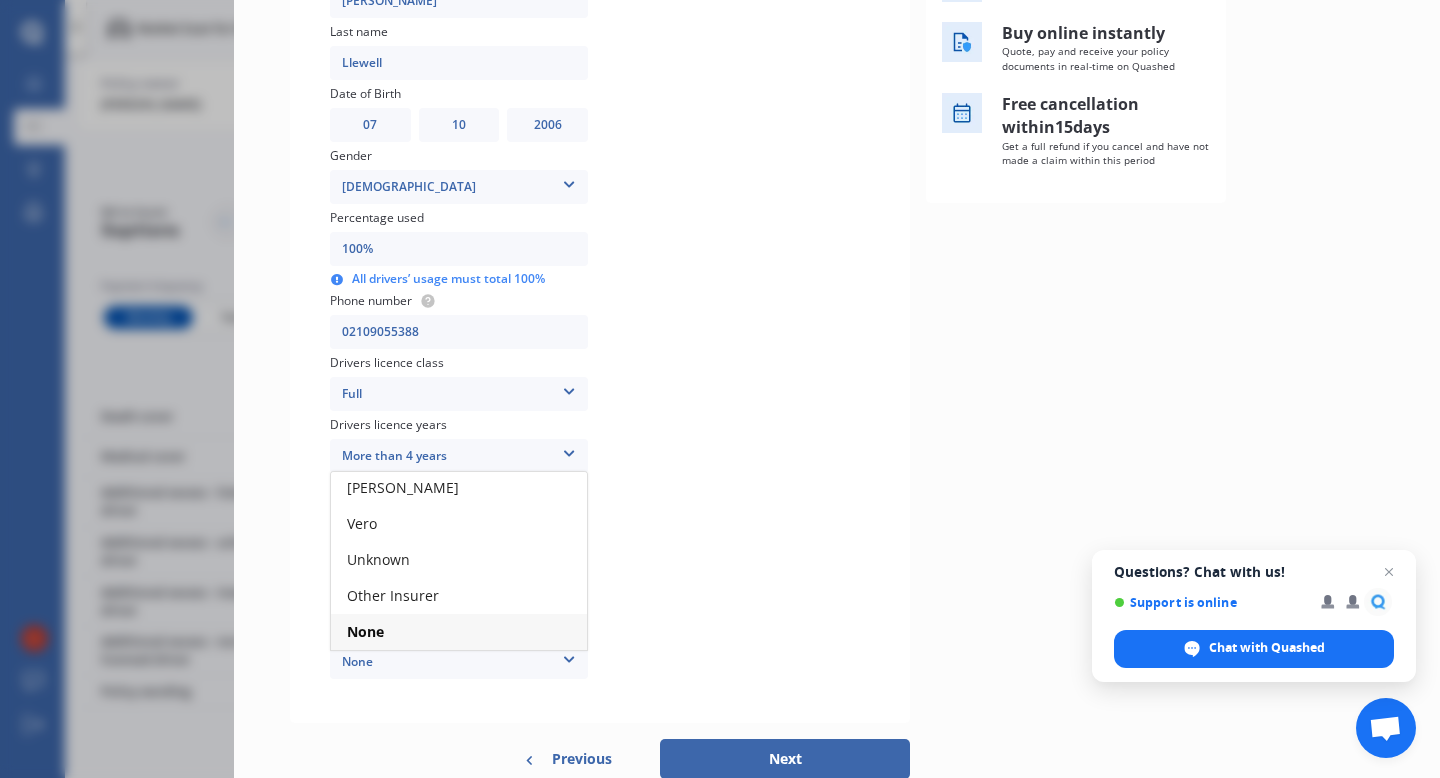 click on "Add another  driver" at bounding box center [741, 276] 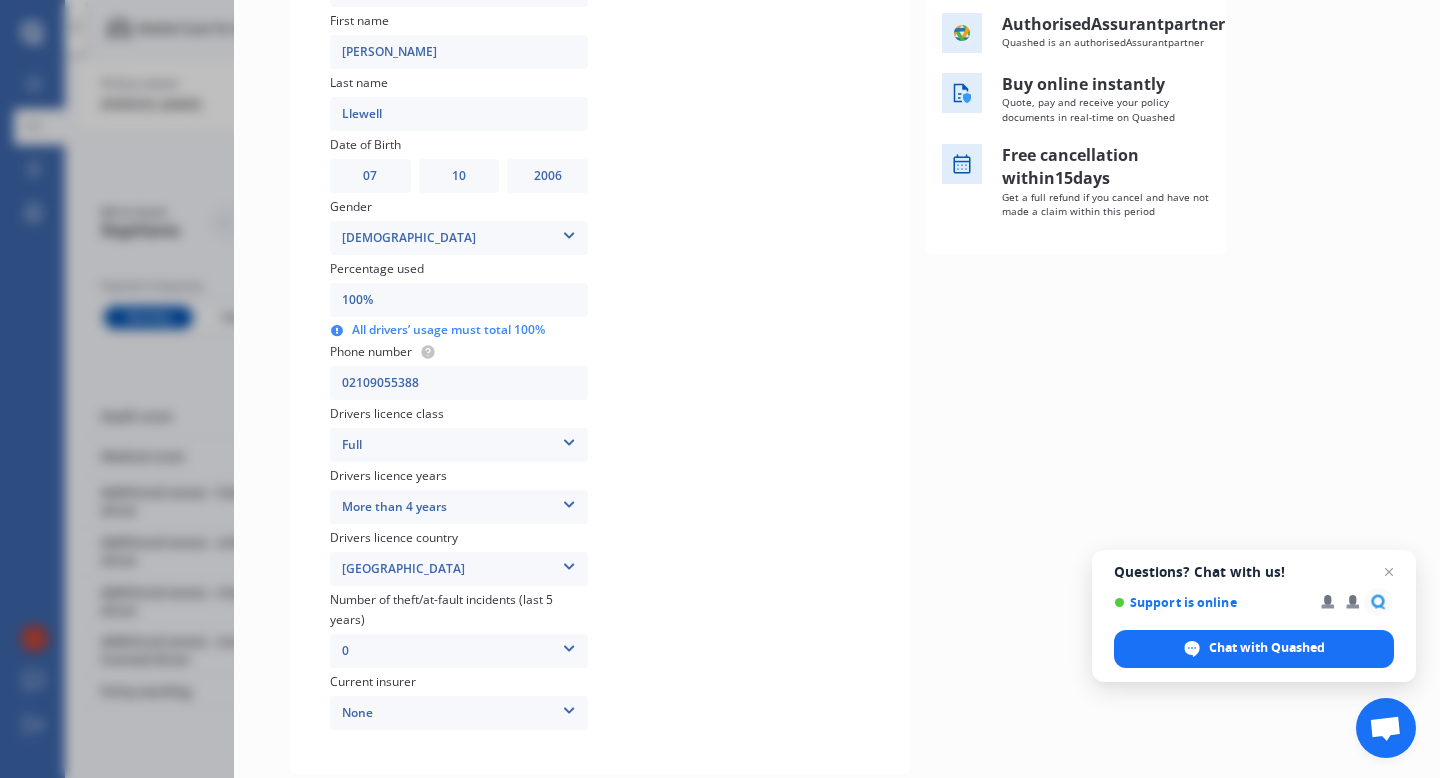 scroll, scrollTop: 525, scrollLeft: 0, axis: vertical 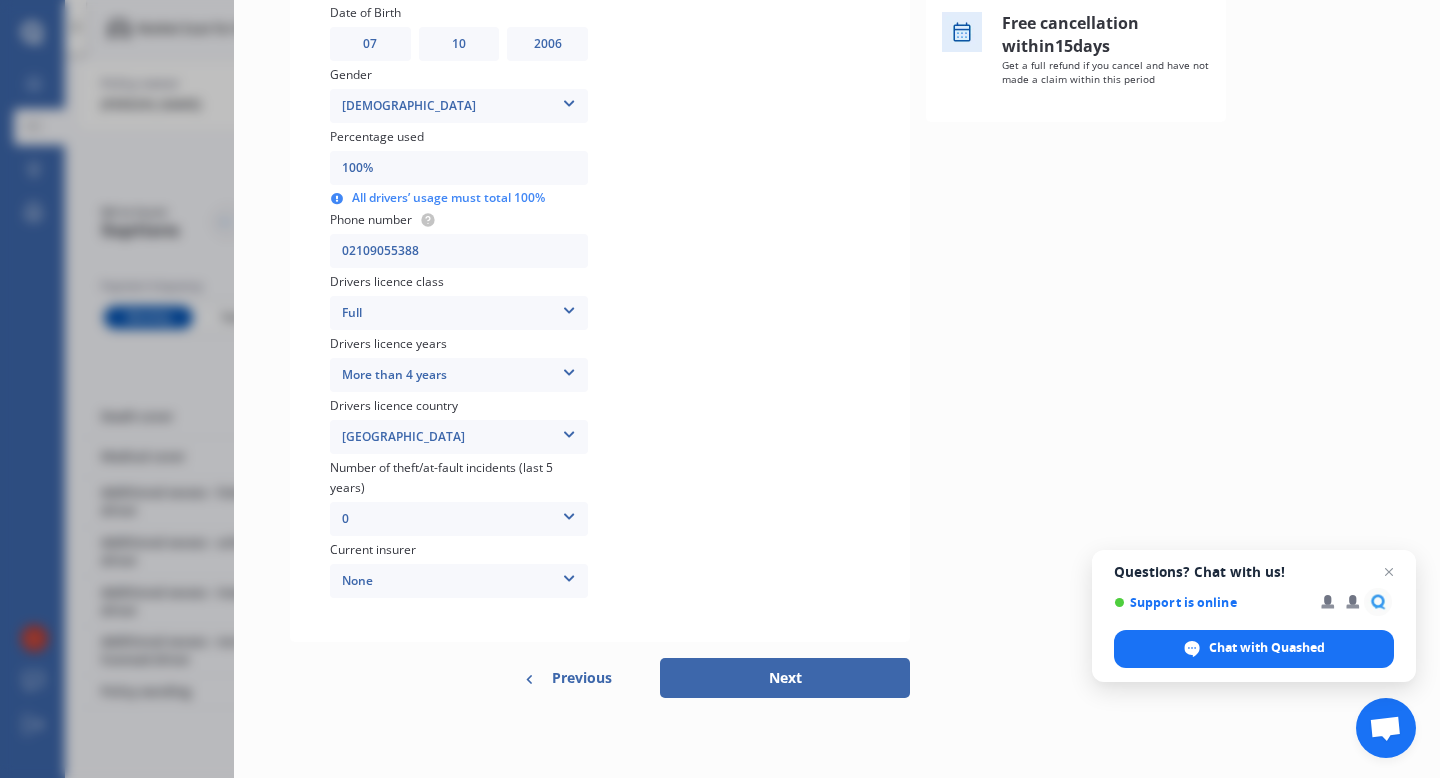 click on "Next" at bounding box center (785, 678) 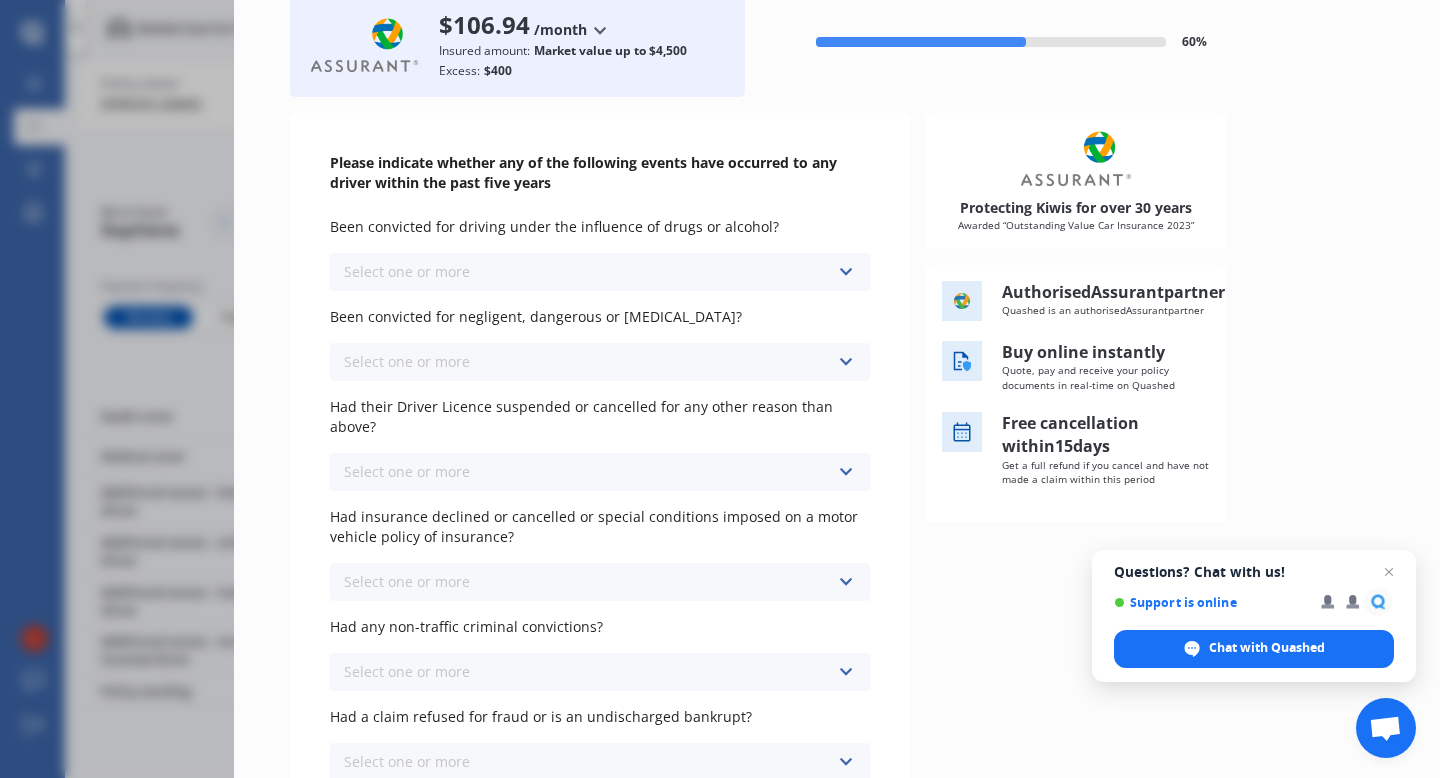 scroll, scrollTop: 137, scrollLeft: 0, axis: vertical 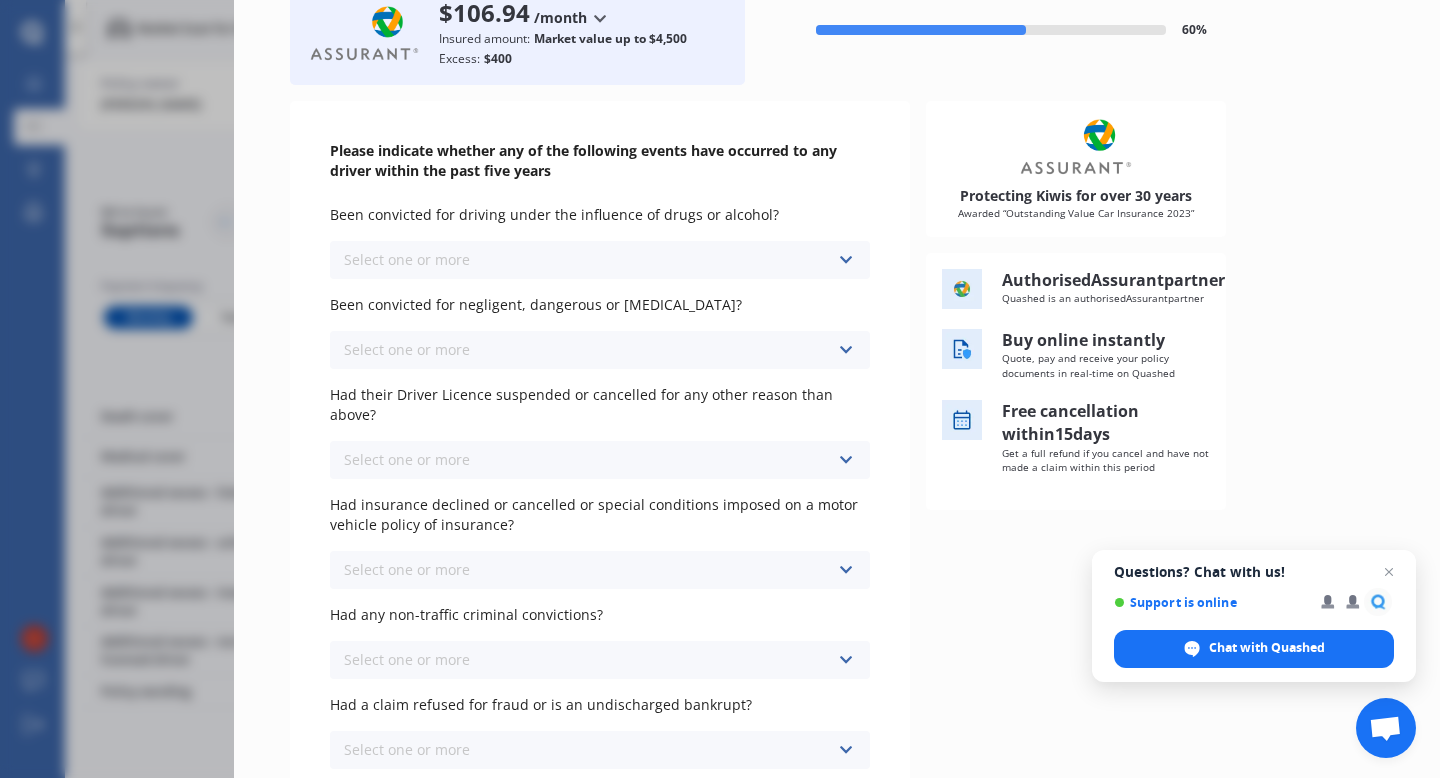 click on "Select one or more Never, or over [DATE] Last year 1 to [DATE] 2 to [DATE] 3 to [DATE]" at bounding box center (600, 260) 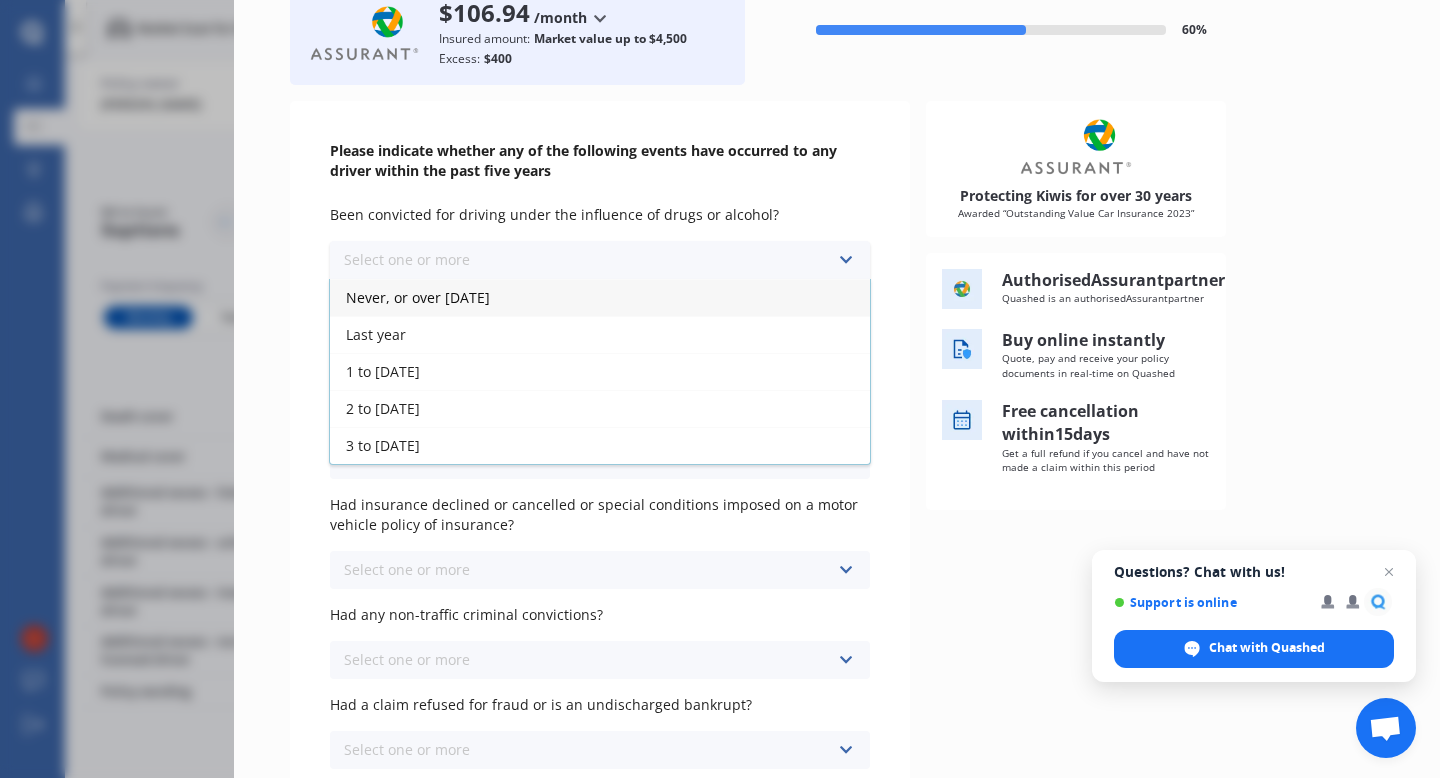 click on "Never, or over [DATE]" at bounding box center (600, 297) 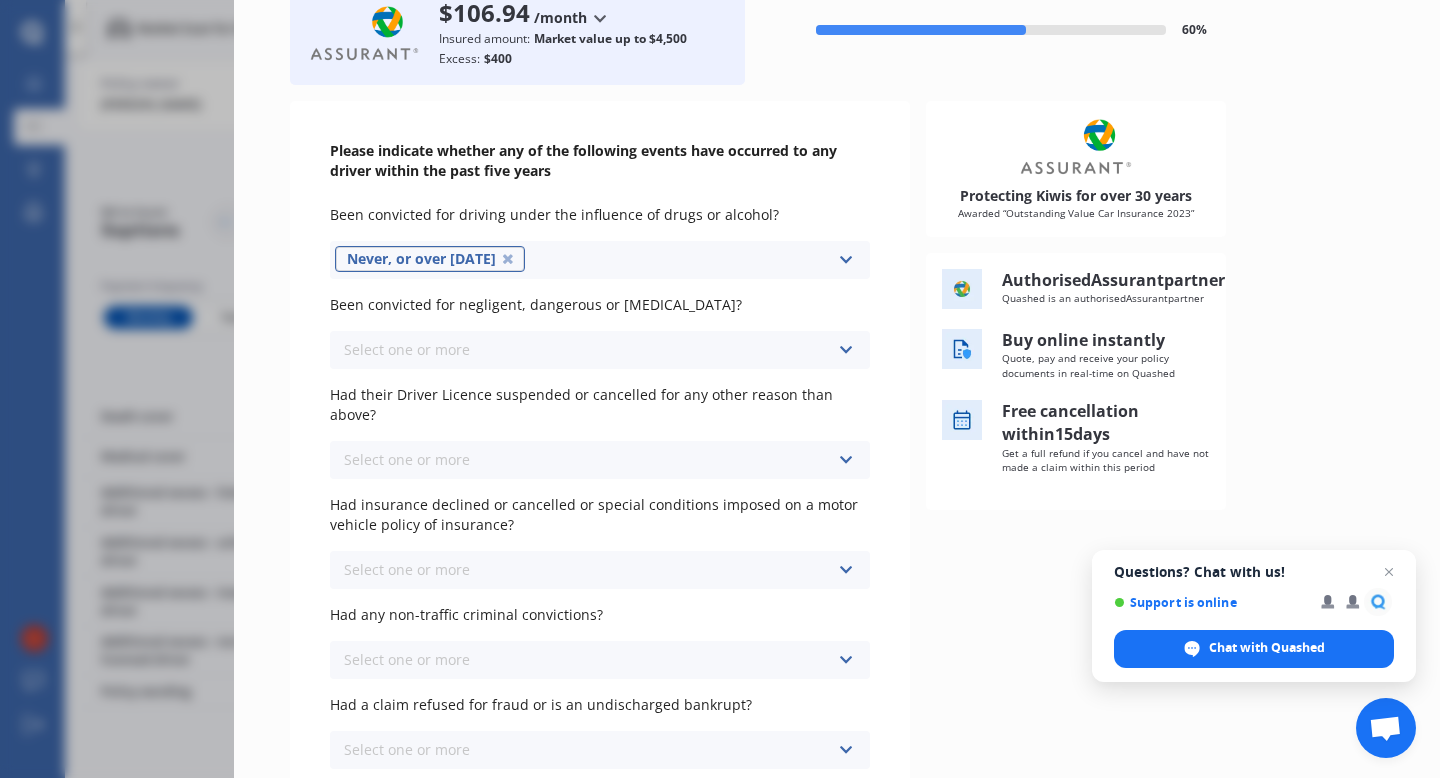 click on "Select one or more Never, or over [DATE] Last year 1 to [DATE] 2 to [DATE] 3 to [DATE]" at bounding box center (600, 350) 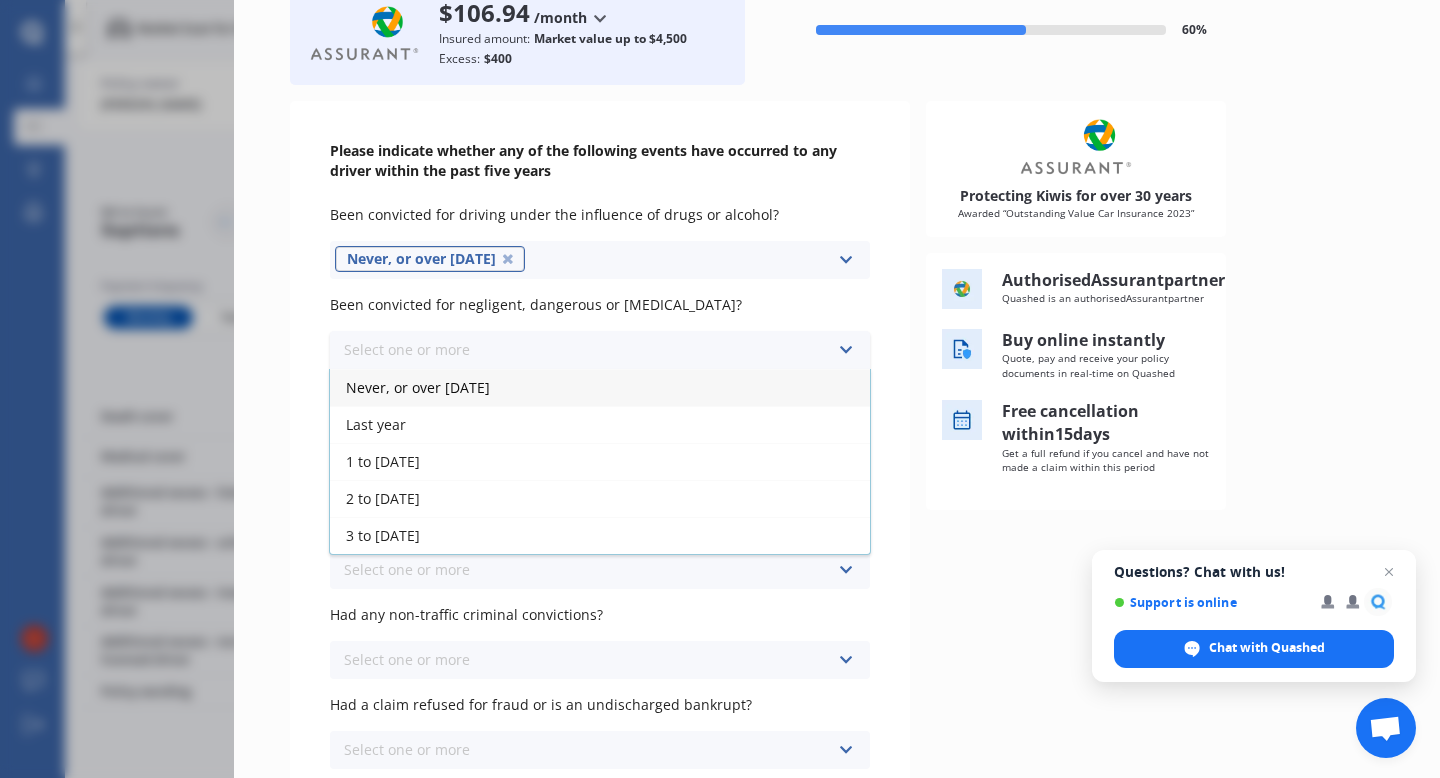 click on "Never, or over [DATE]" at bounding box center (600, 387) 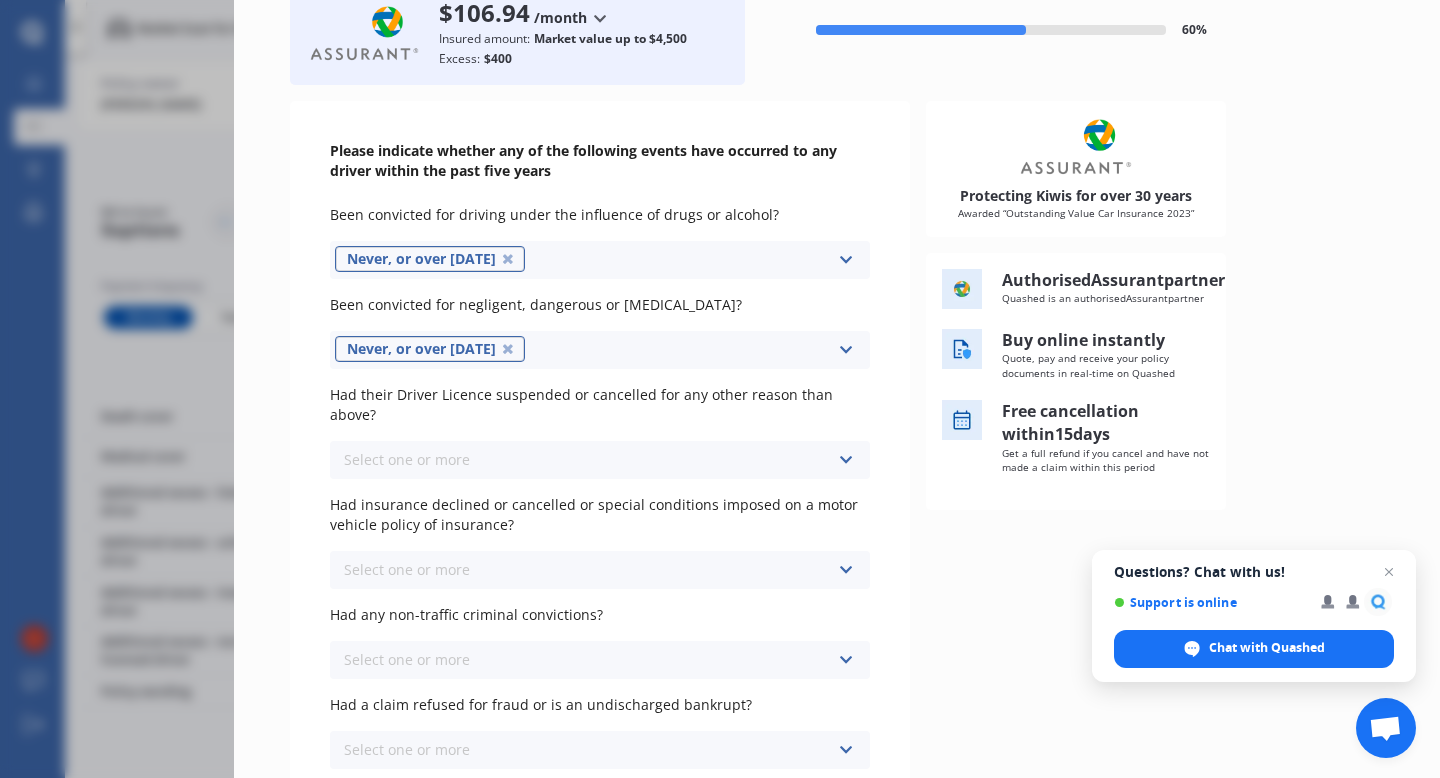 click on "Select one or more Never, or over [DATE] Last year 1 to [DATE] 2 to [DATE] 3 to [DATE]" at bounding box center (600, 460) 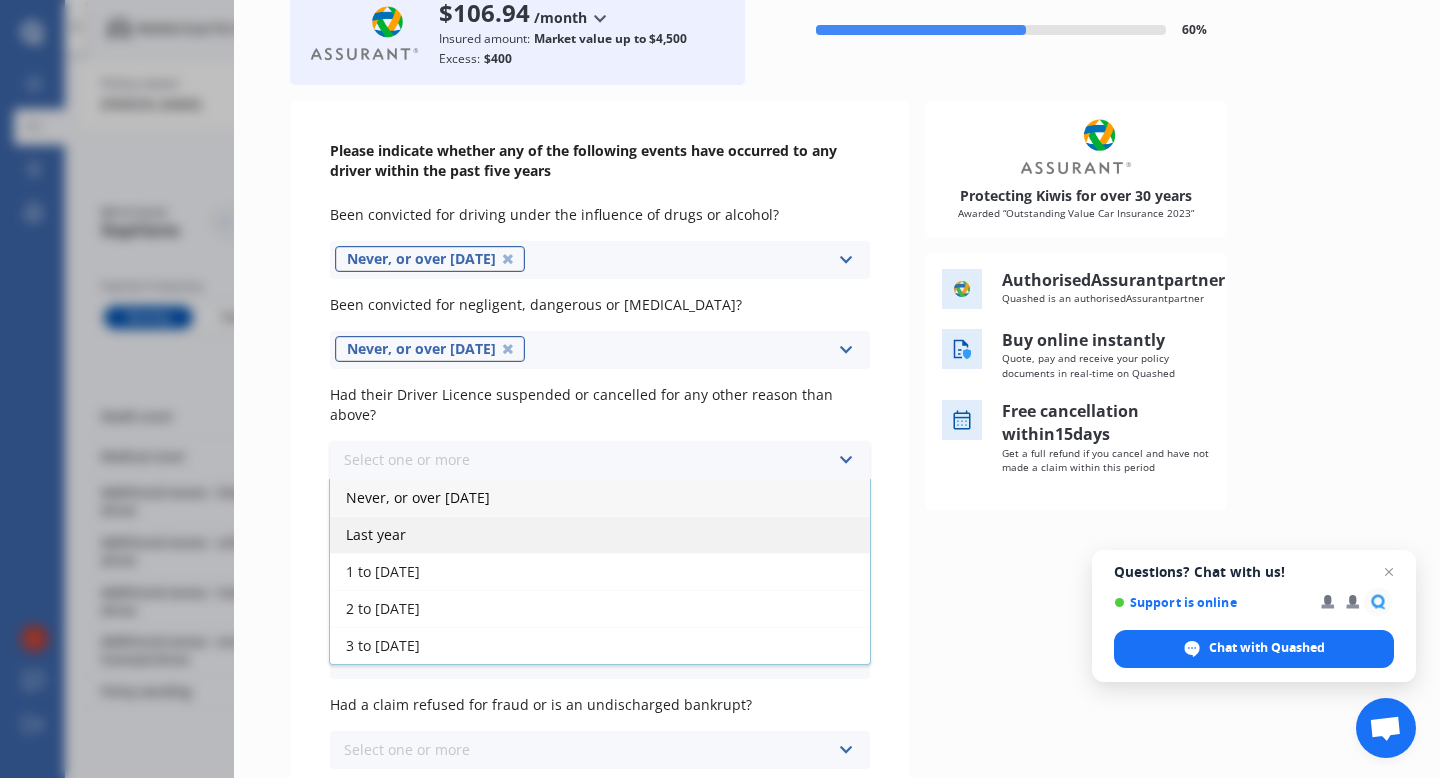 click on "Last year" at bounding box center (600, 534) 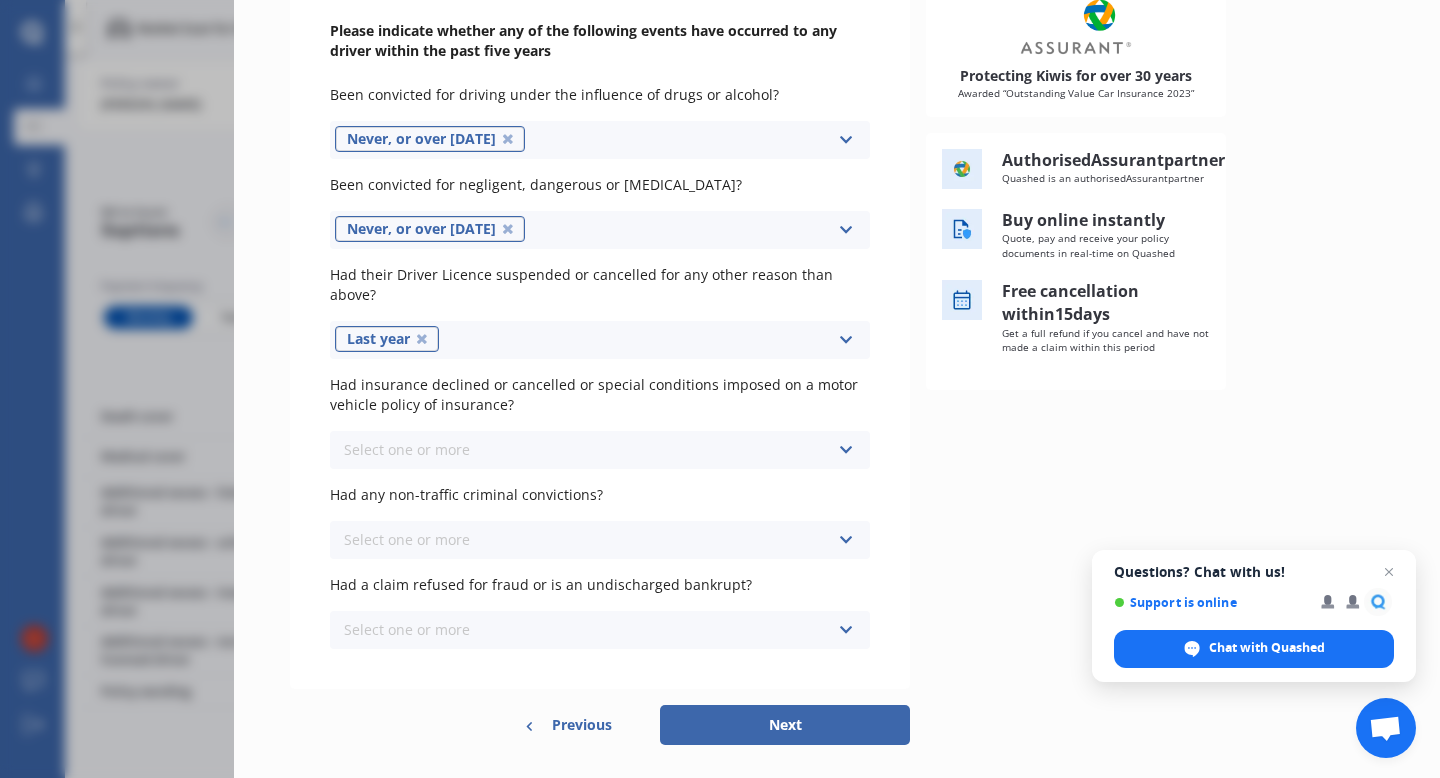 scroll, scrollTop: 269, scrollLeft: 0, axis: vertical 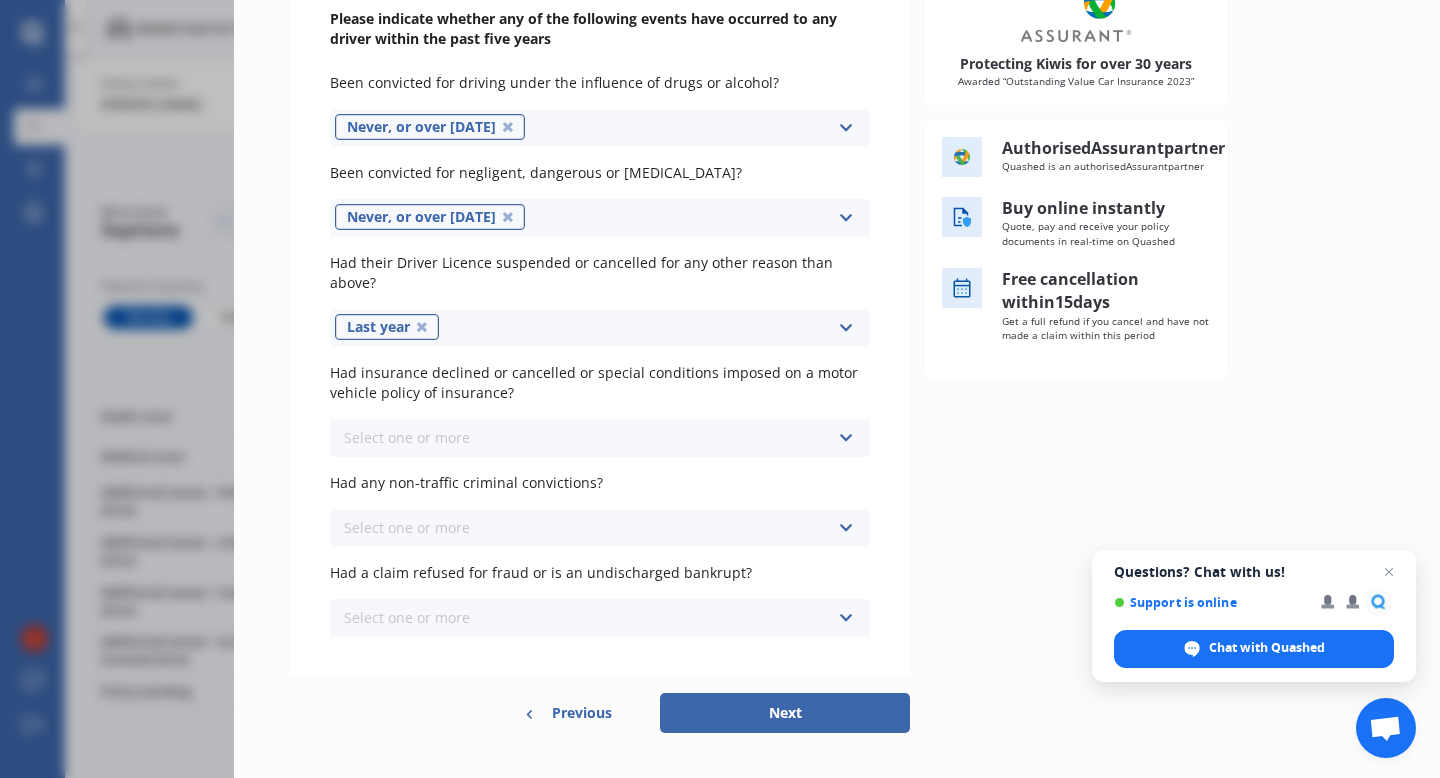 click on "Select one or more Never, or over [DATE] Last year 1 to [DATE] 2 to [DATE] 3 to [DATE]" at bounding box center (600, 438) 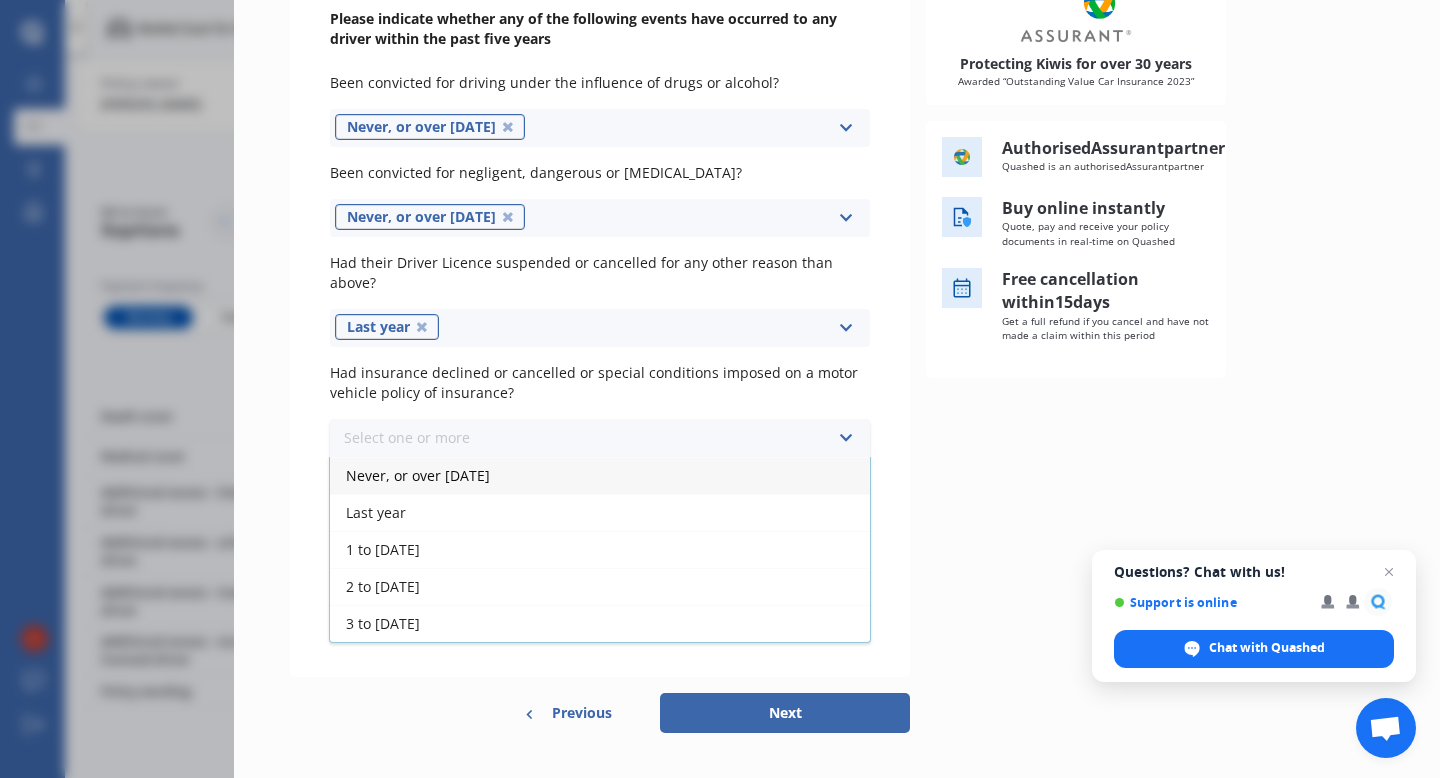click on "Never, or over [DATE]" at bounding box center (418, 475) 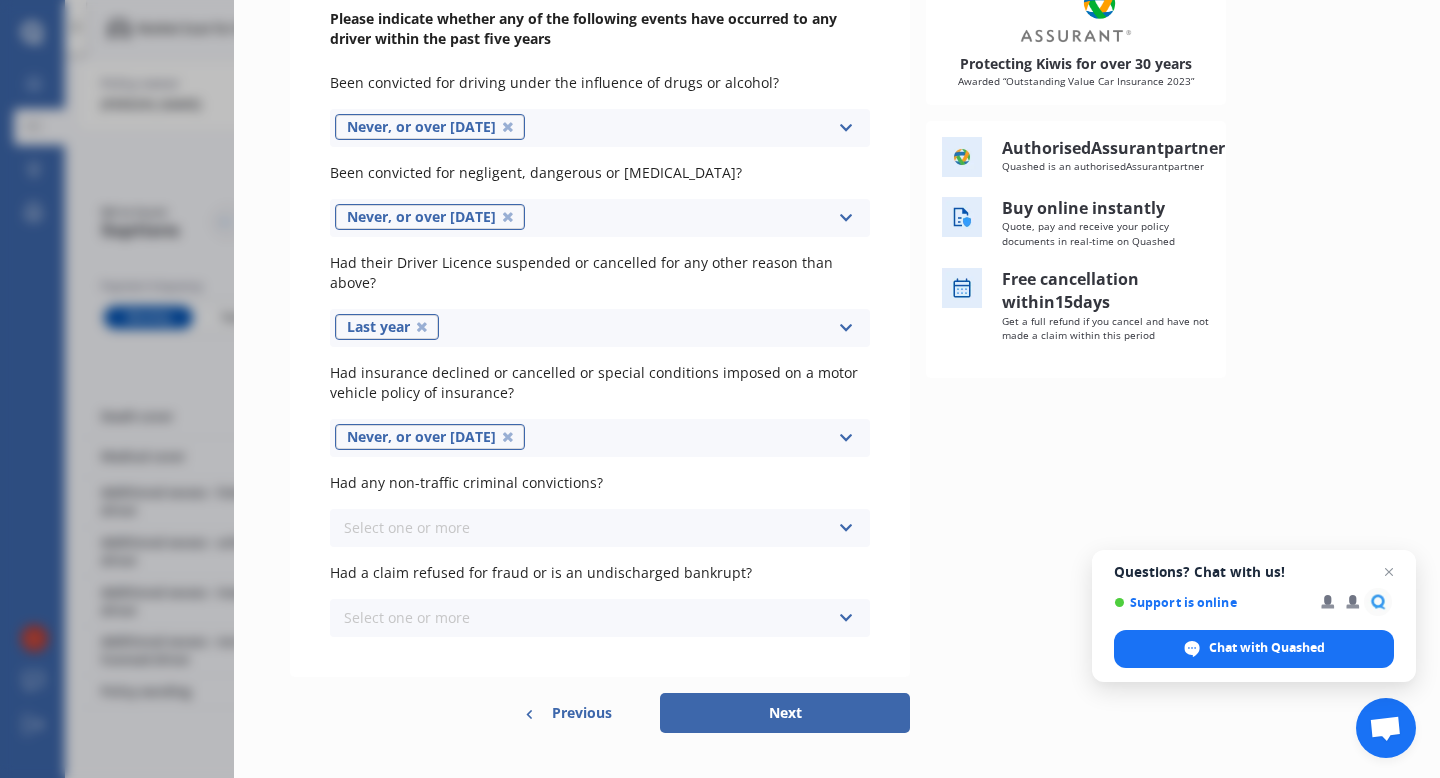 click on "Select one or more Never, or over [DATE] Last year 1 to [DATE] 2 to [DATE] 3 to [DATE]" at bounding box center (600, 528) 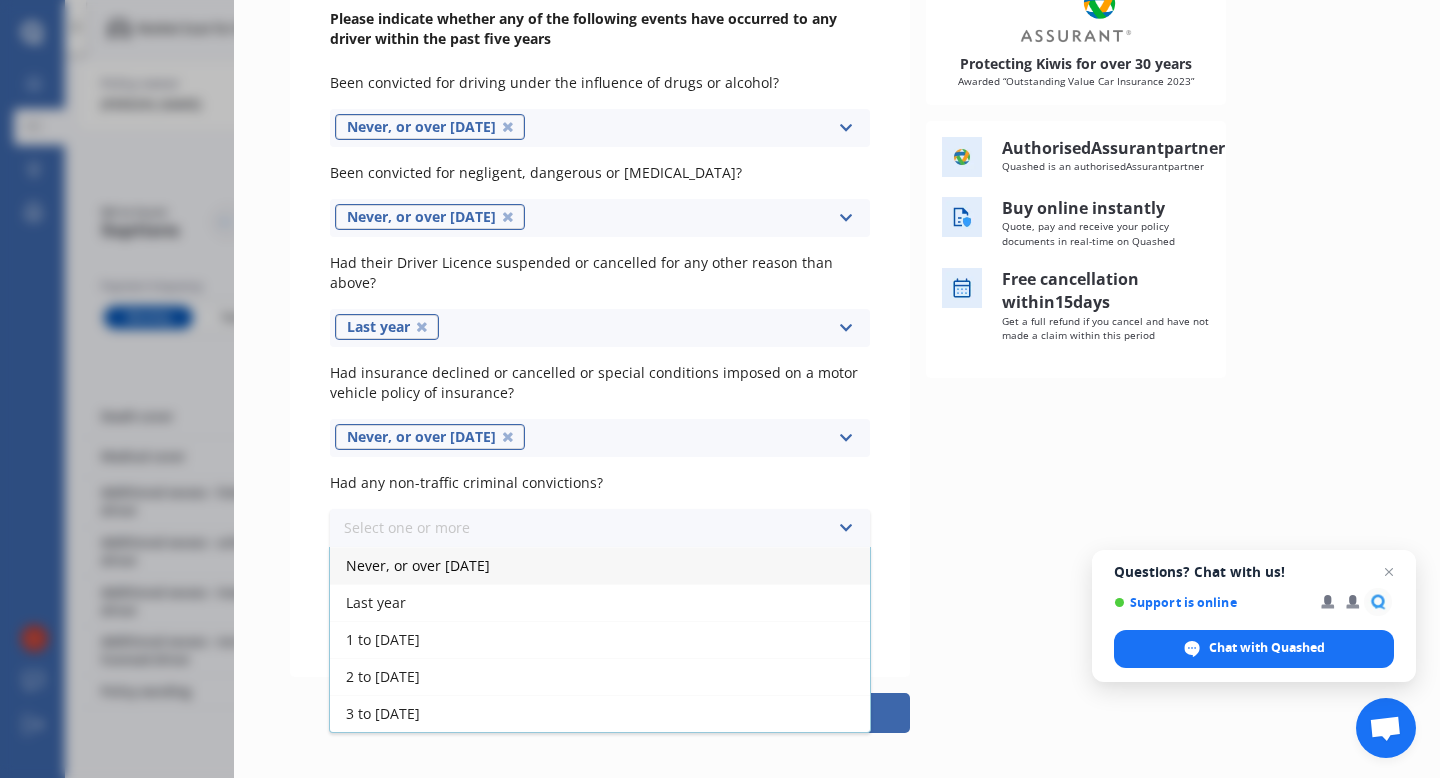 click on "Never, or over [DATE]" at bounding box center [418, 565] 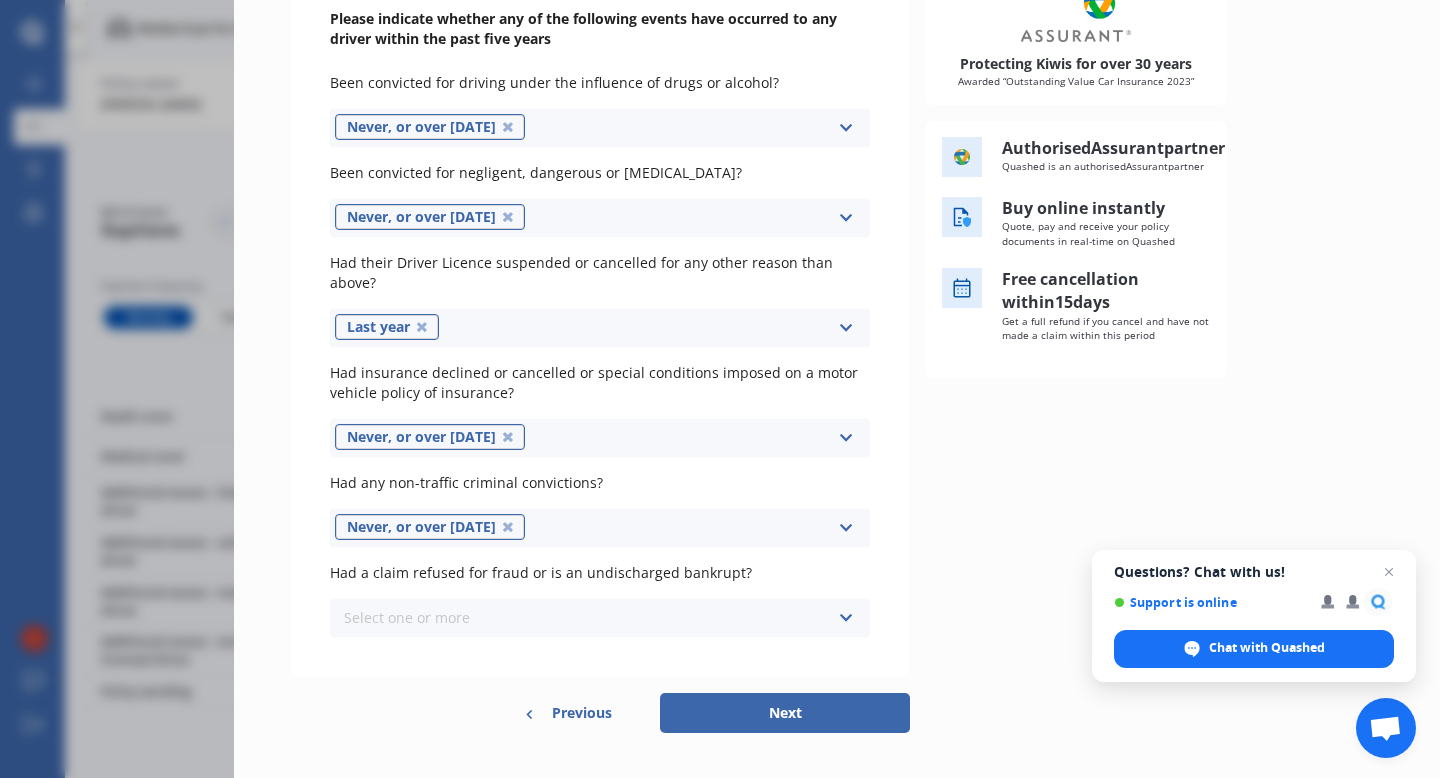 click on "Select one or more Never, or over [DATE] Last year 1 to [DATE] 2 to [DATE] 3 to [DATE]" at bounding box center (600, 618) 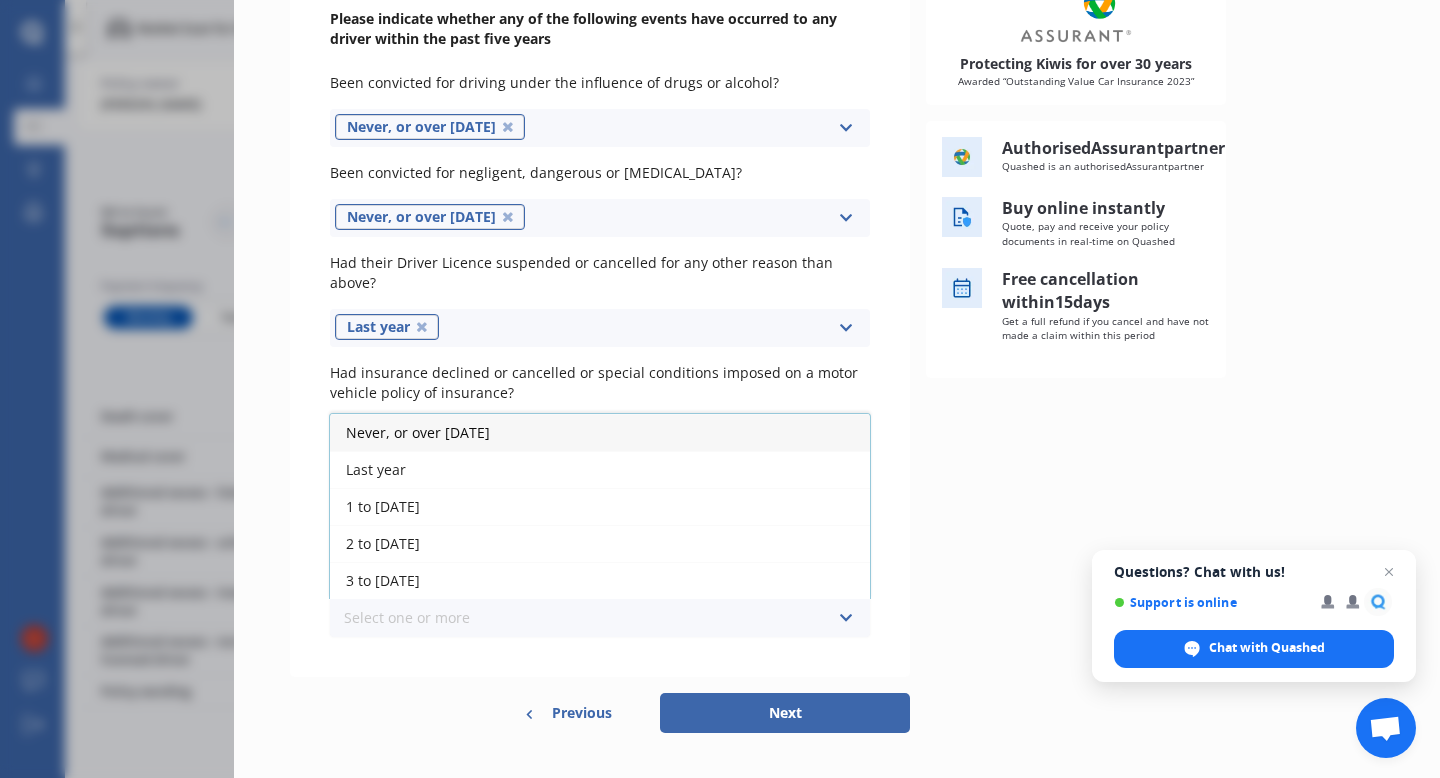 click on "Never, or over [DATE]" at bounding box center [418, 432] 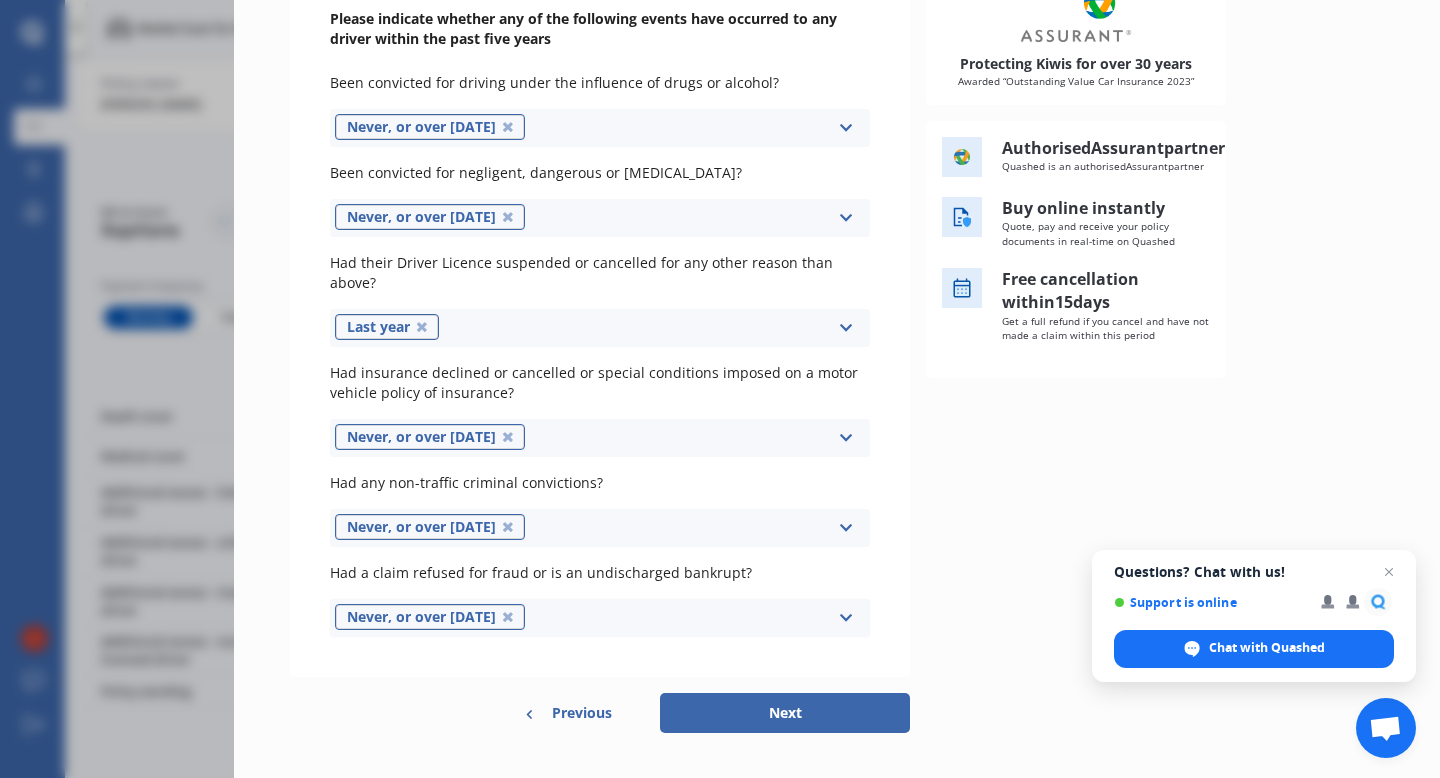 click on "Next" at bounding box center [785, 713] 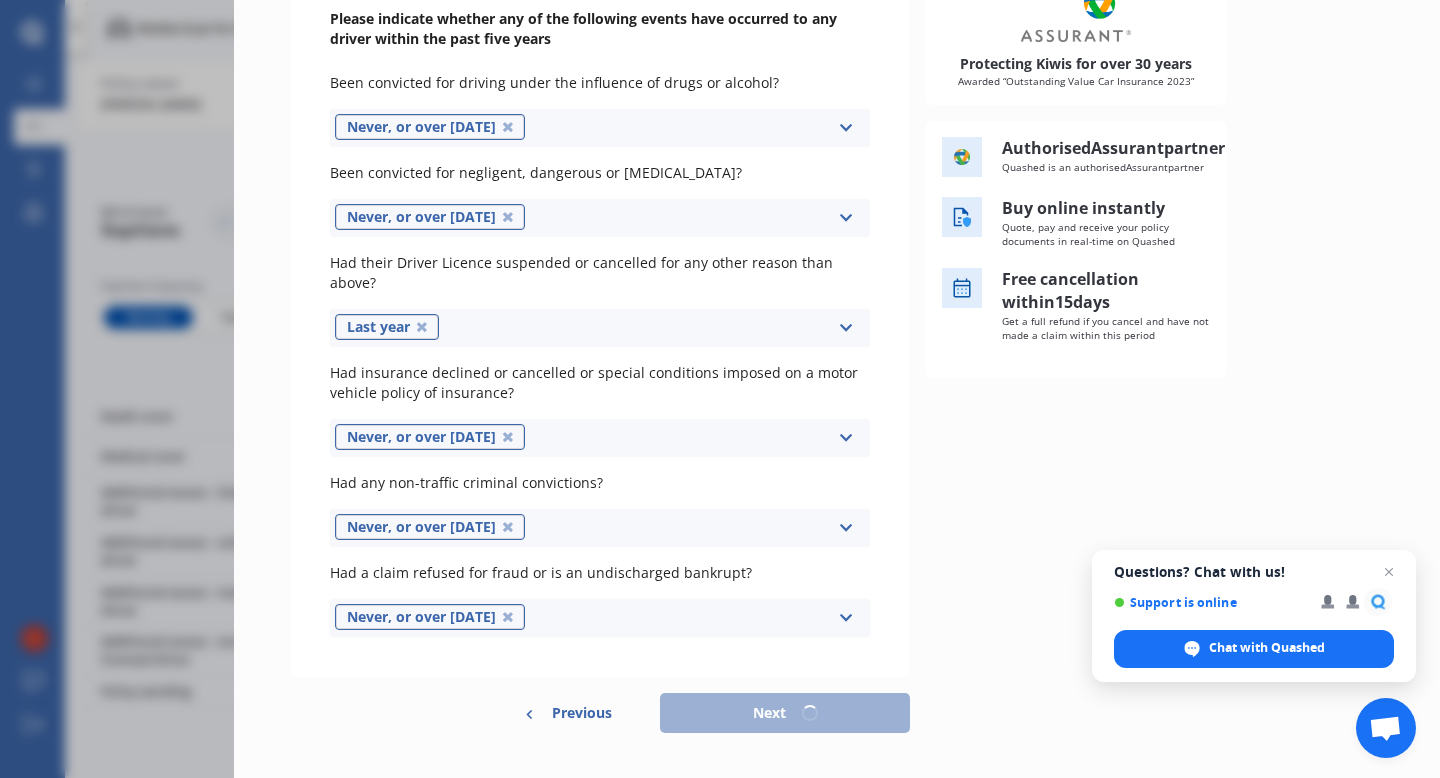 scroll, scrollTop: 0, scrollLeft: 0, axis: both 